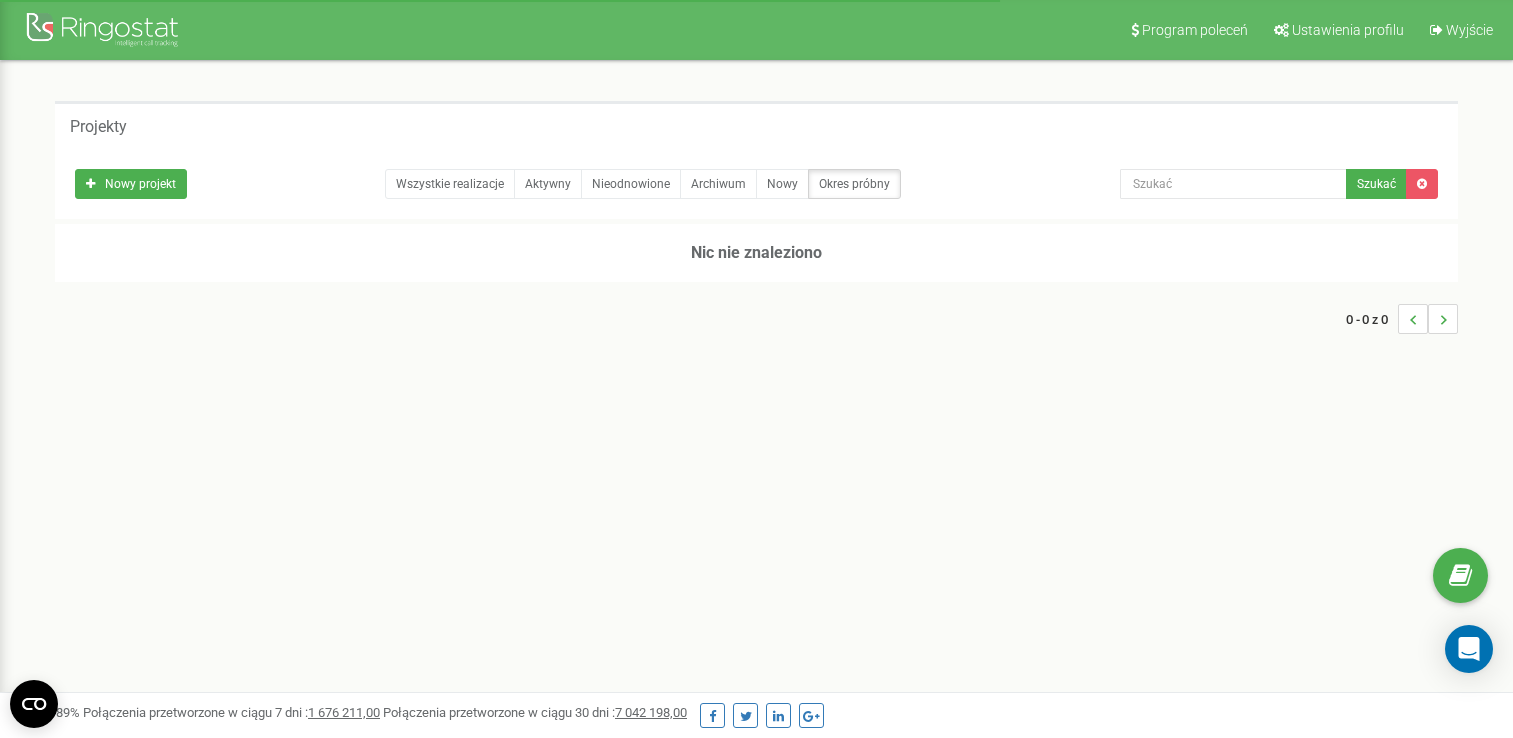 scroll, scrollTop: 0, scrollLeft: 0, axis: both 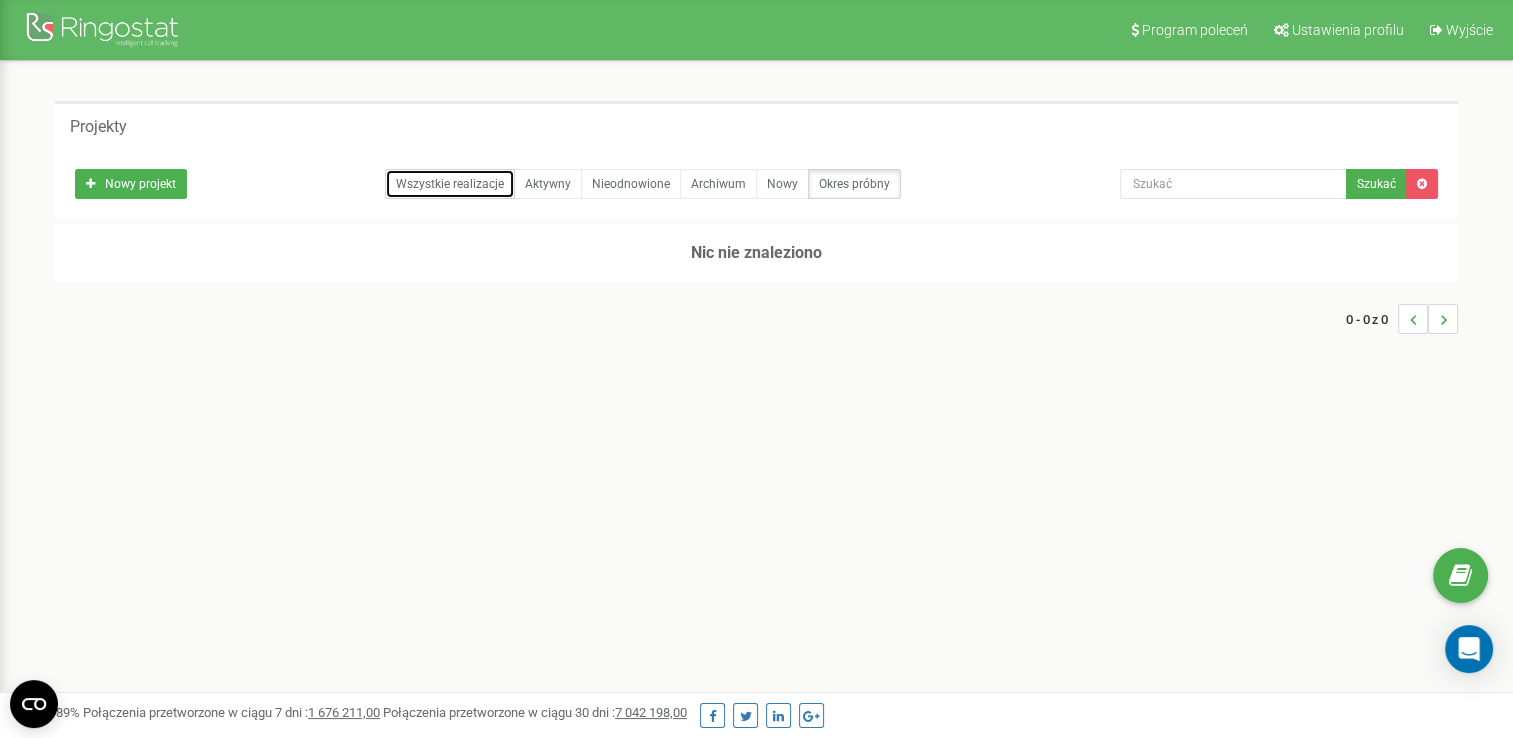 click on "Wszystkie realizacje" at bounding box center (450, 184) 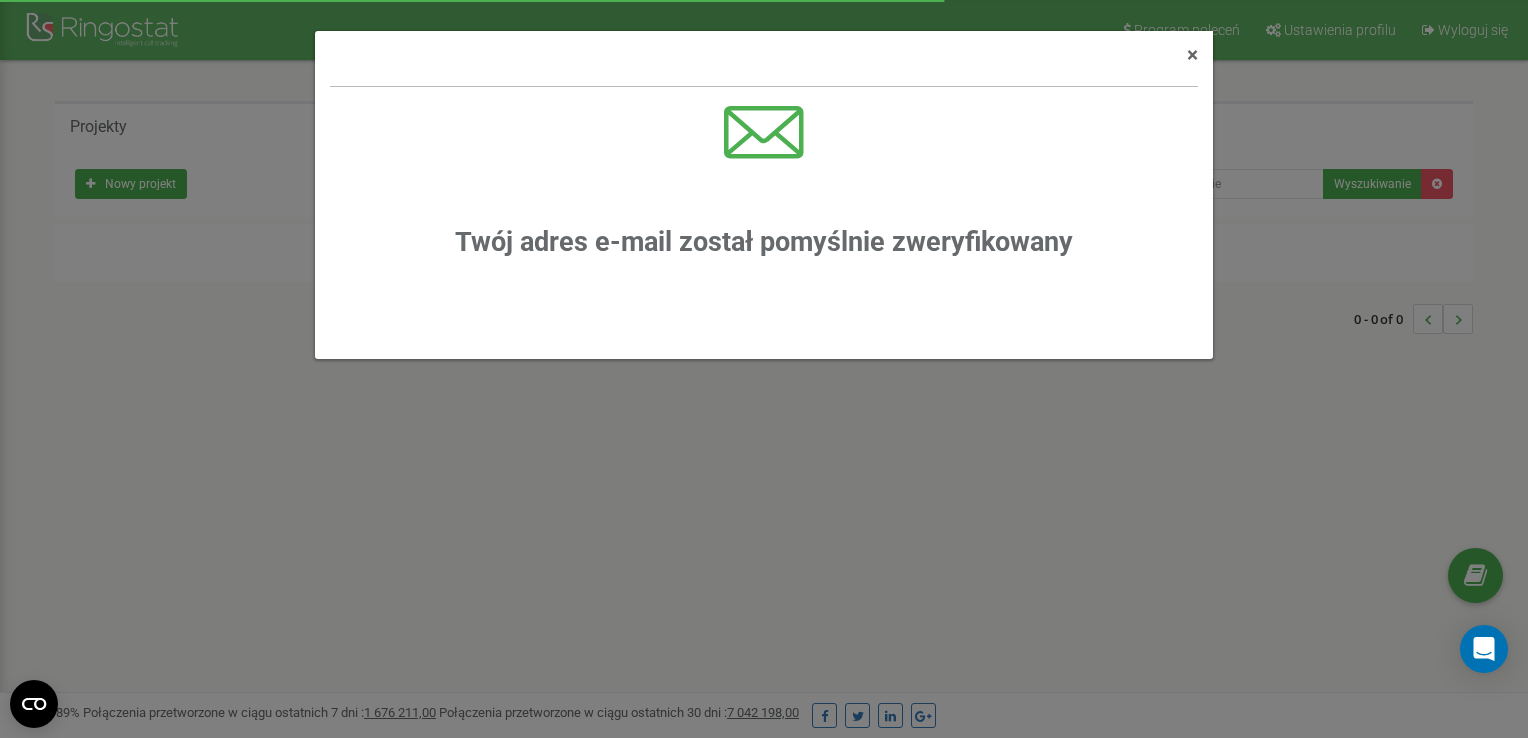 scroll, scrollTop: 0, scrollLeft: 0, axis: both 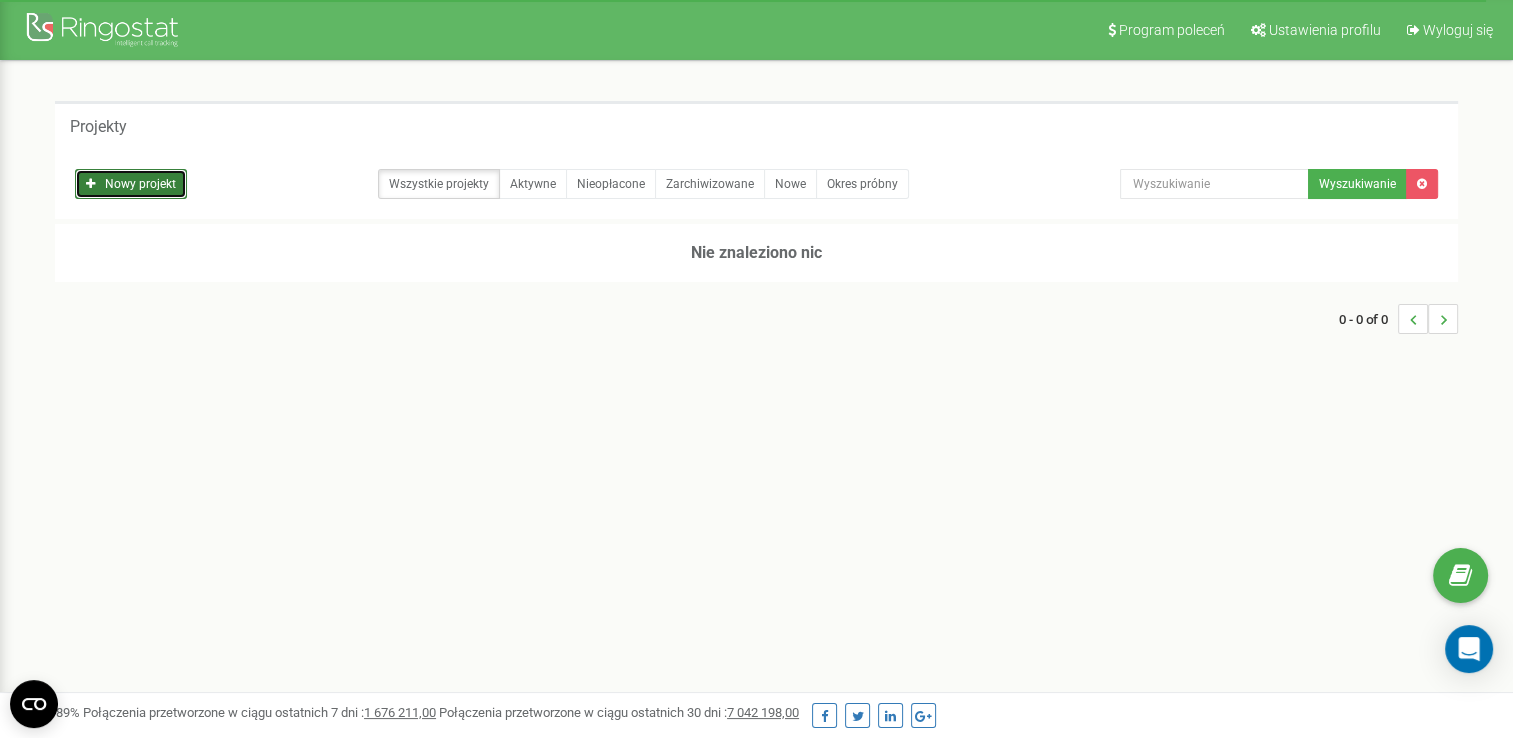 click on "Nowy projekt" at bounding box center (131, 184) 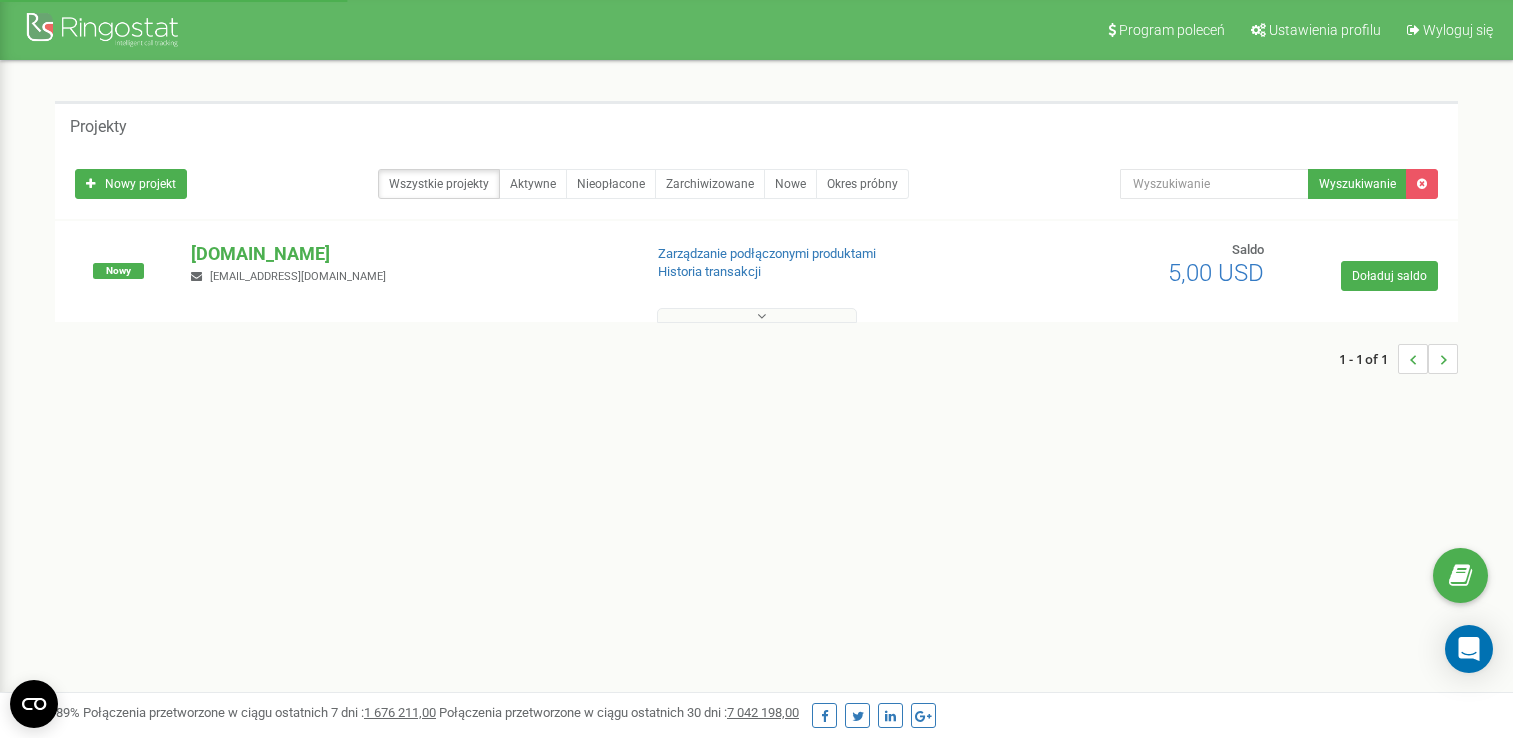 scroll, scrollTop: 0, scrollLeft: 0, axis: both 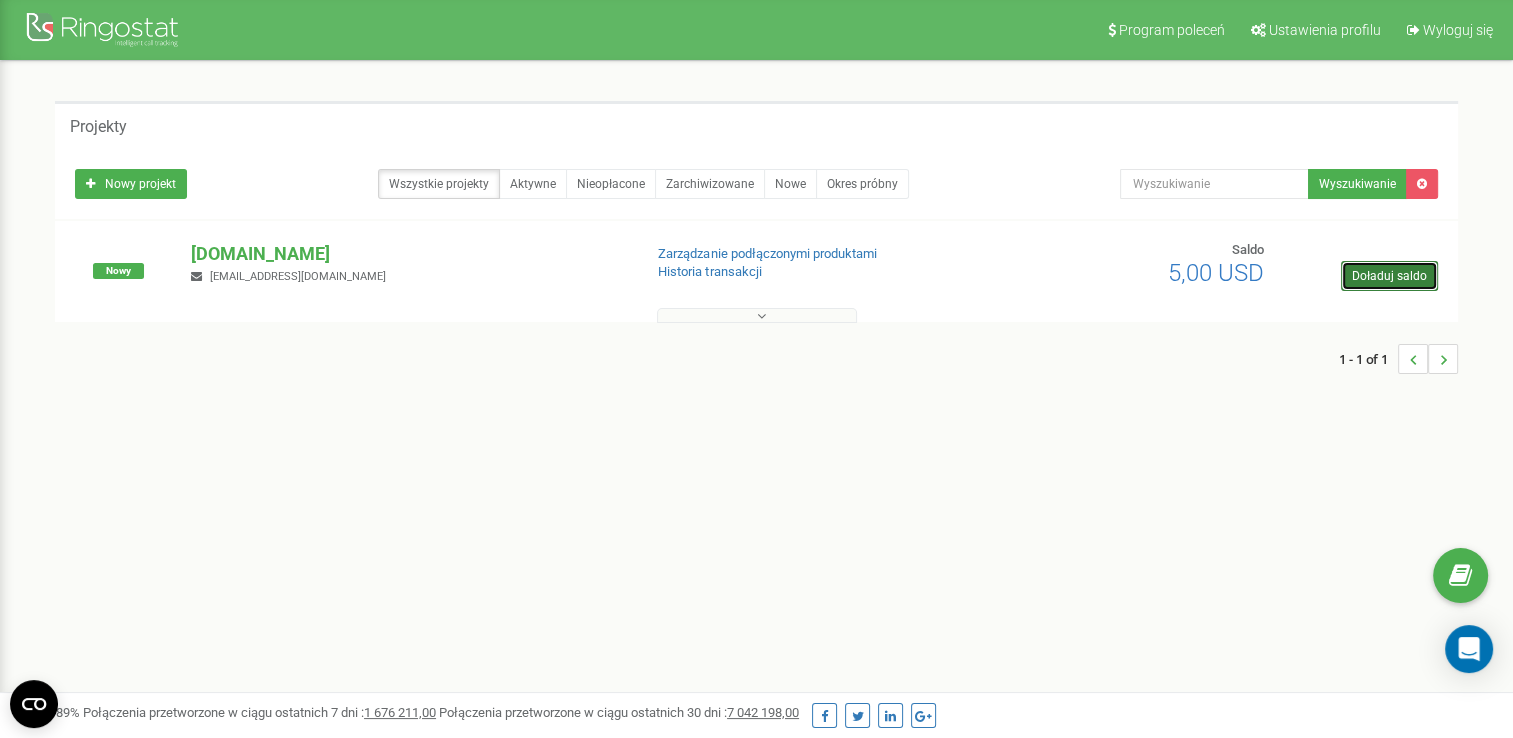 click on "Doładuj saldo" at bounding box center [1389, 276] 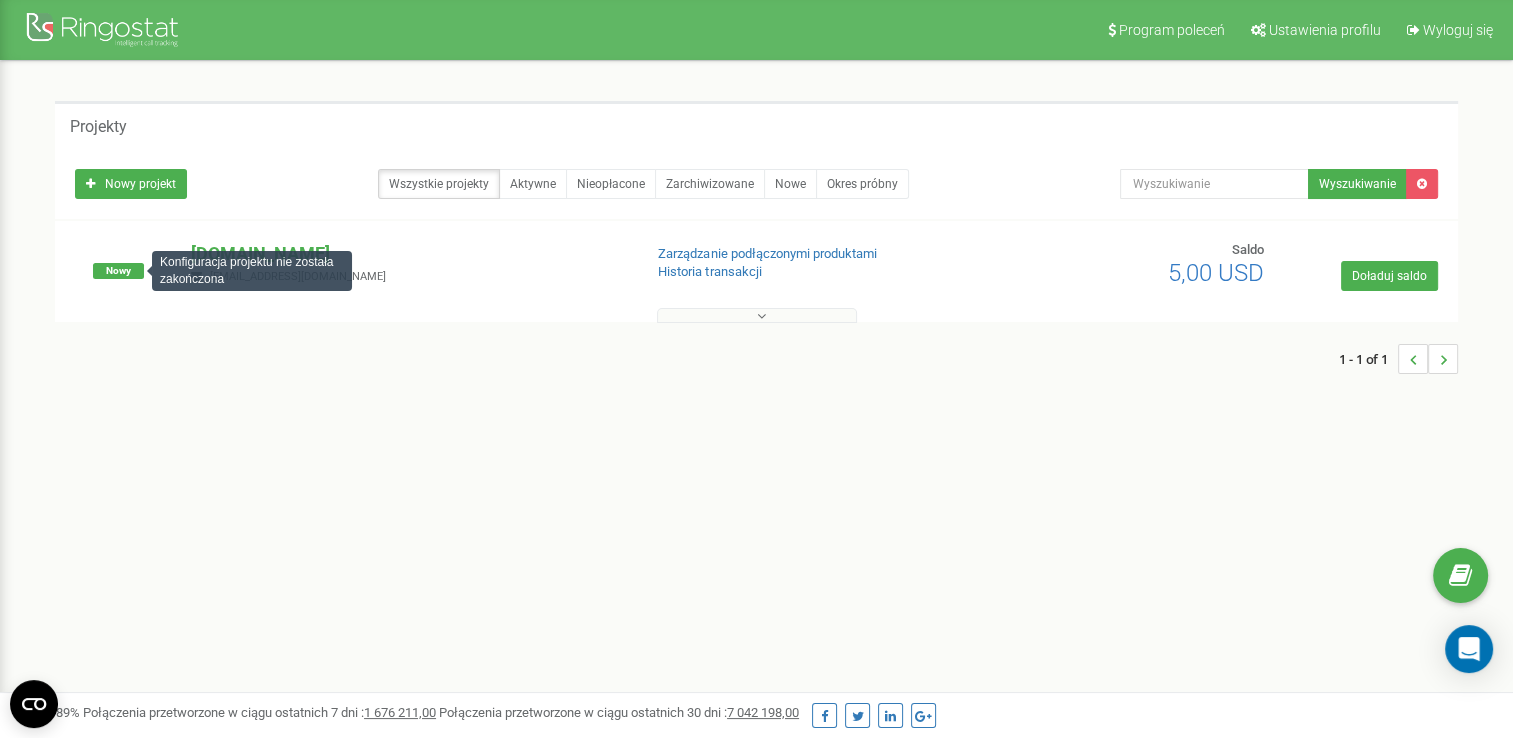 click on "Nowy" at bounding box center [118, 271] 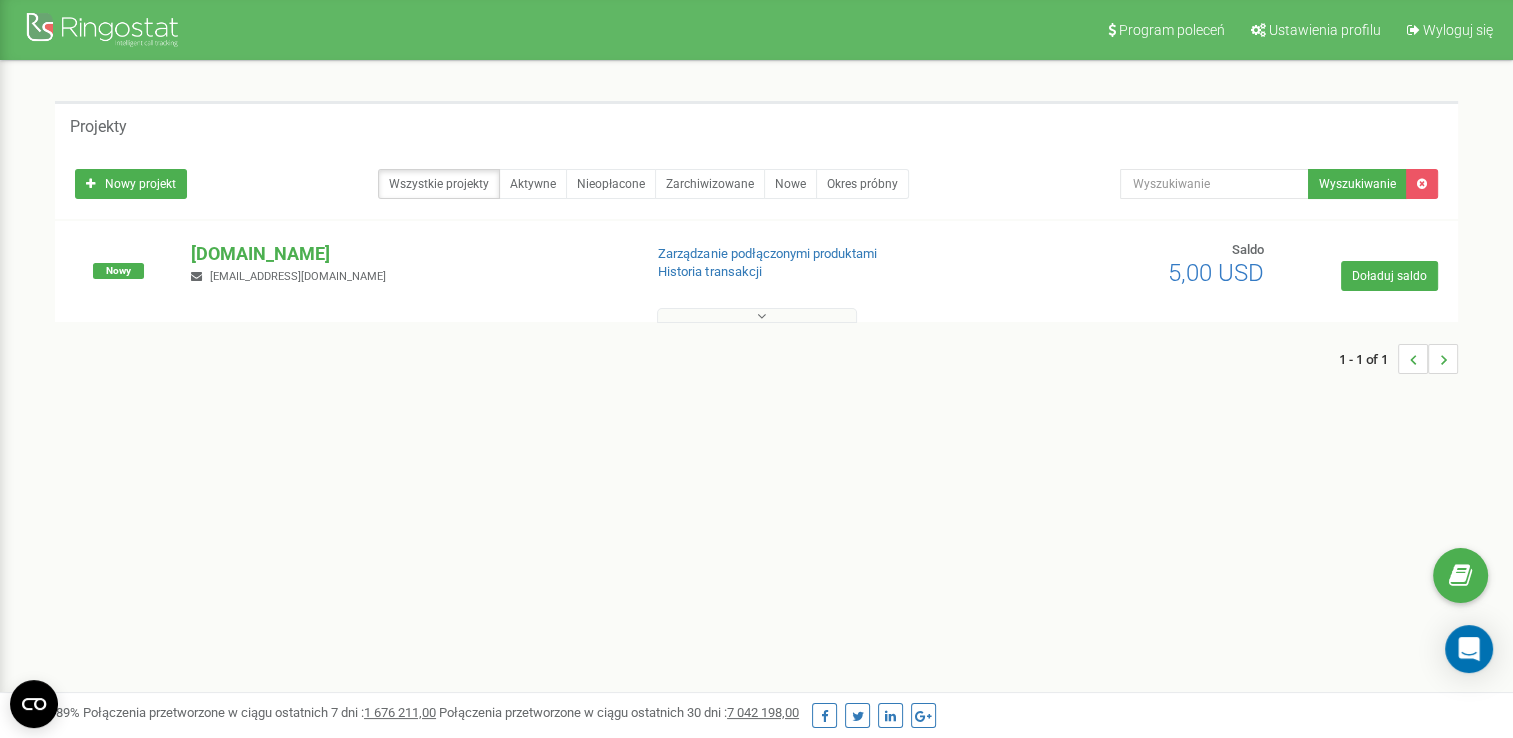 click at bounding box center (757, 315) 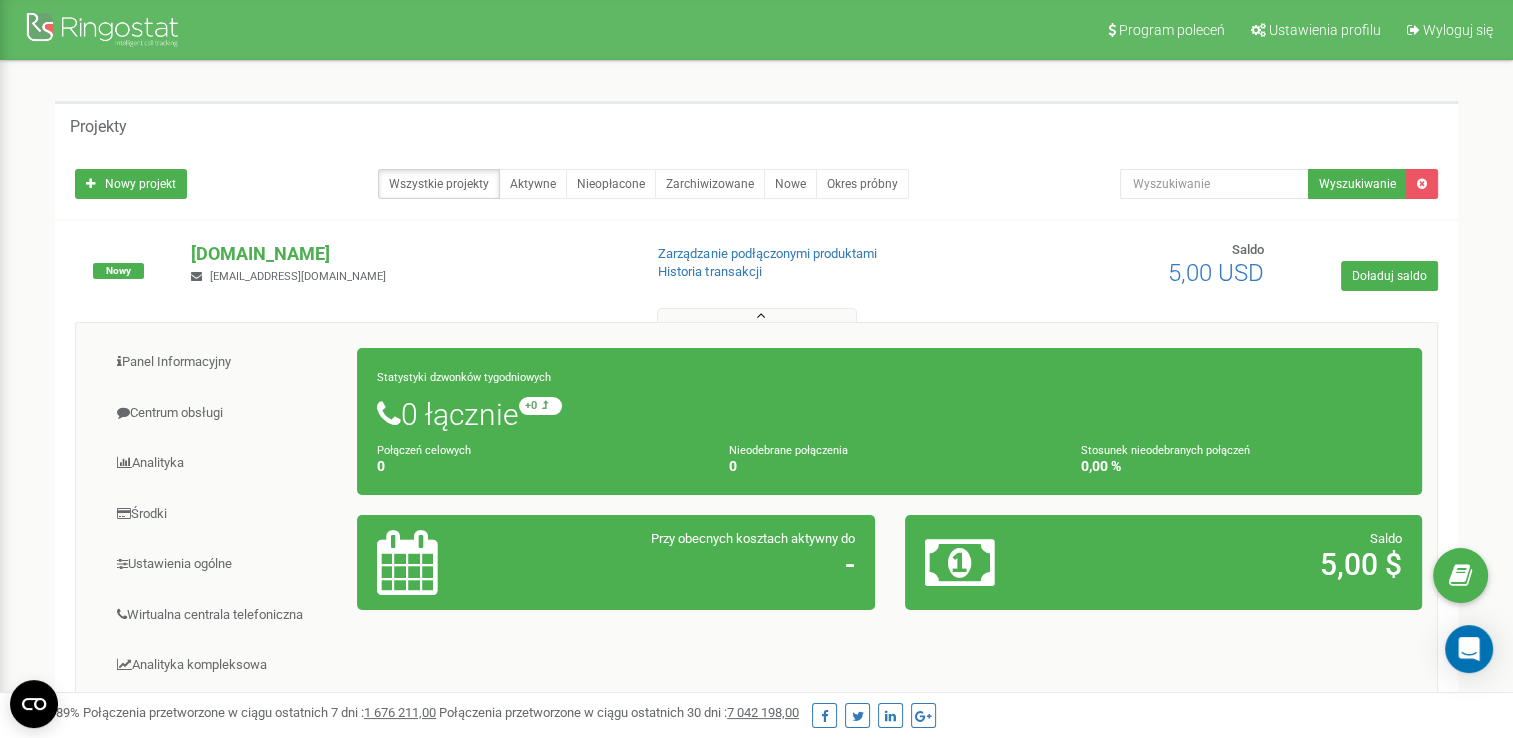 click at bounding box center [757, 315] 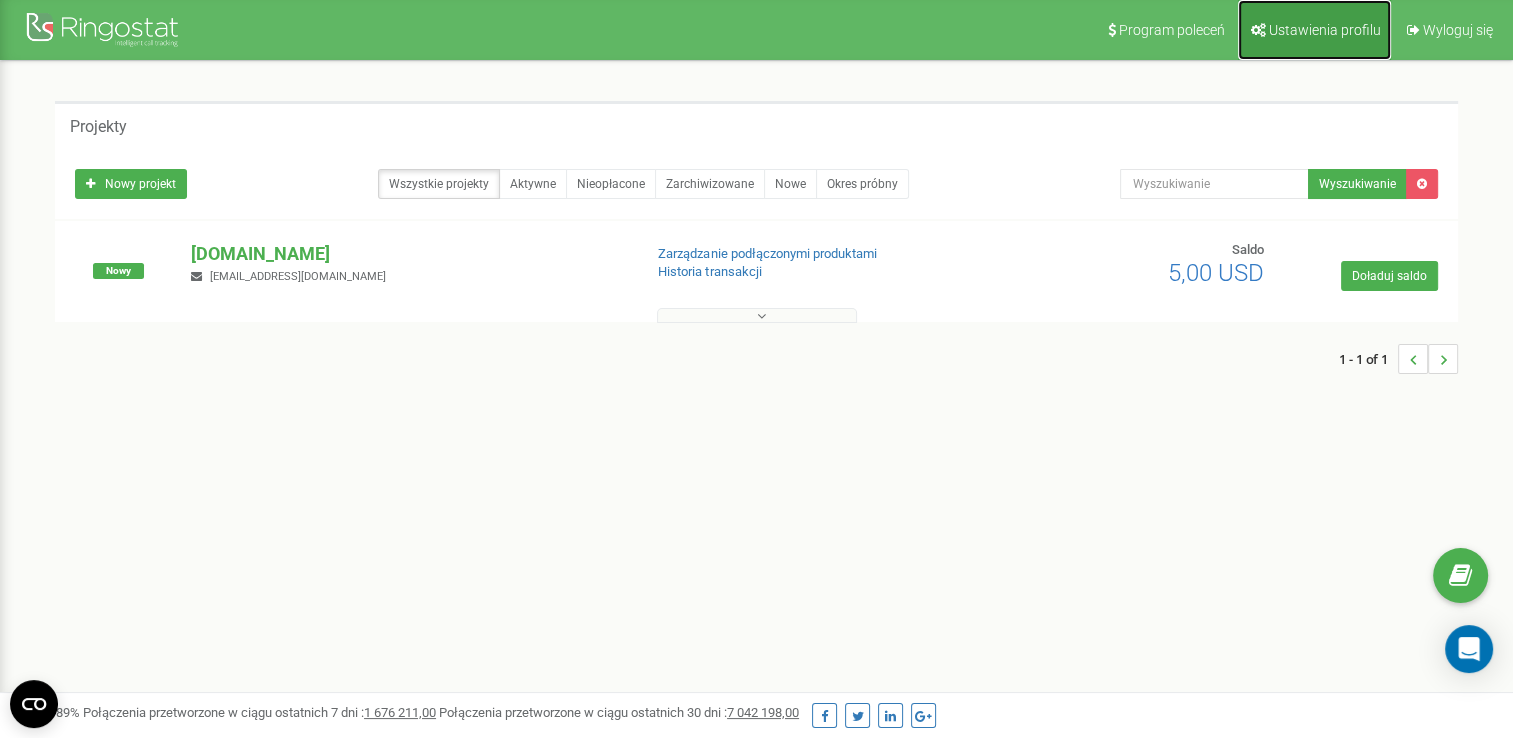 click on "Ustawienia profilu" at bounding box center [1314, 30] 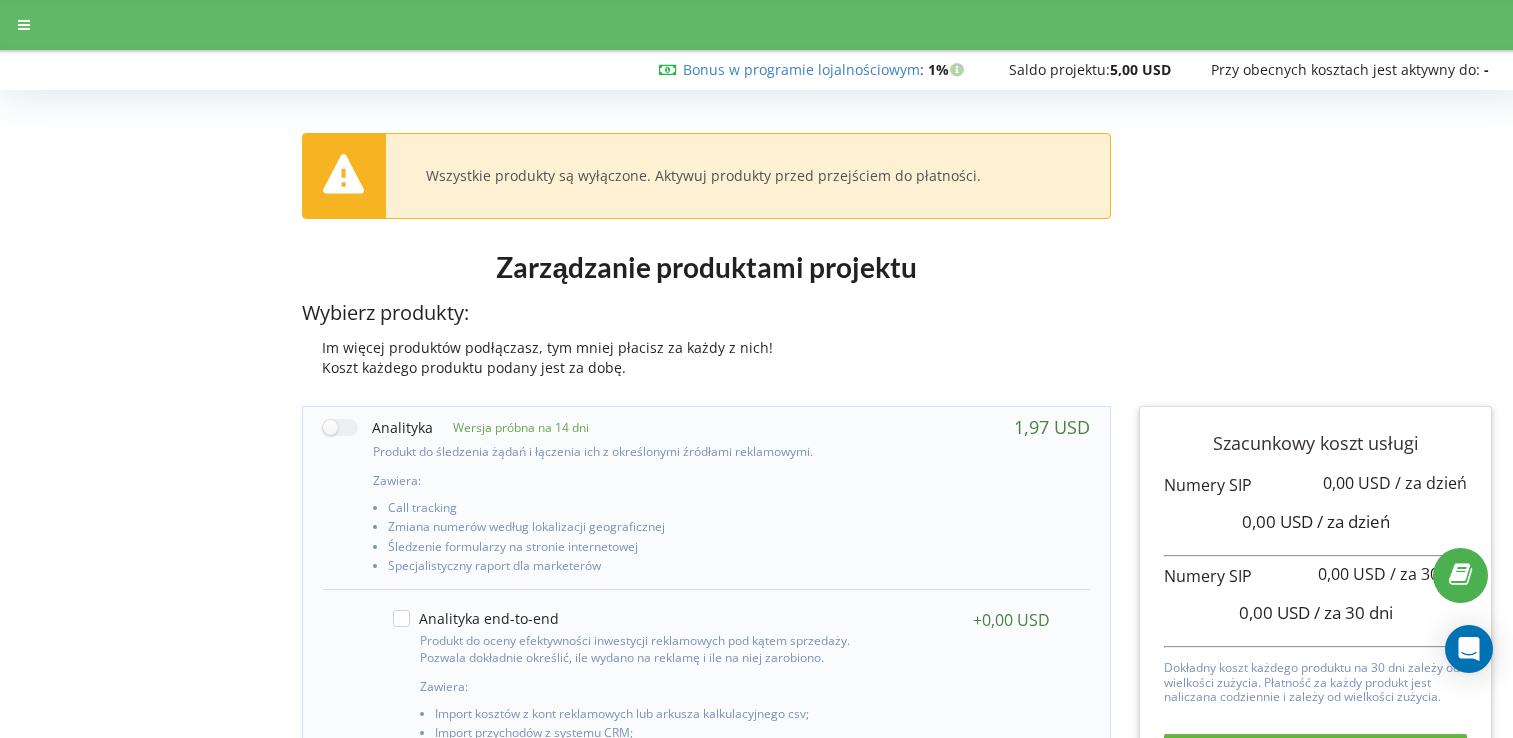 scroll, scrollTop: 0, scrollLeft: 0, axis: both 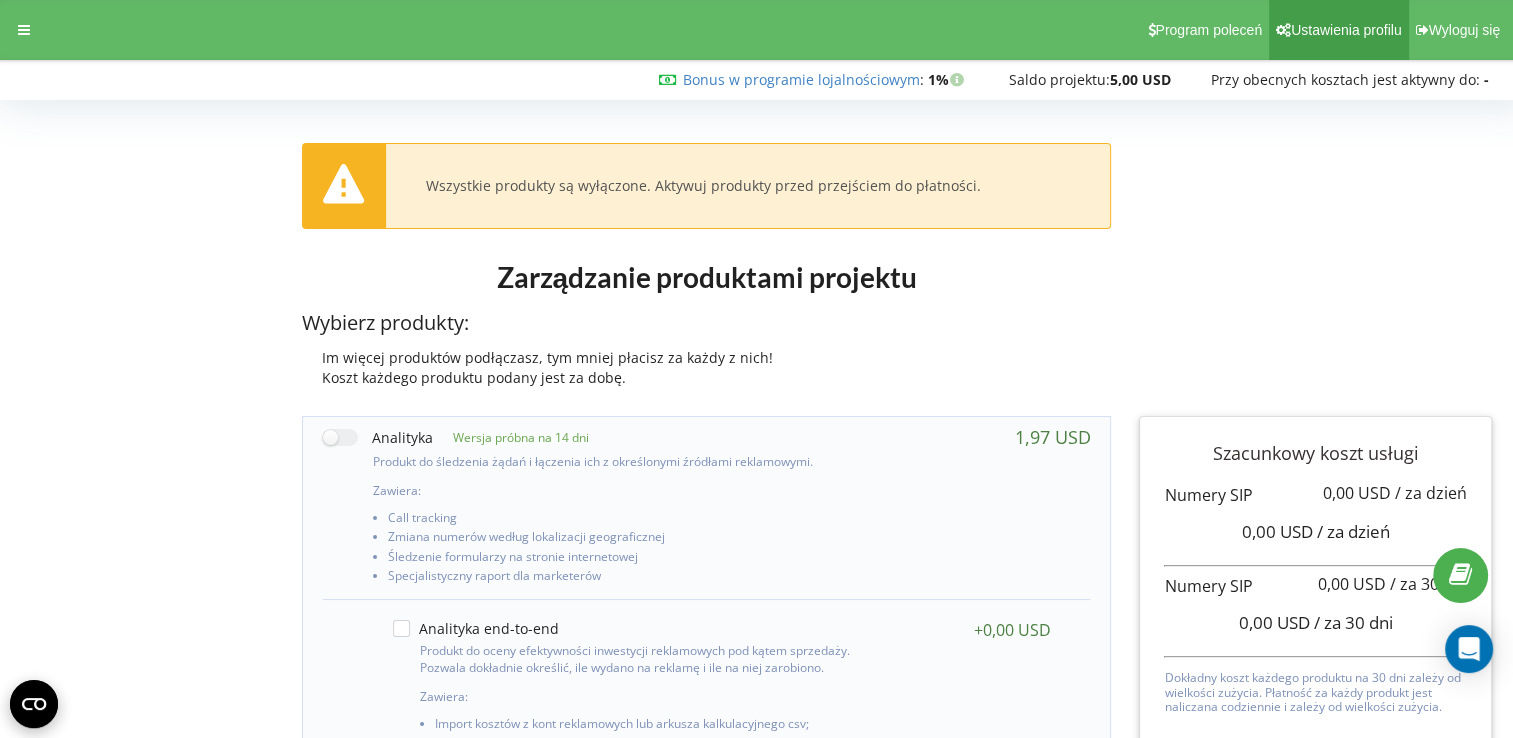 click on "Ustawienia profilu" at bounding box center (1339, 30) 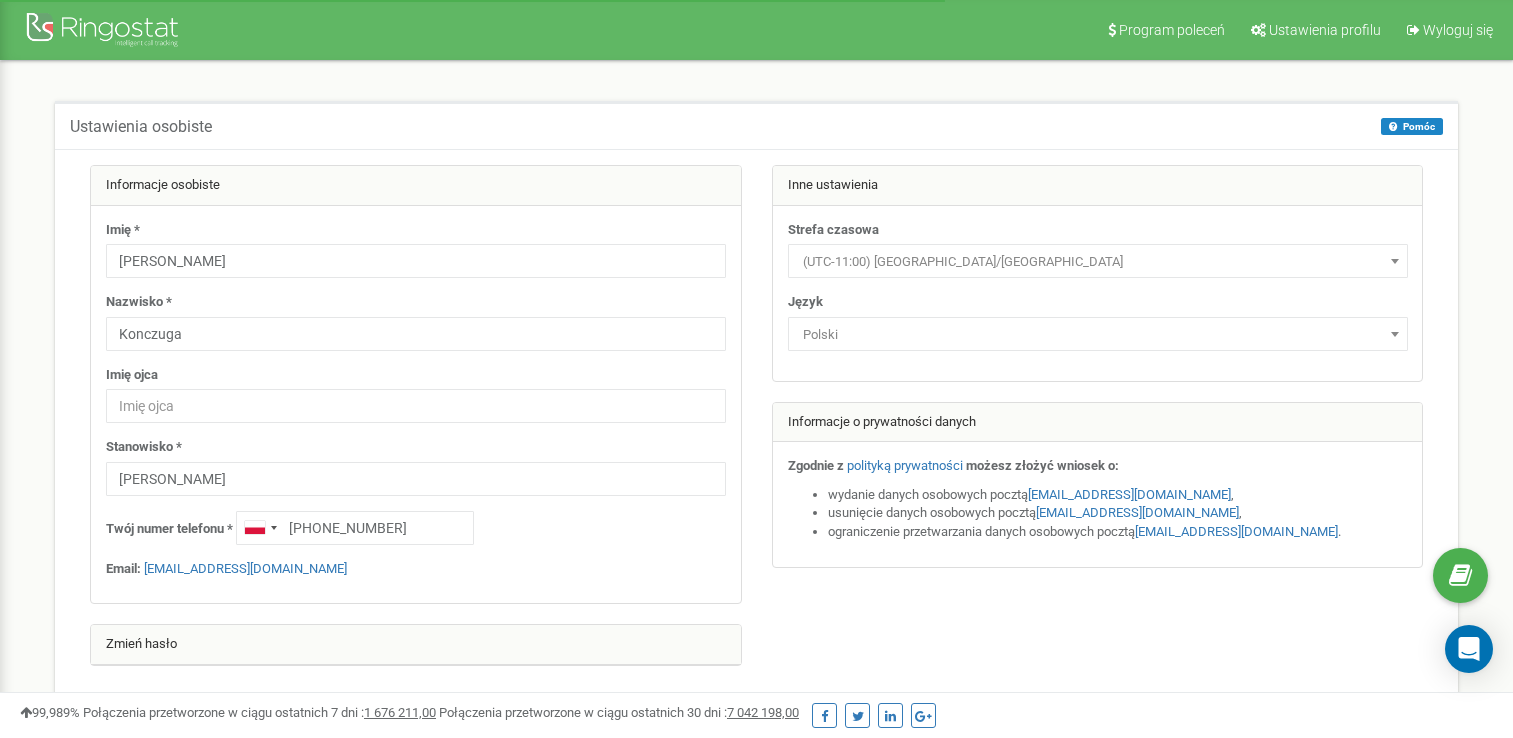 scroll, scrollTop: 305, scrollLeft: 0, axis: vertical 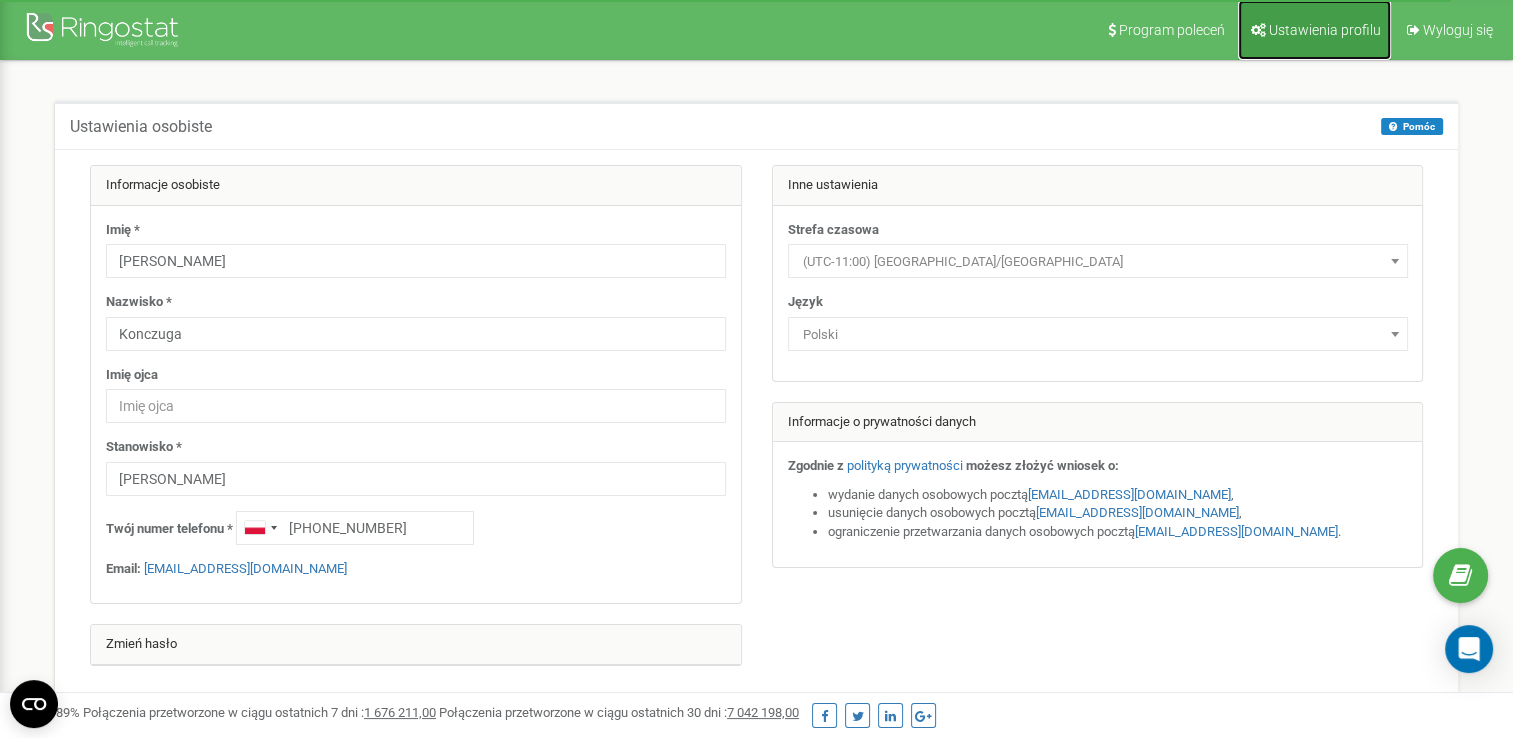 click on "Ustawienia profilu" at bounding box center (1314, 30) 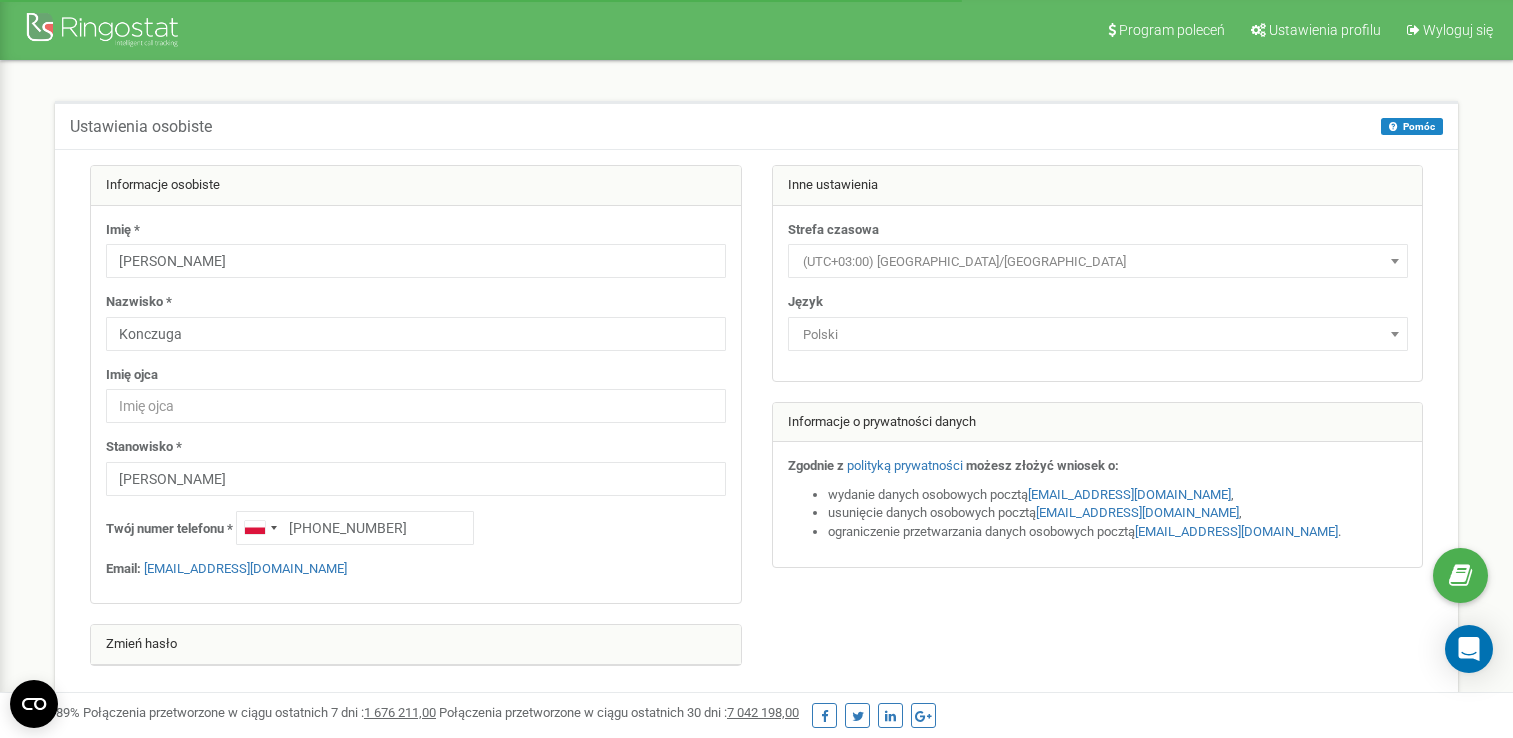 scroll, scrollTop: 0, scrollLeft: 0, axis: both 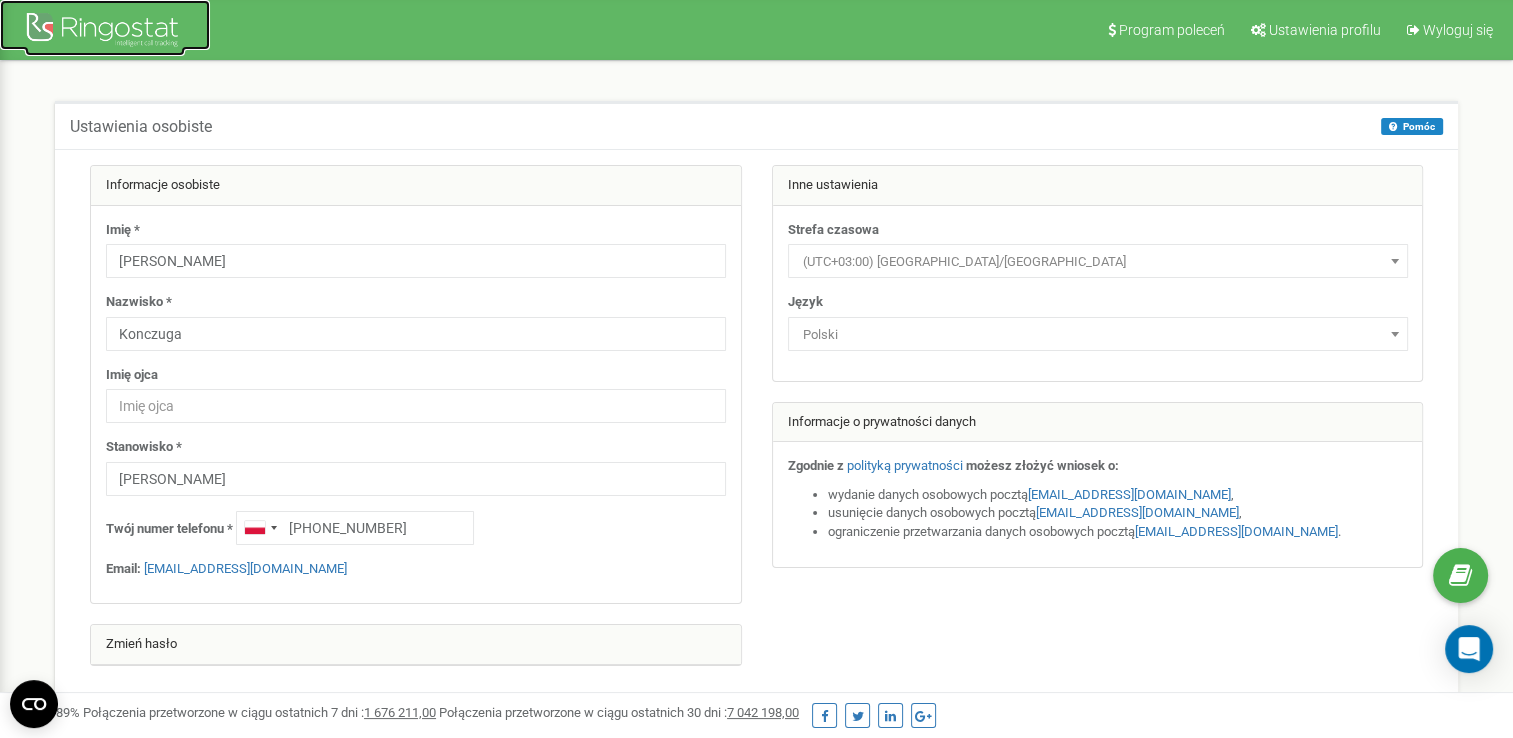click at bounding box center [105, 32] 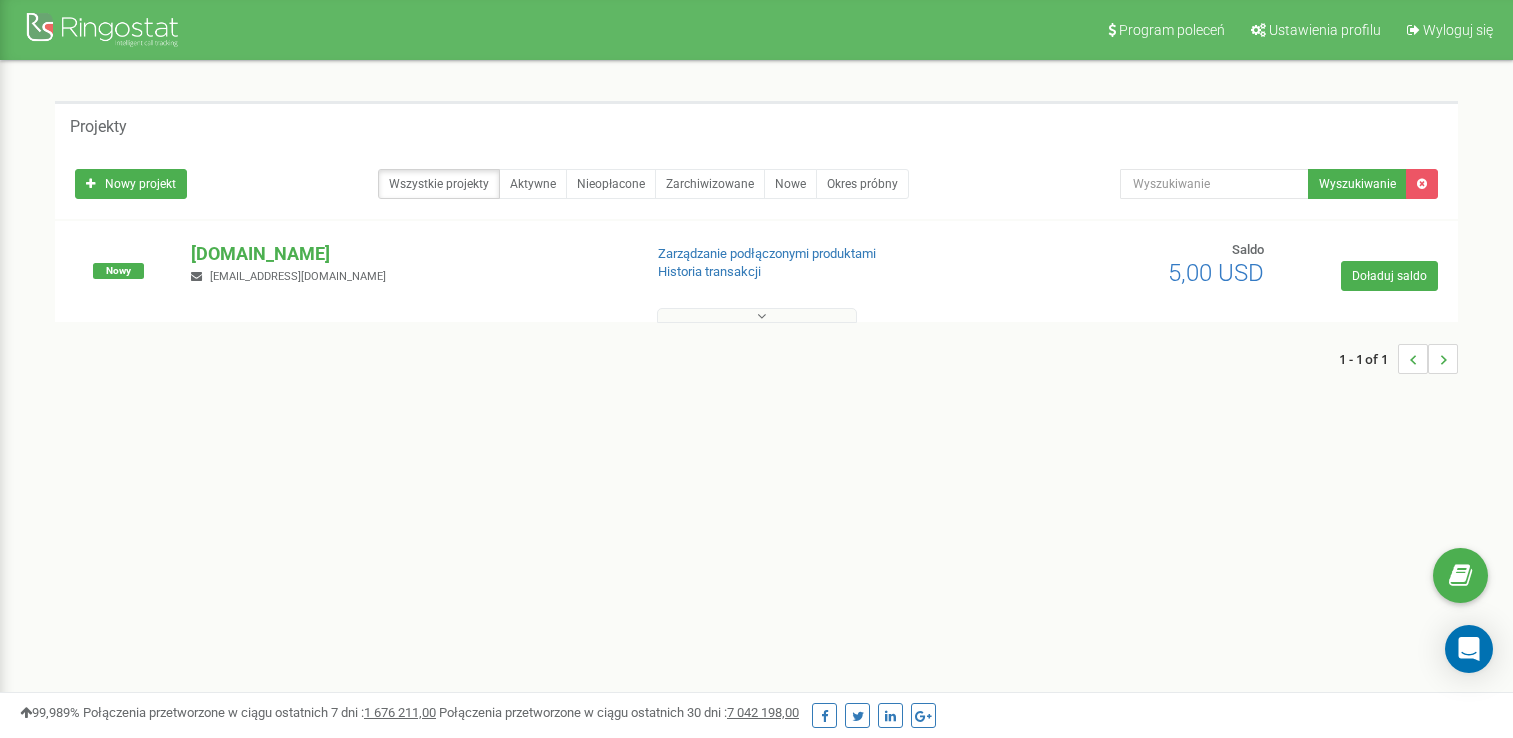 scroll, scrollTop: 0, scrollLeft: 0, axis: both 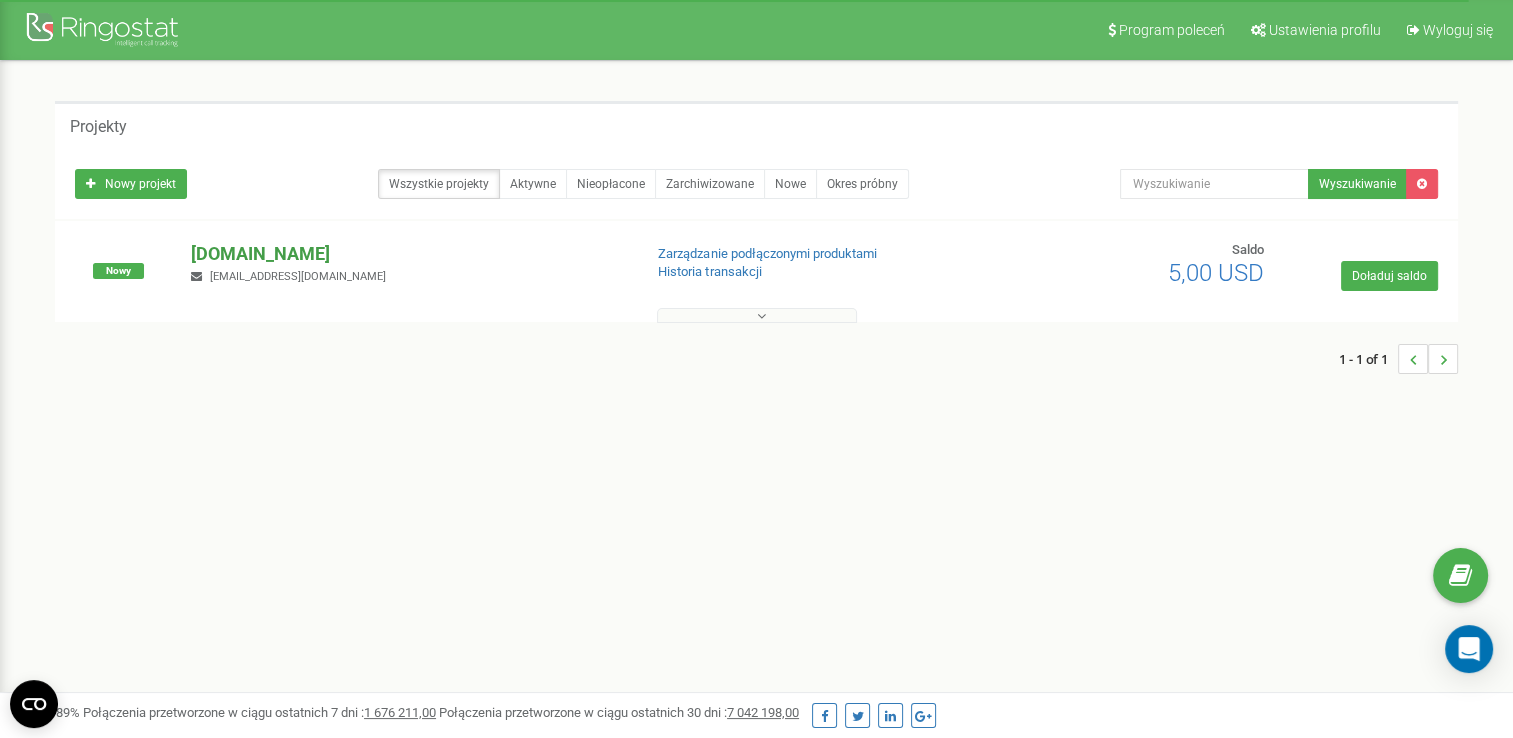drag, startPoint x: 185, startPoint y: 250, endPoint x: 361, endPoint y: 250, distance: 176 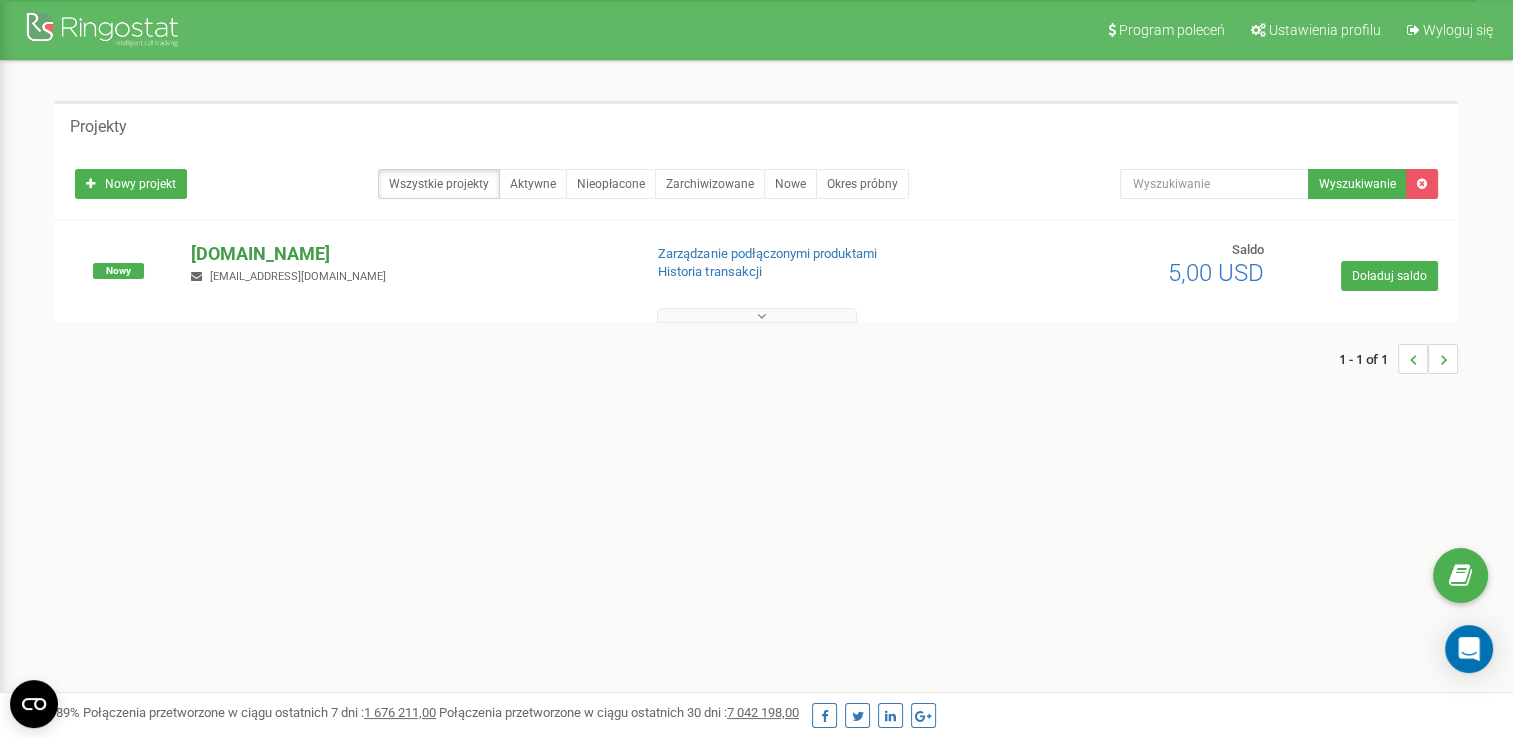 drag, startPoint x: 361, startPoint y: 250, endPoint x: 263, endPoint y: 250, distance: 98 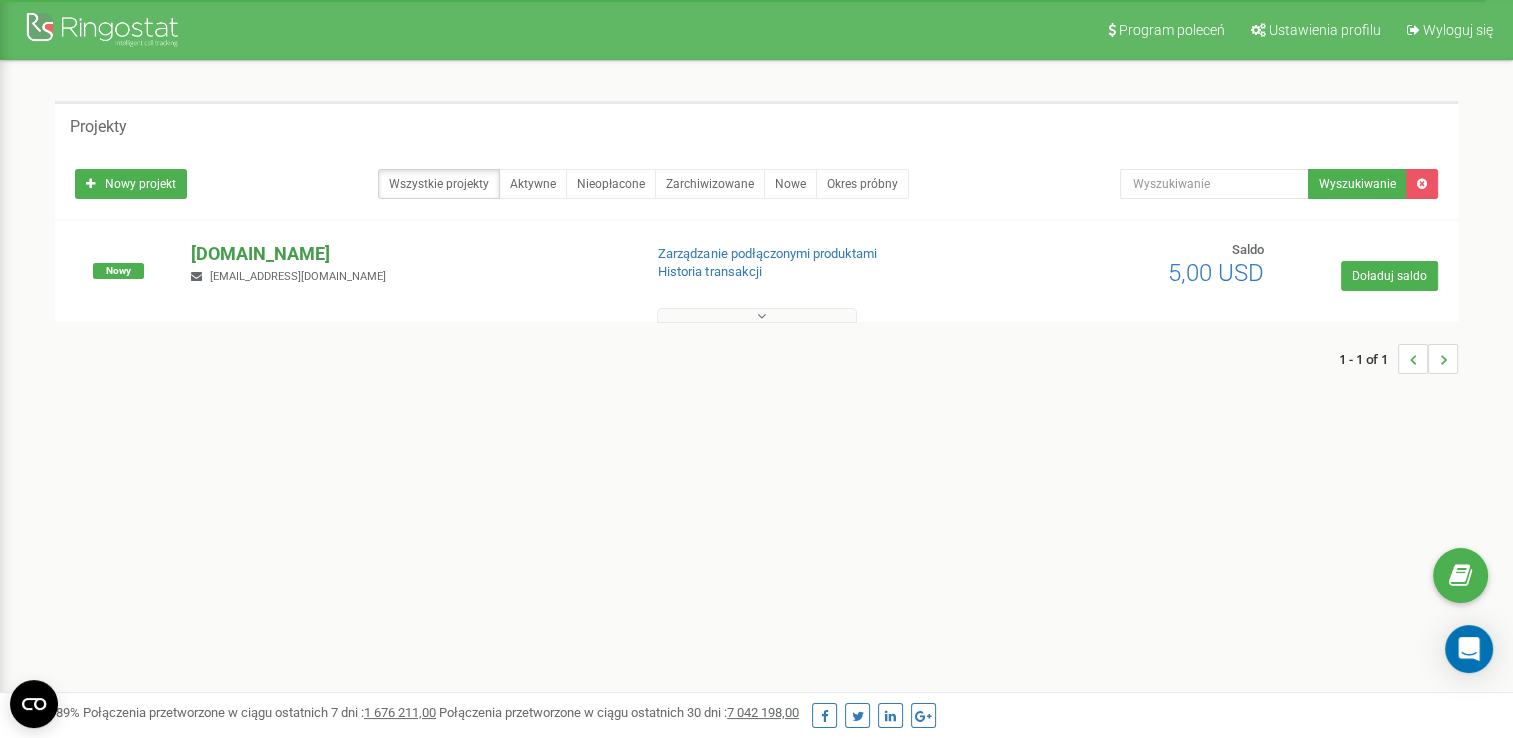 copy on "[DOMAIN_NAME]" 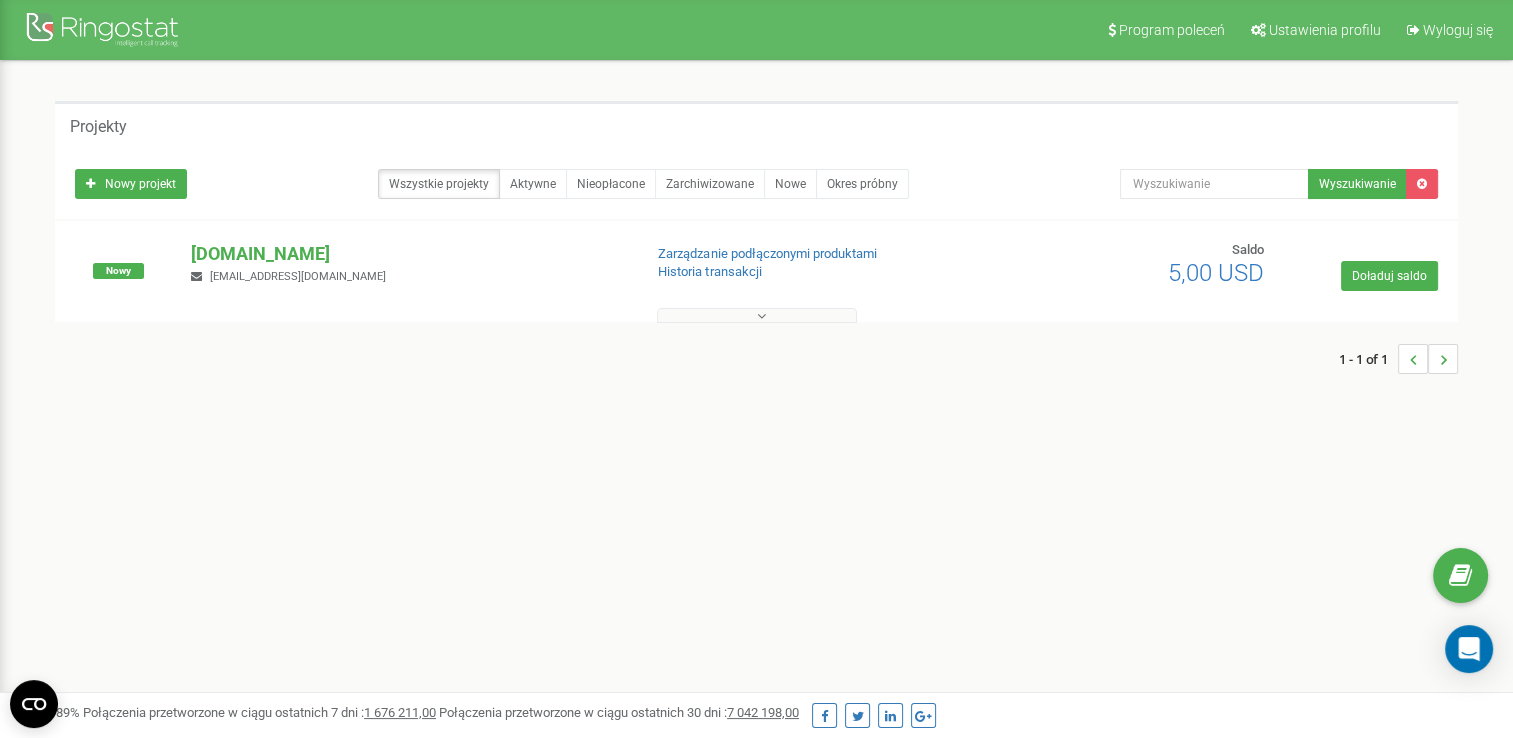 click on "Projekty
Nowy projekt
Wszystkie projekty
Aktywne
Nieopłacone
Zarchiwizowane
Nowe
Okres próbny
Wyszukiwanie
Nowy" at bounding box center (756, 247) 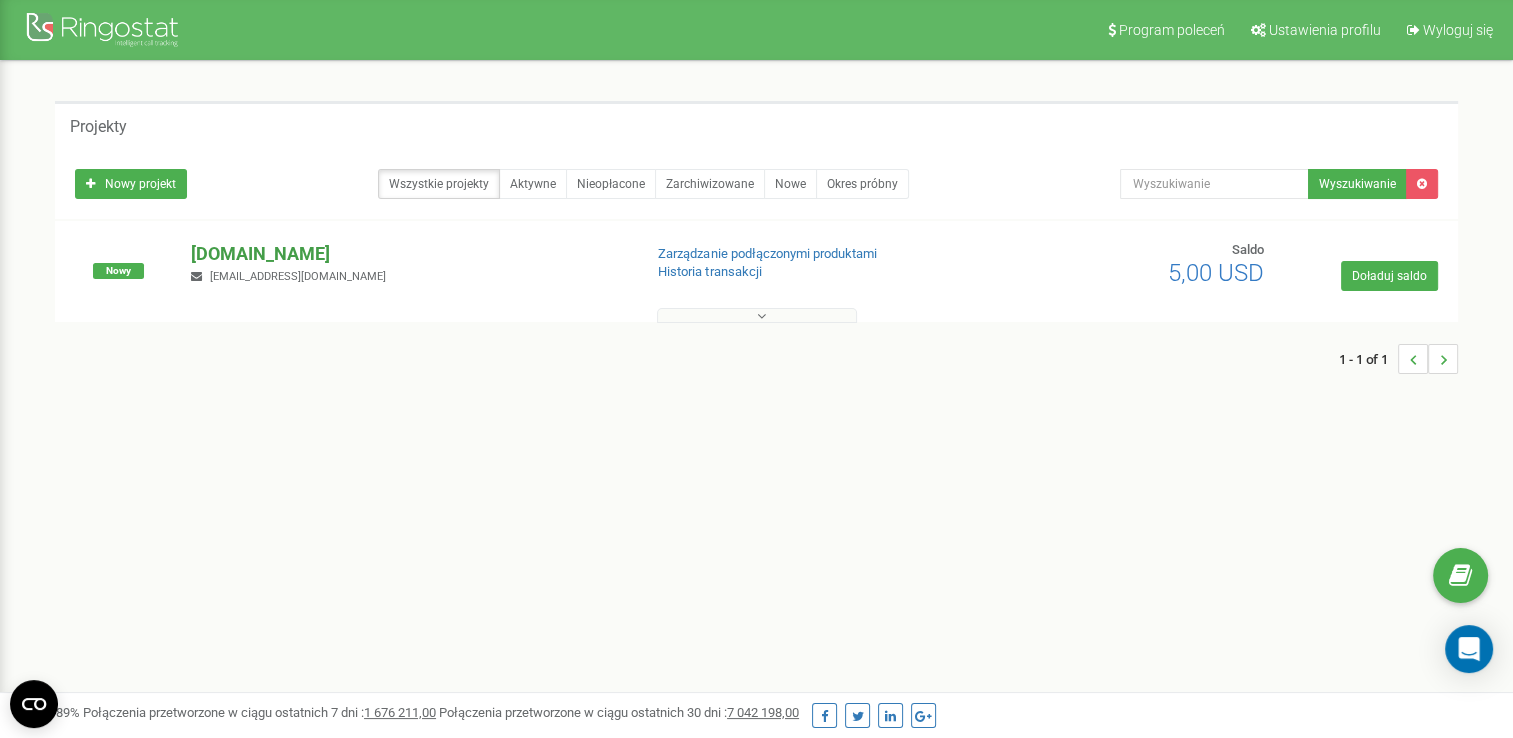 click on "[DOMAIN_NAME]" at bounding box center [408, 254] 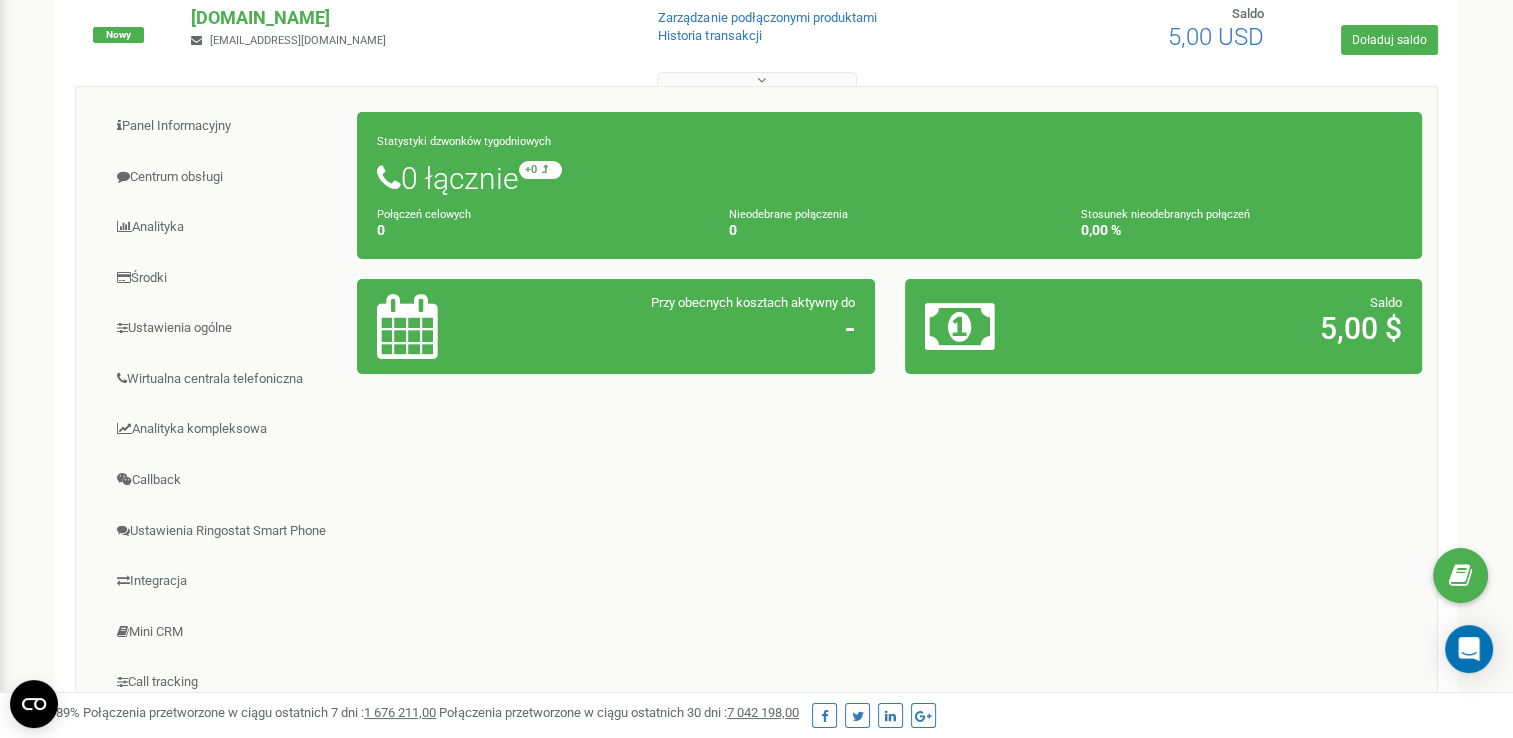 scroll, scrollTop: 0, scrollLeft: 0, axis: both 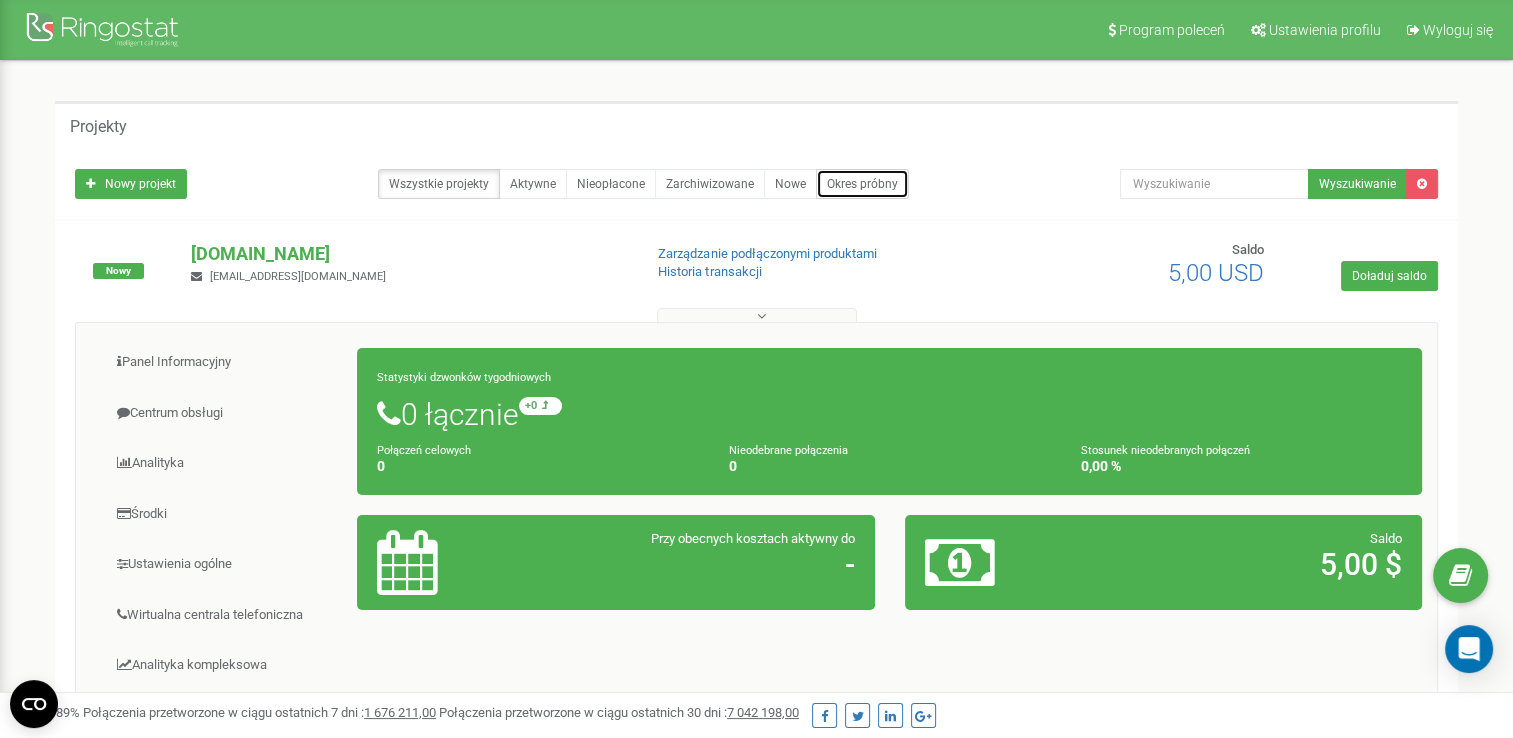 click on "Okres próbny" at bounding box center (862, 184) 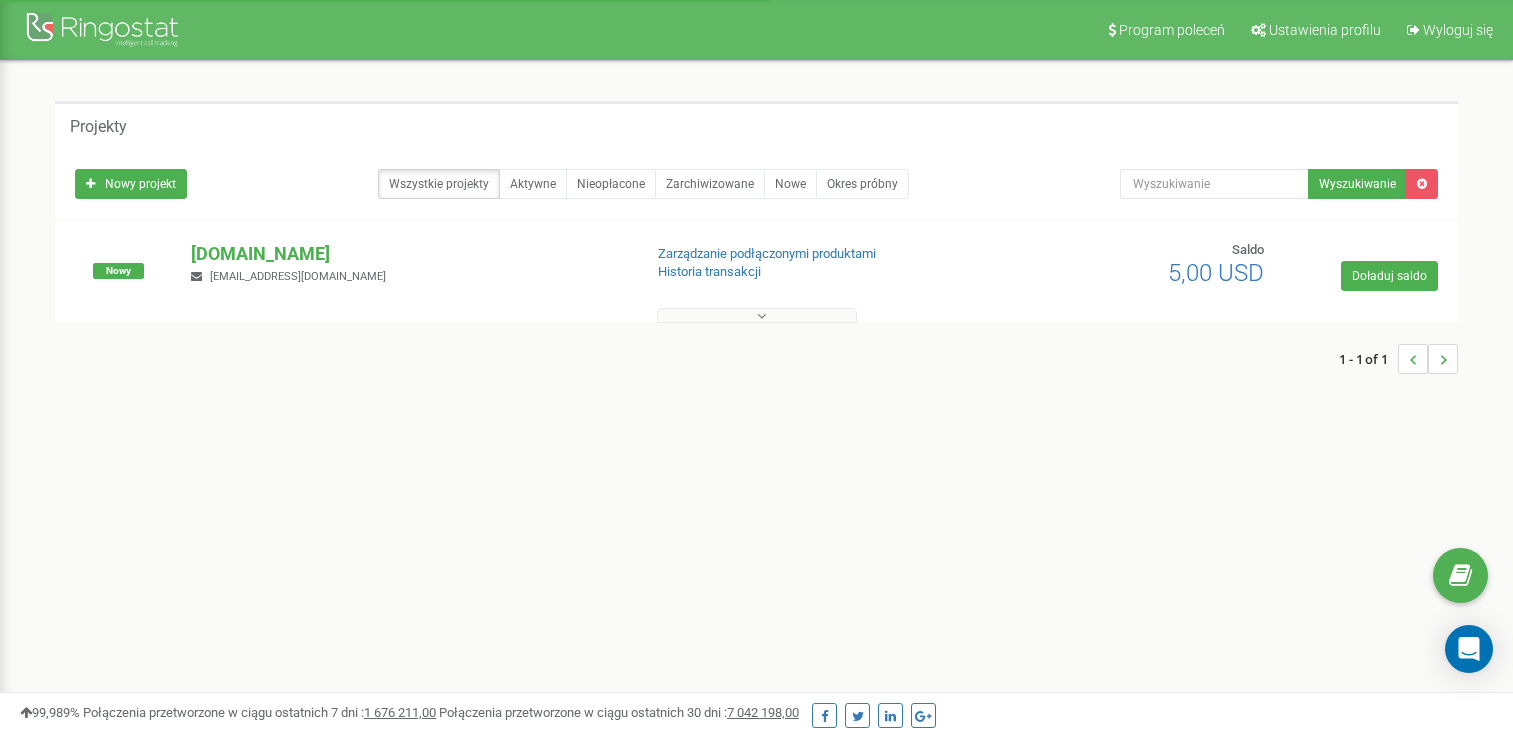 scroll, scrollTop: 0, scrollLeft: 0, axis: both 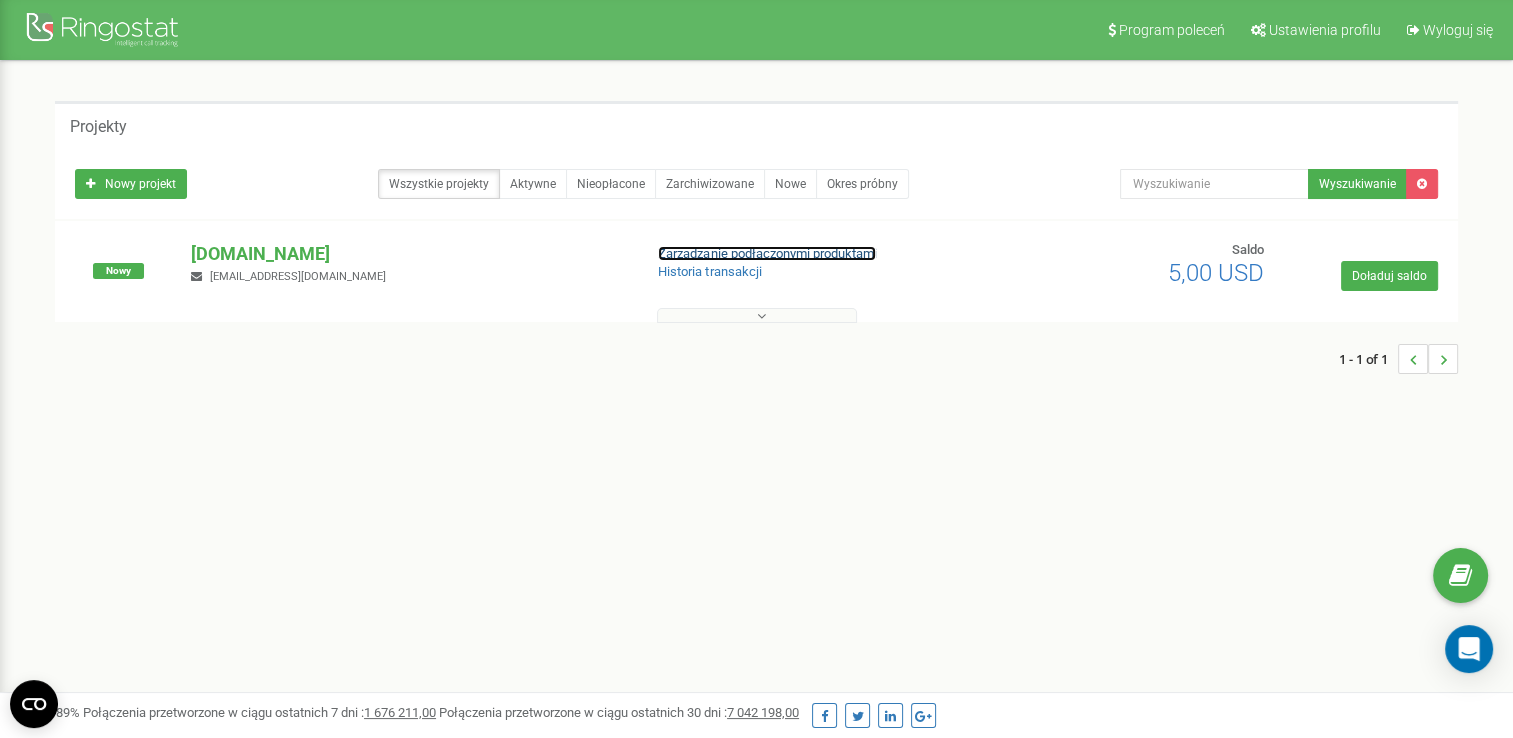 click on "Zarządzanie podłączonymi produktami" at bounding box center [767, 253] 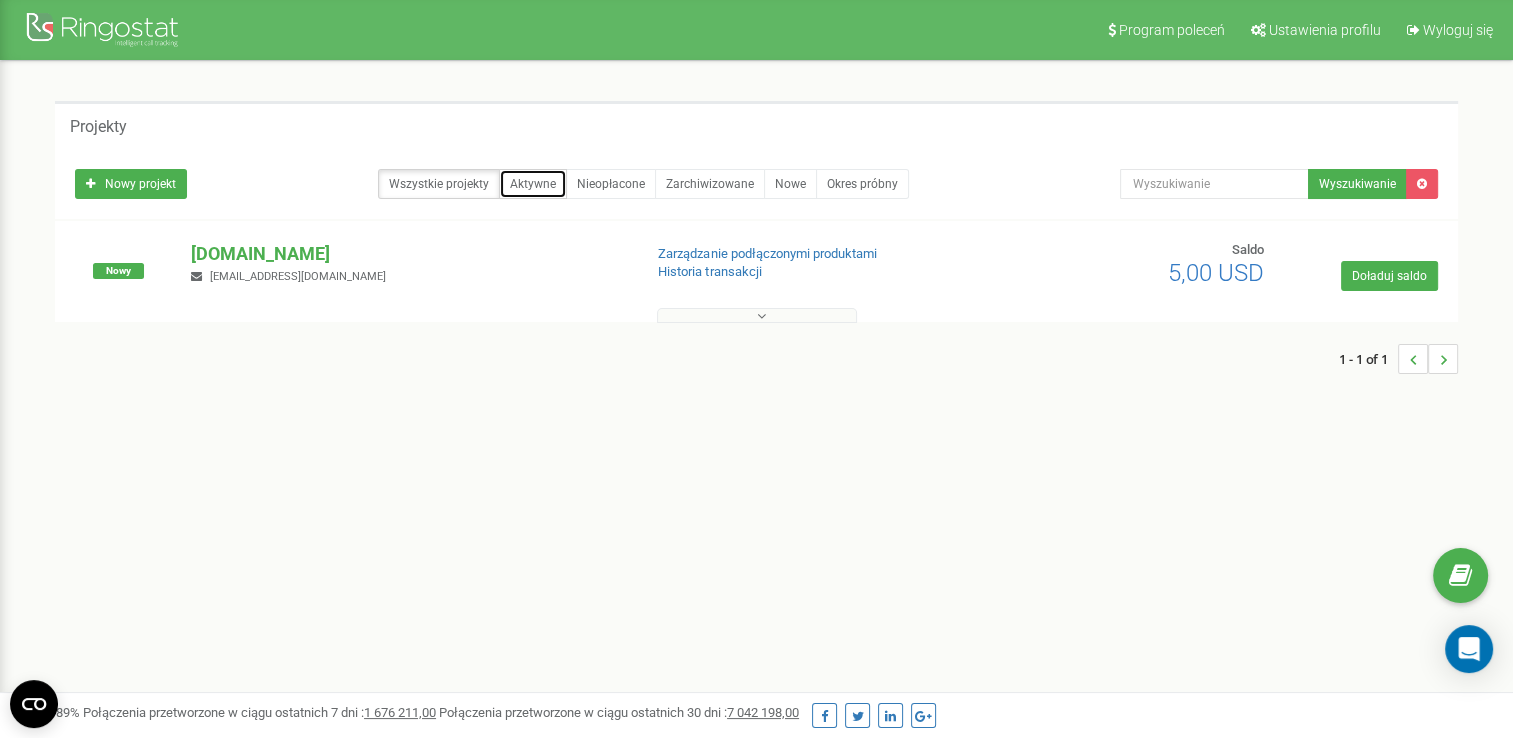 click on "Aktywne" at bounding box center (533, 184) 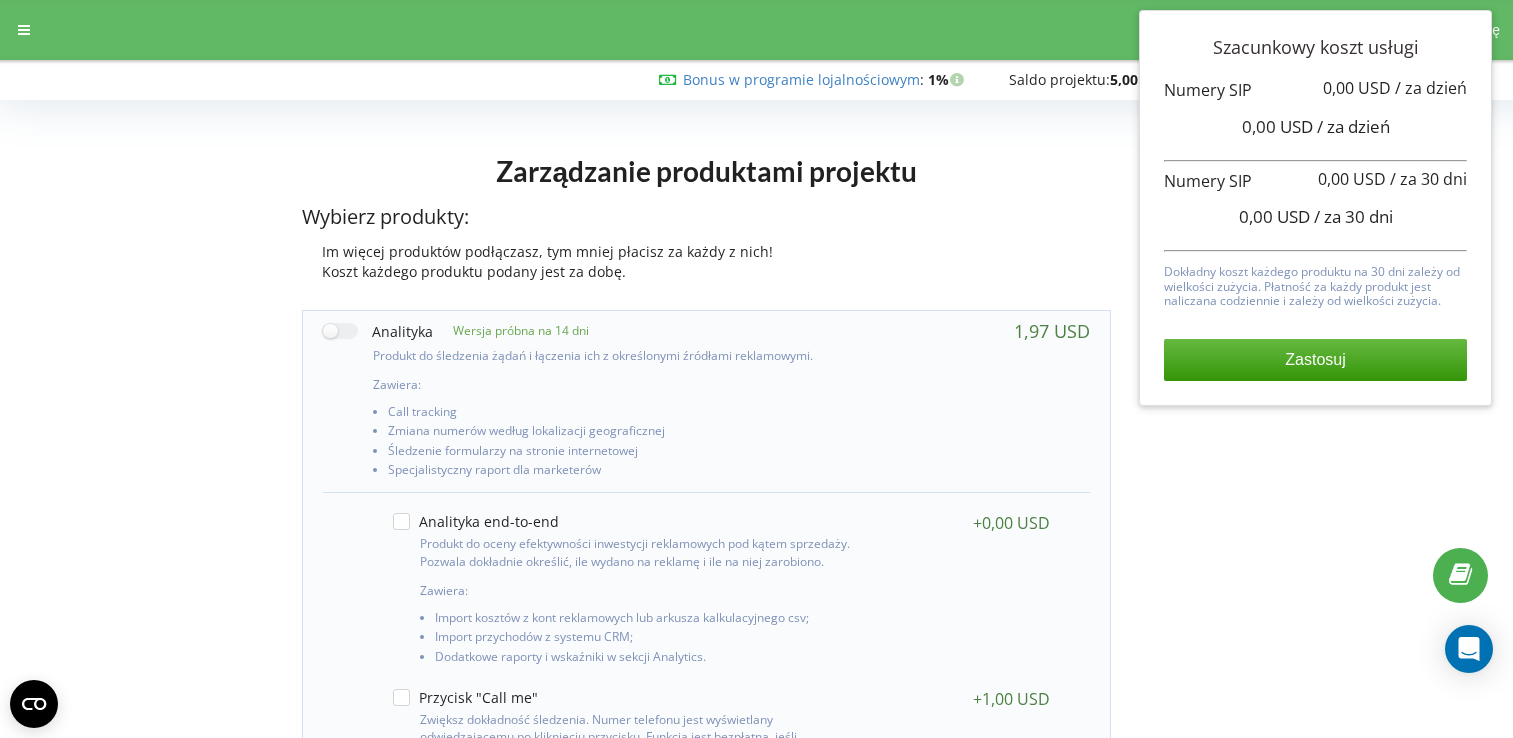 scroll, scrollTop: 852, scrollLeft: 0, axis: vertical 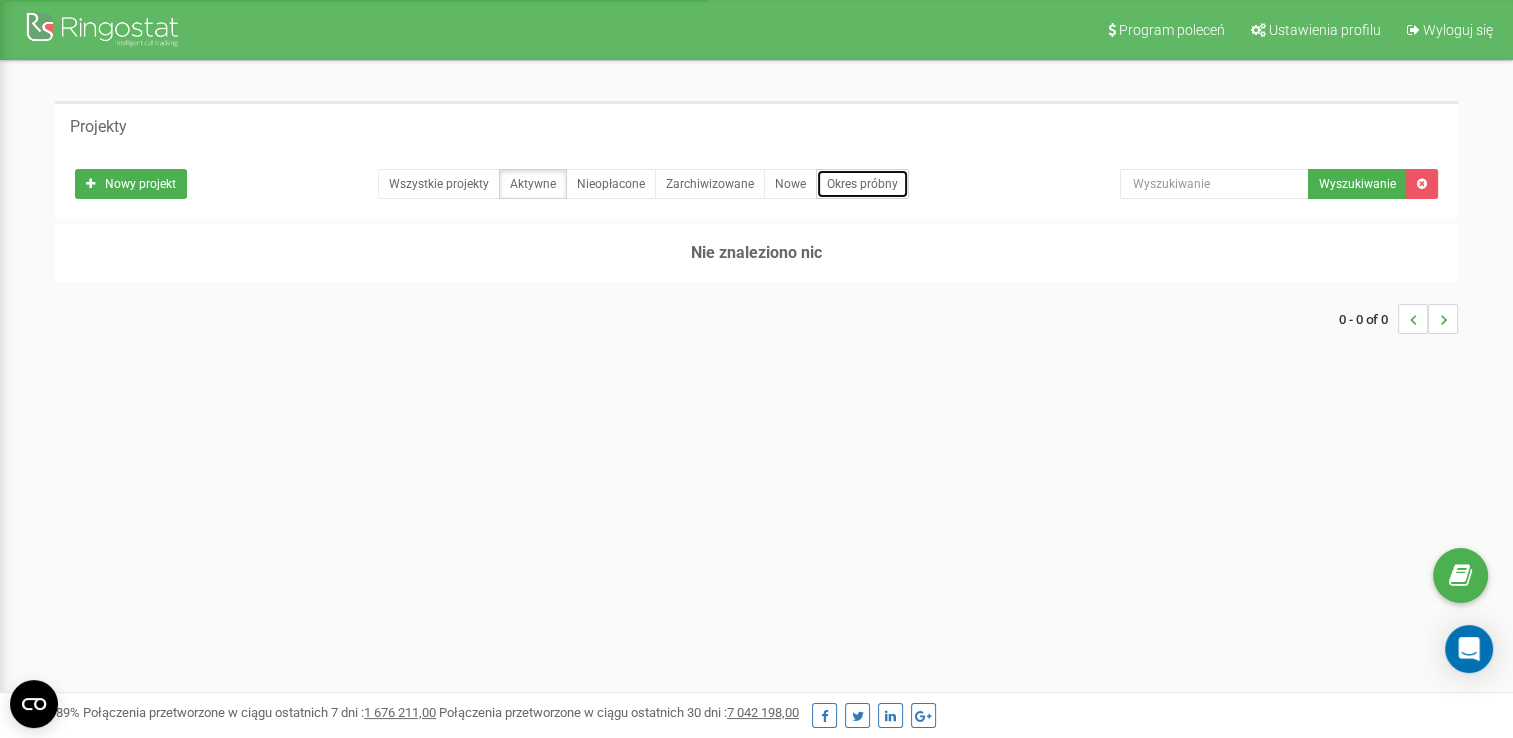 click on "Okres próbny" at bounding box center (862, 184) 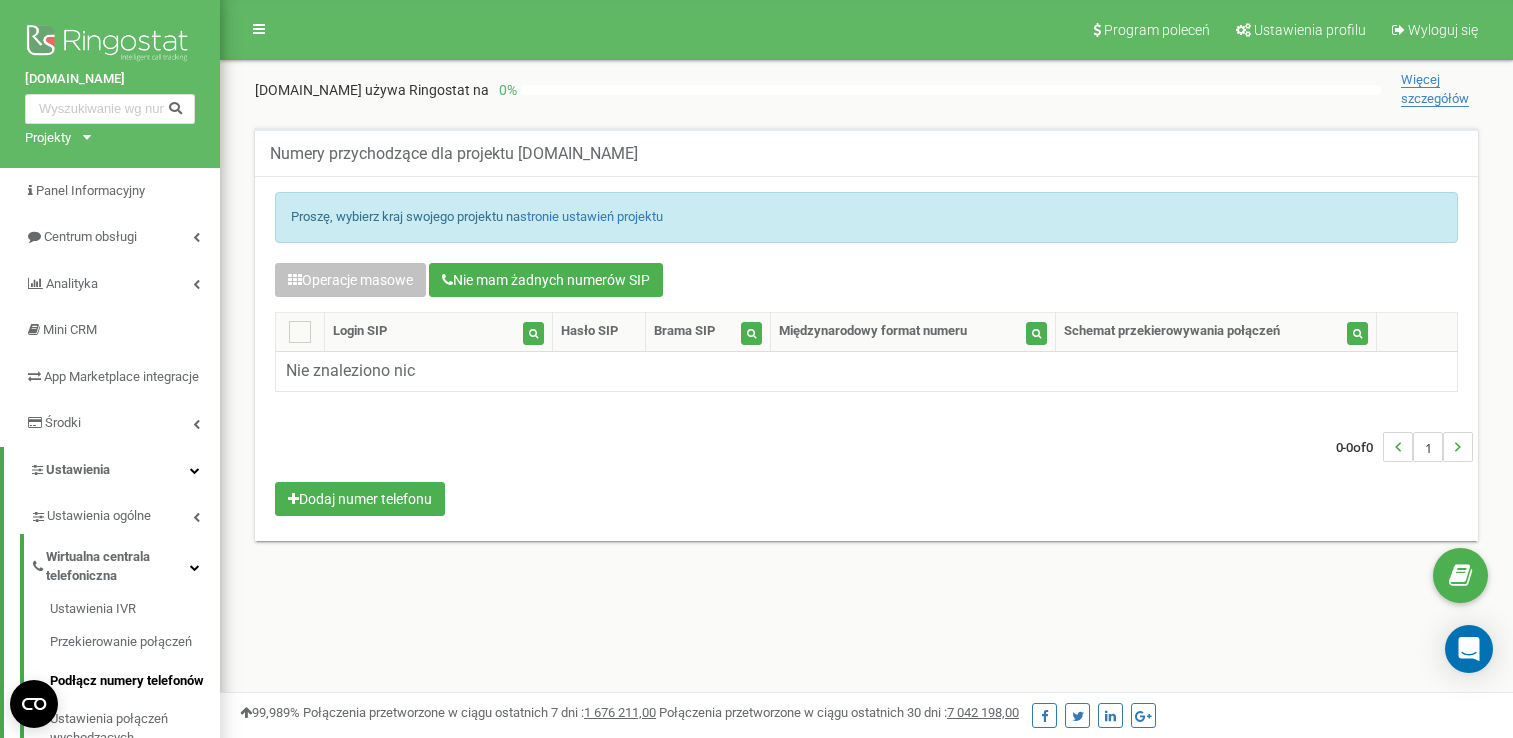 scroll, scrollTop: 0, scrollLeft: 0, axis: both 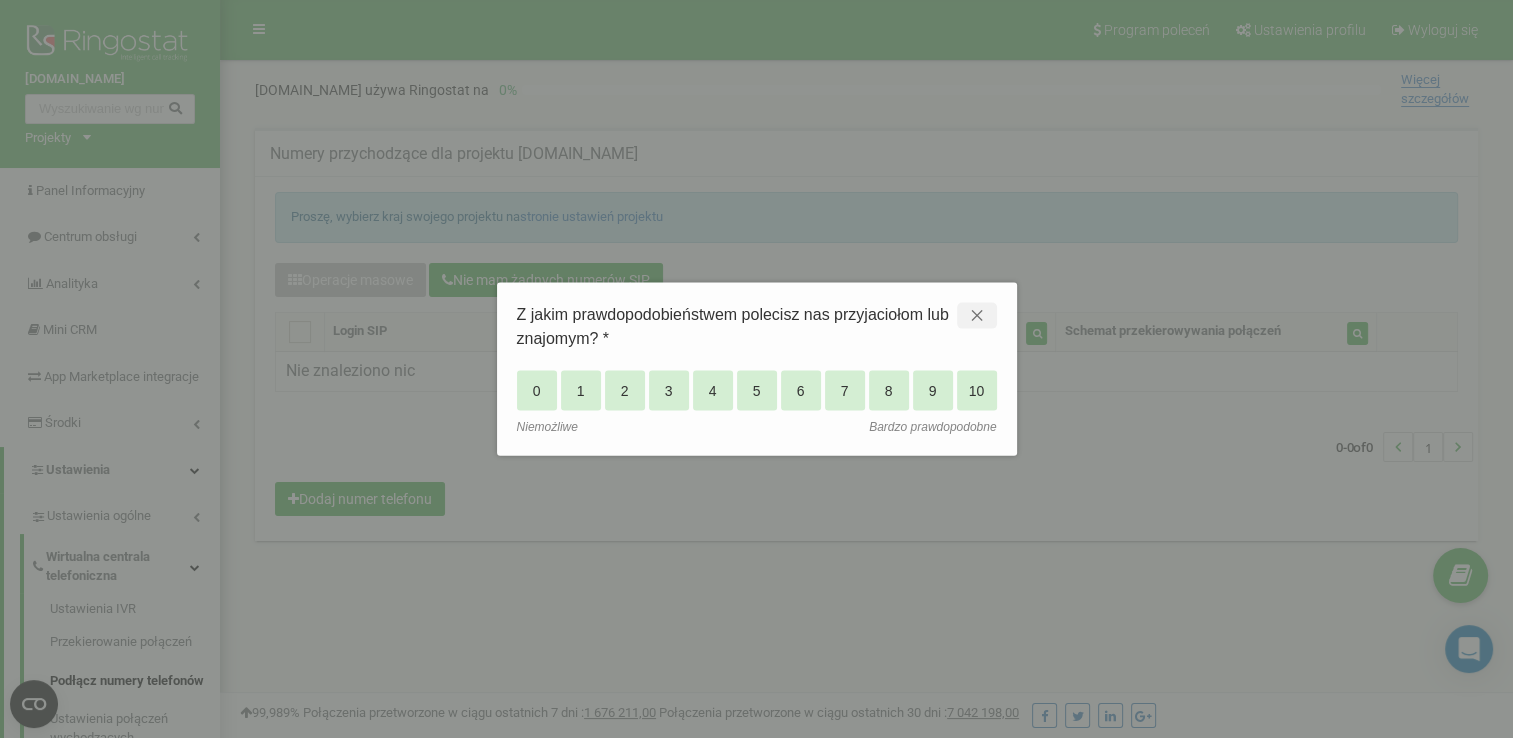 click on "✕" at bounding box center (977, 315) 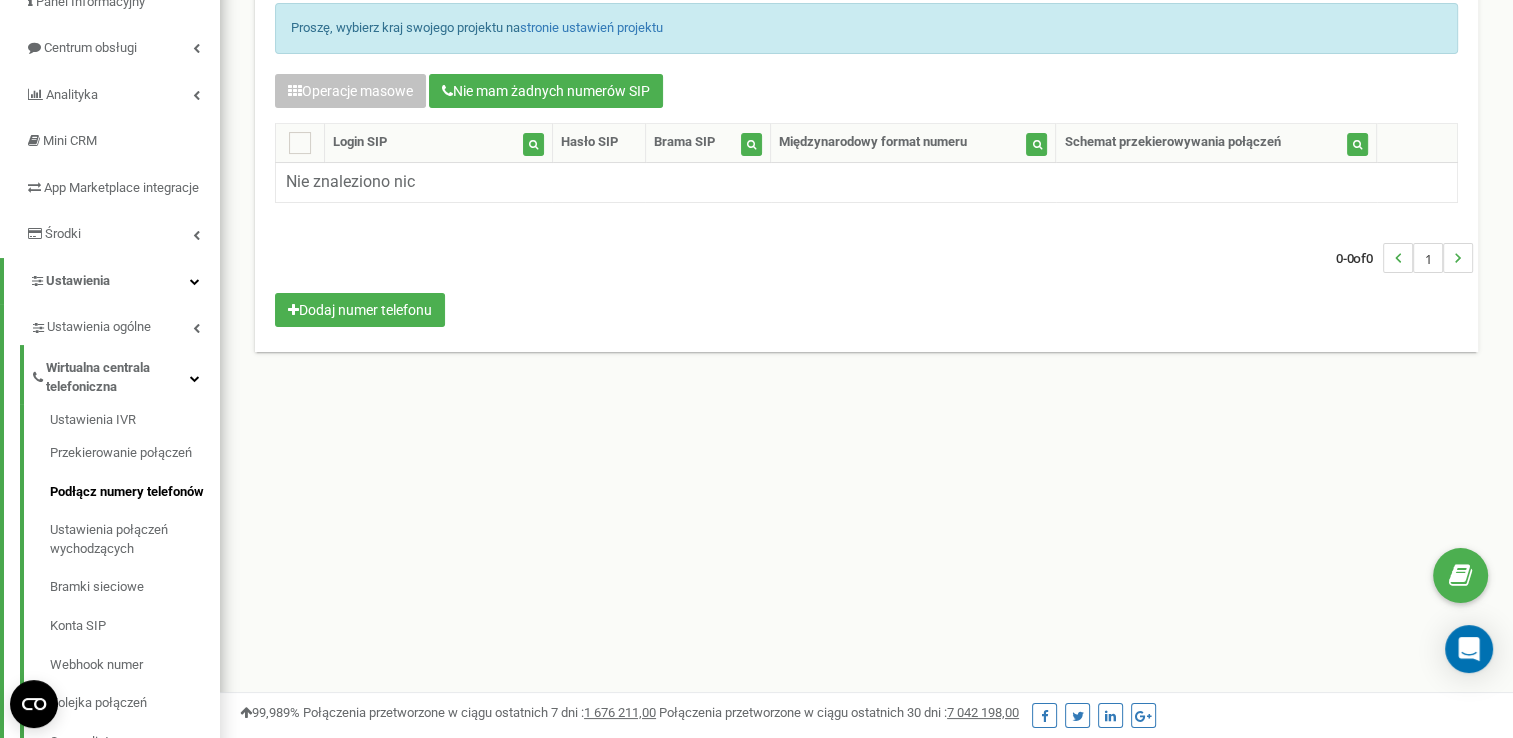 scroll, scrollTop: 0, scrollLeft: 0, axis: both 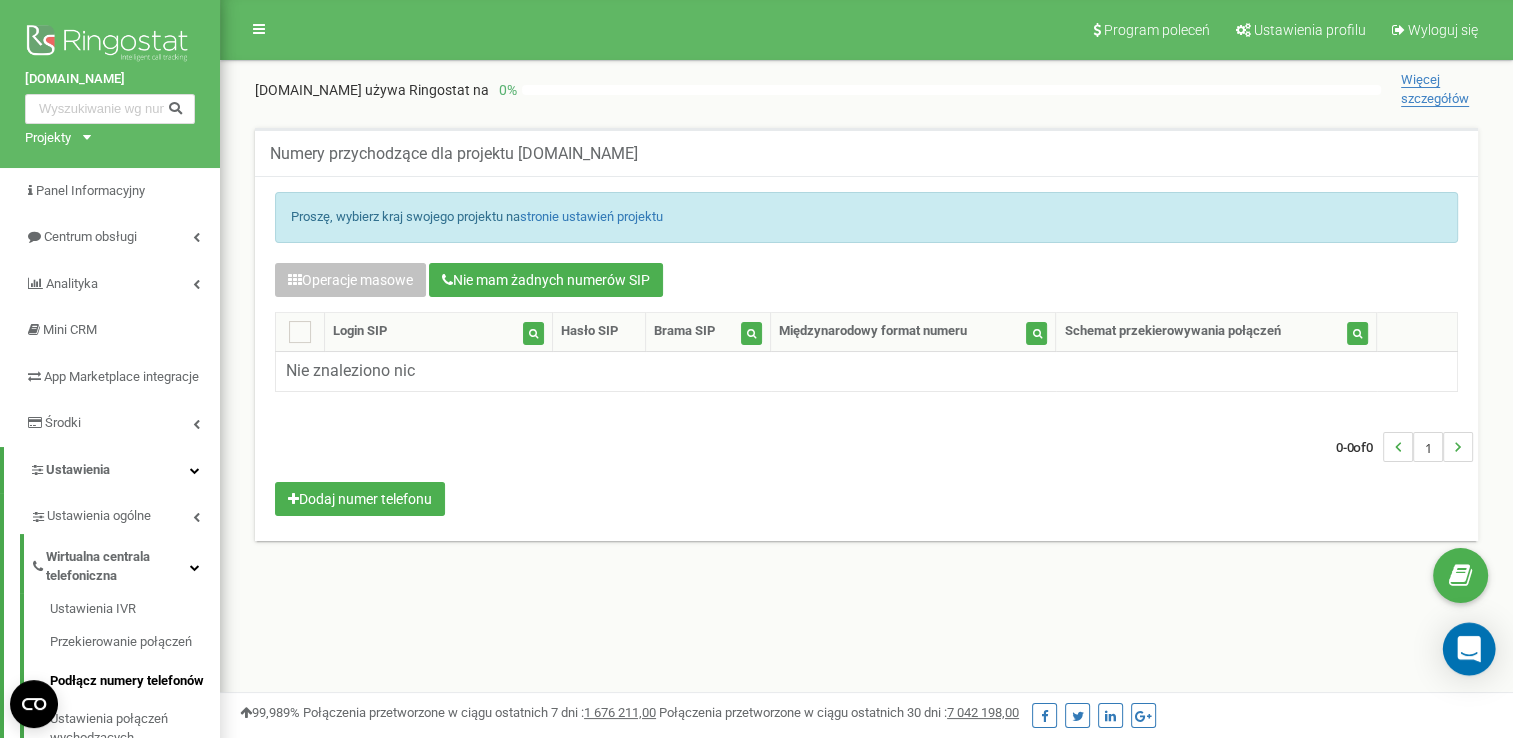 click at bounding box center [1469, 649] 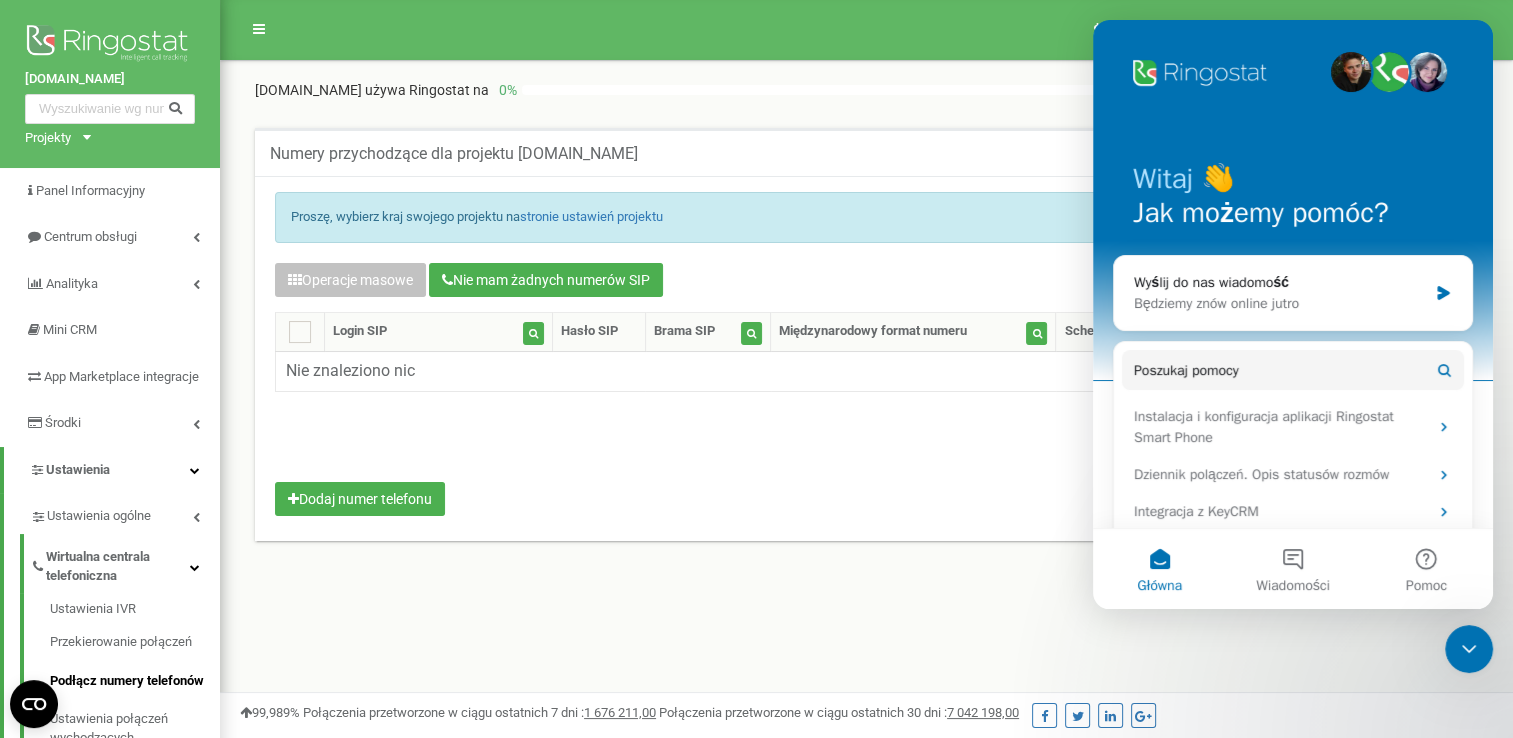 scroll, scrollTop: 0, scrollLeft: 0, axis: both 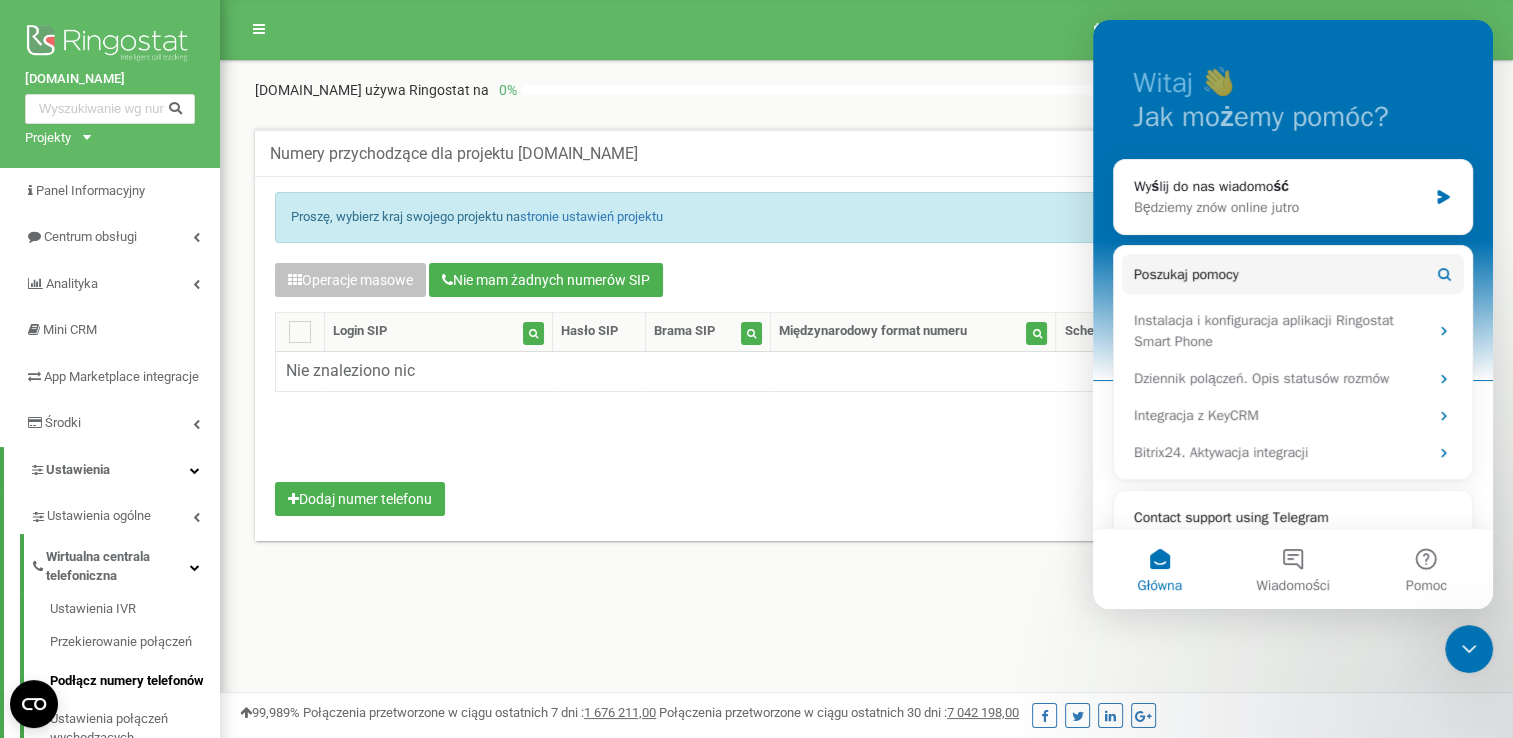 click on "Numery przychodzące dla projektu example488889.com
Proszę, wybierz kraj swojego projektu na  stronie ustawień projektu
Operacje masowe
Nie mam żadnych numerów SIP
Ustawienie
Wybierz ustawienie do edycji
Schemat przekierowywania połączeń
Brama SIP
Wybierz ustawienie do edycji
Nowa wartość
Nieprzypisane" at bounding box center [866, 356] 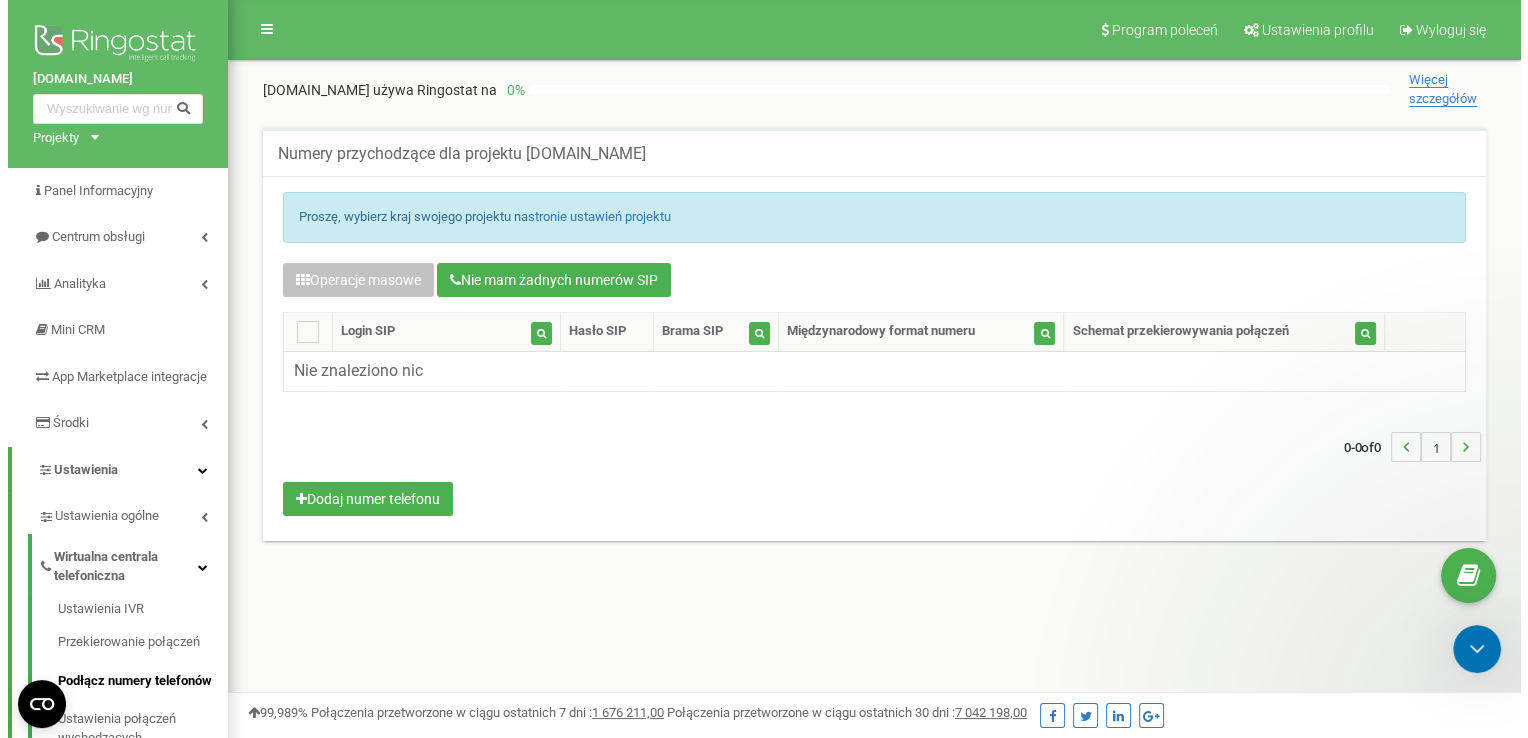 scroll, scrollTop: 0, scrollLeft: 0, axis: both 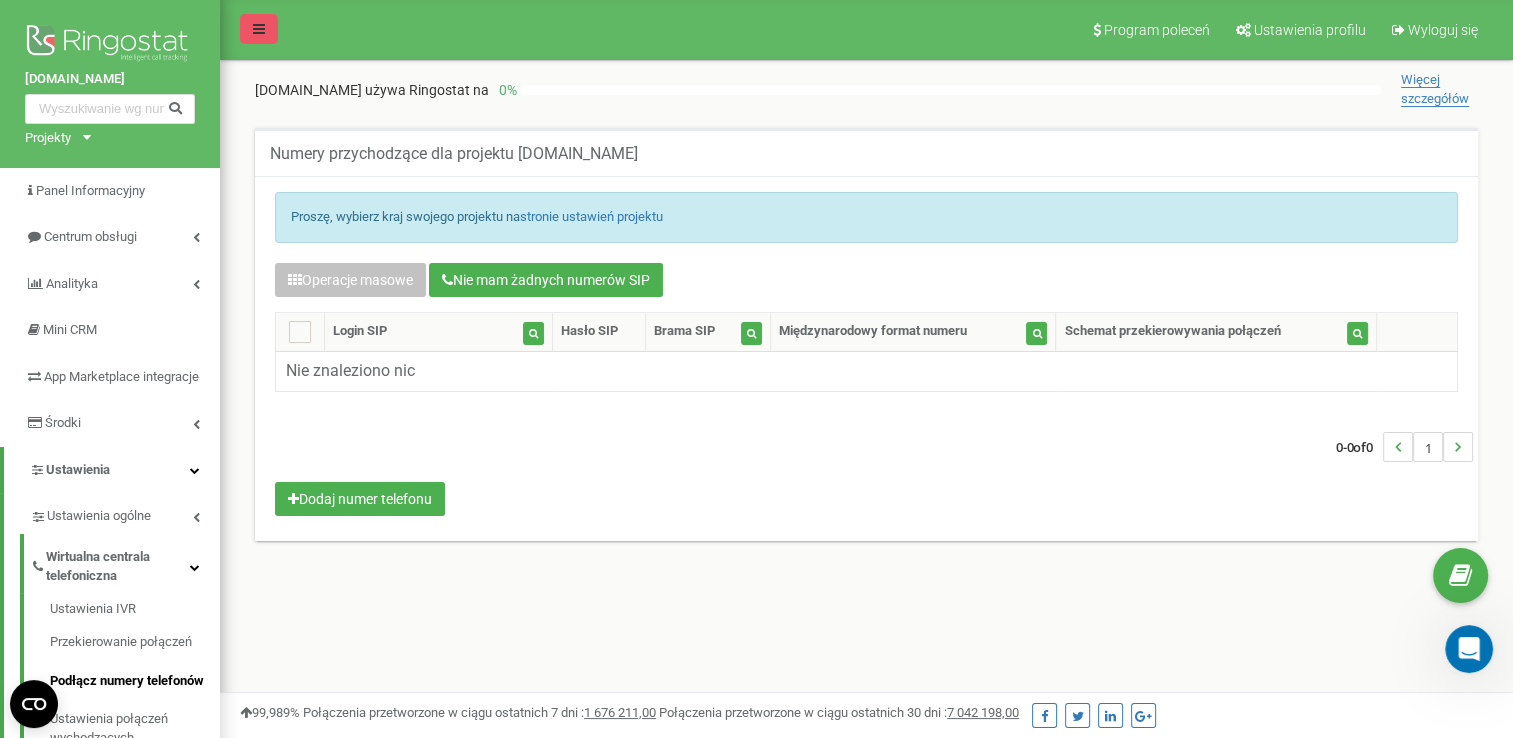 click at bounding box center (259, 29) 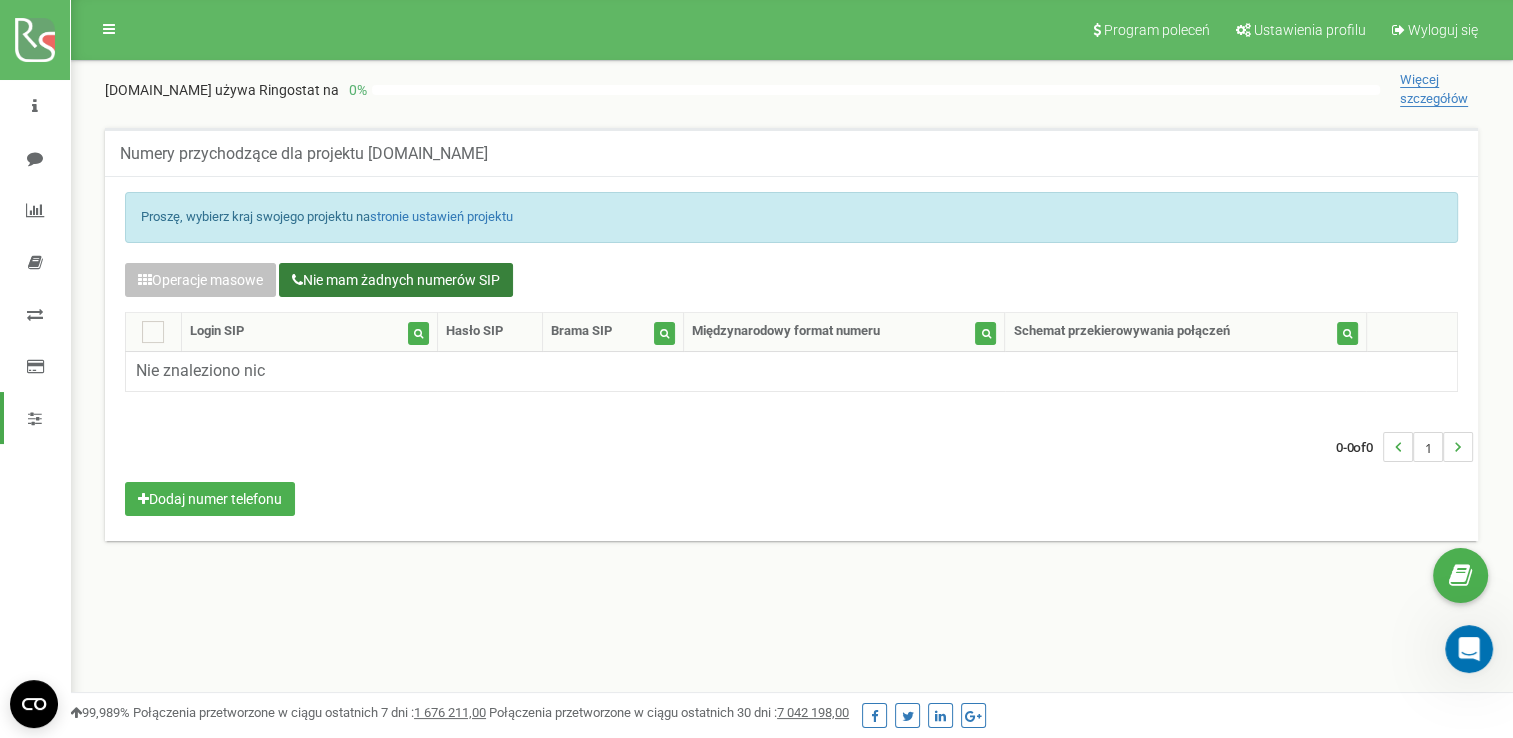 click on "Nie mam żadnych numerów SIP" at bounding box center (396, 280) 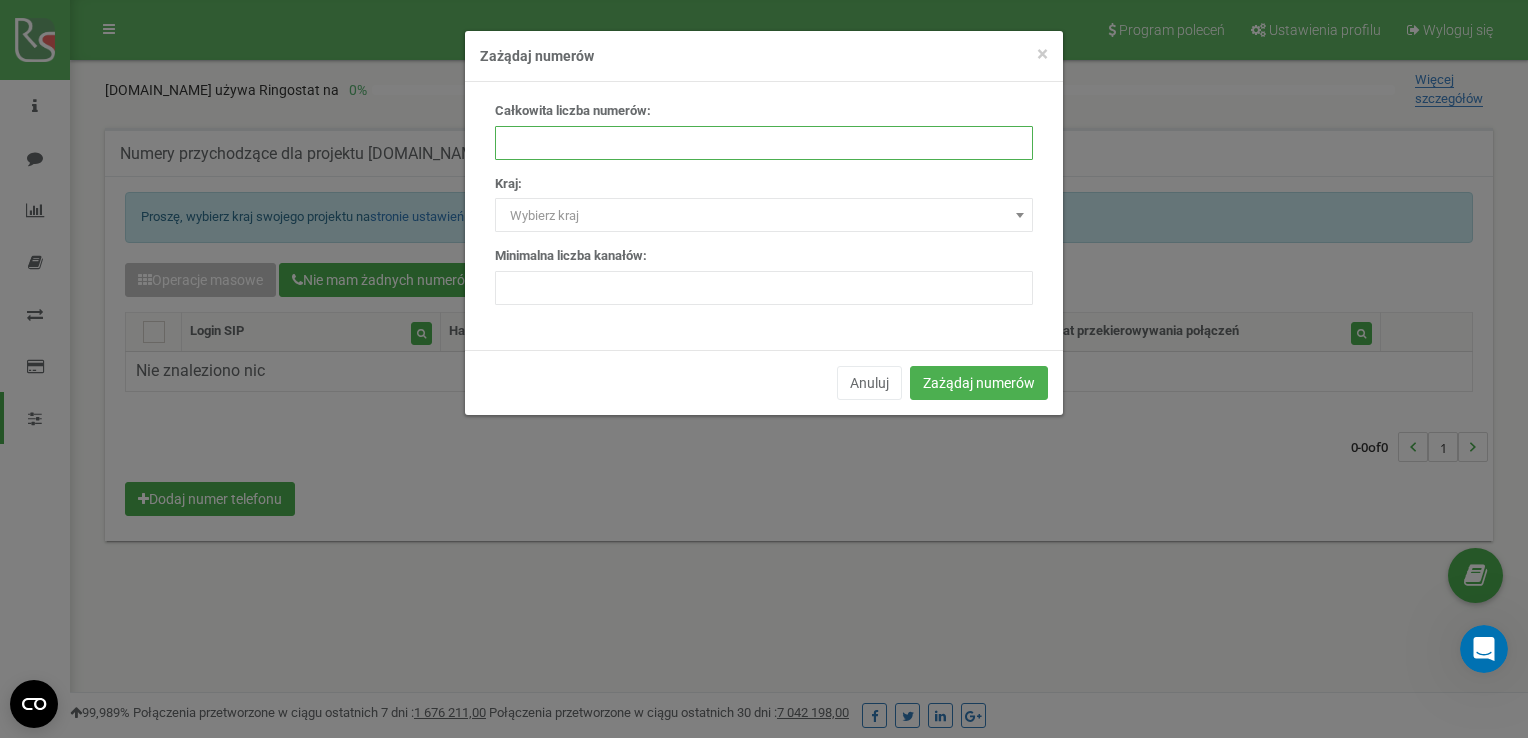 click at bounding box center (764, 143) 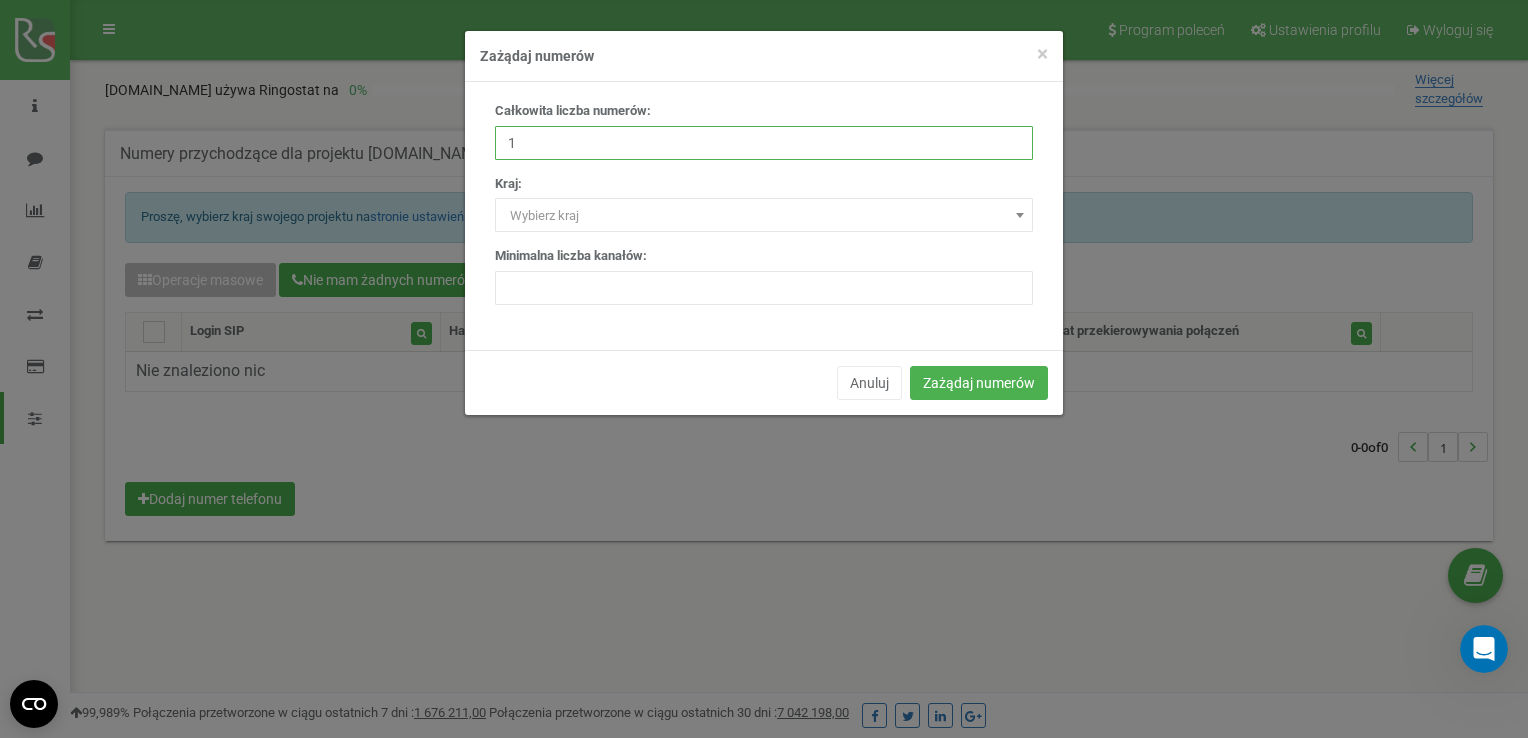 click on "1" at bounding box center [764, 143] 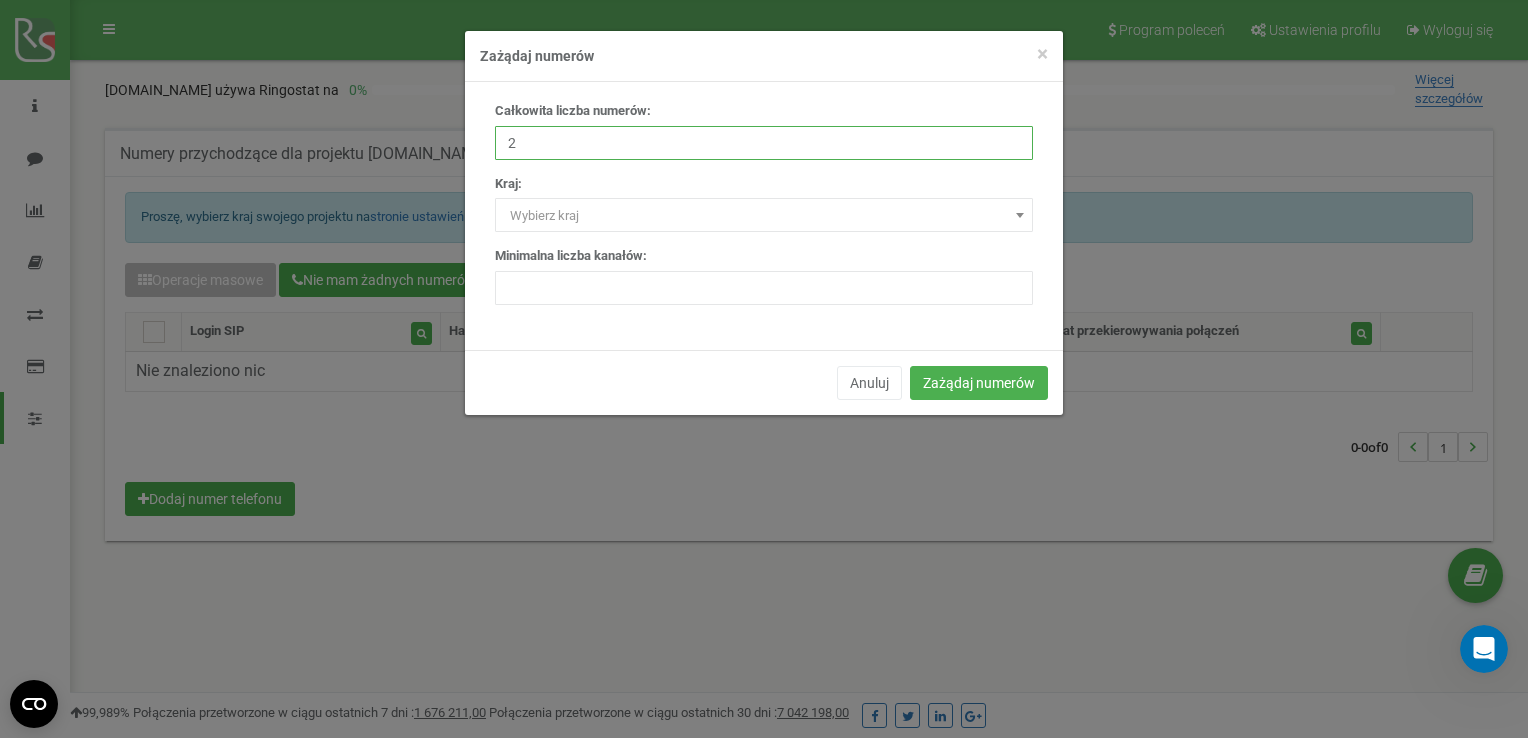 click on "2" at bounding box center (764, 143) 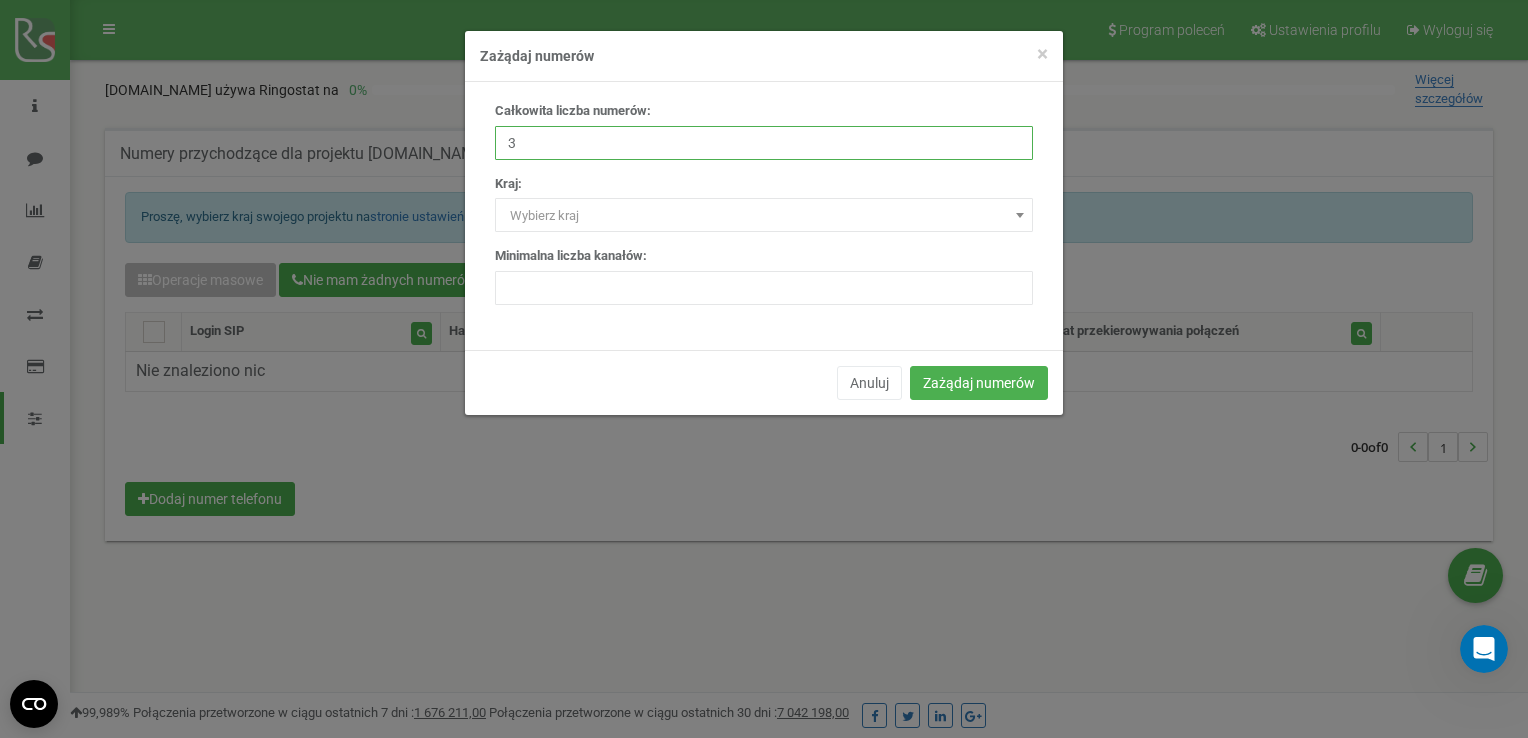 click on "3" at bounding box center (764, 143) 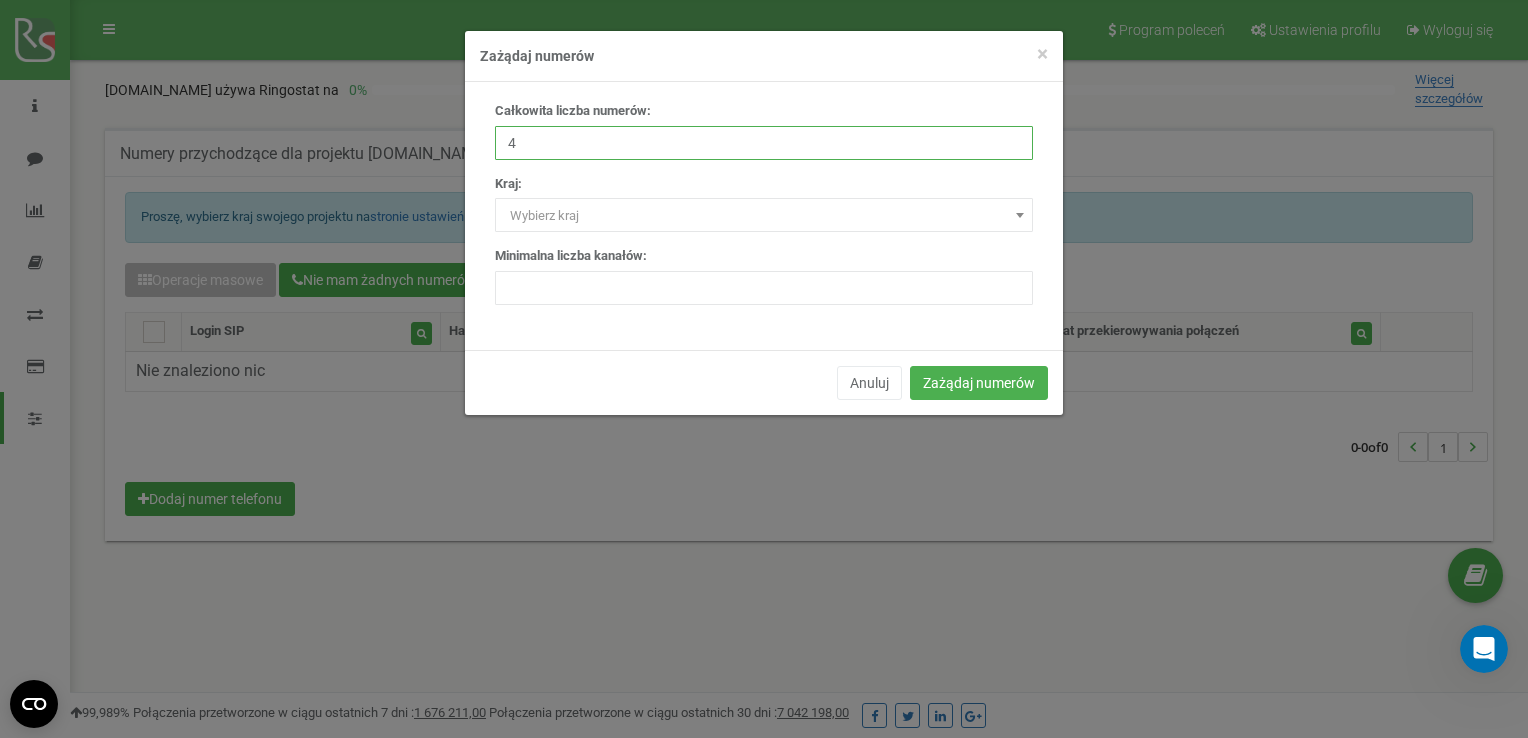 click on "4" at bounding box center [764, 143] 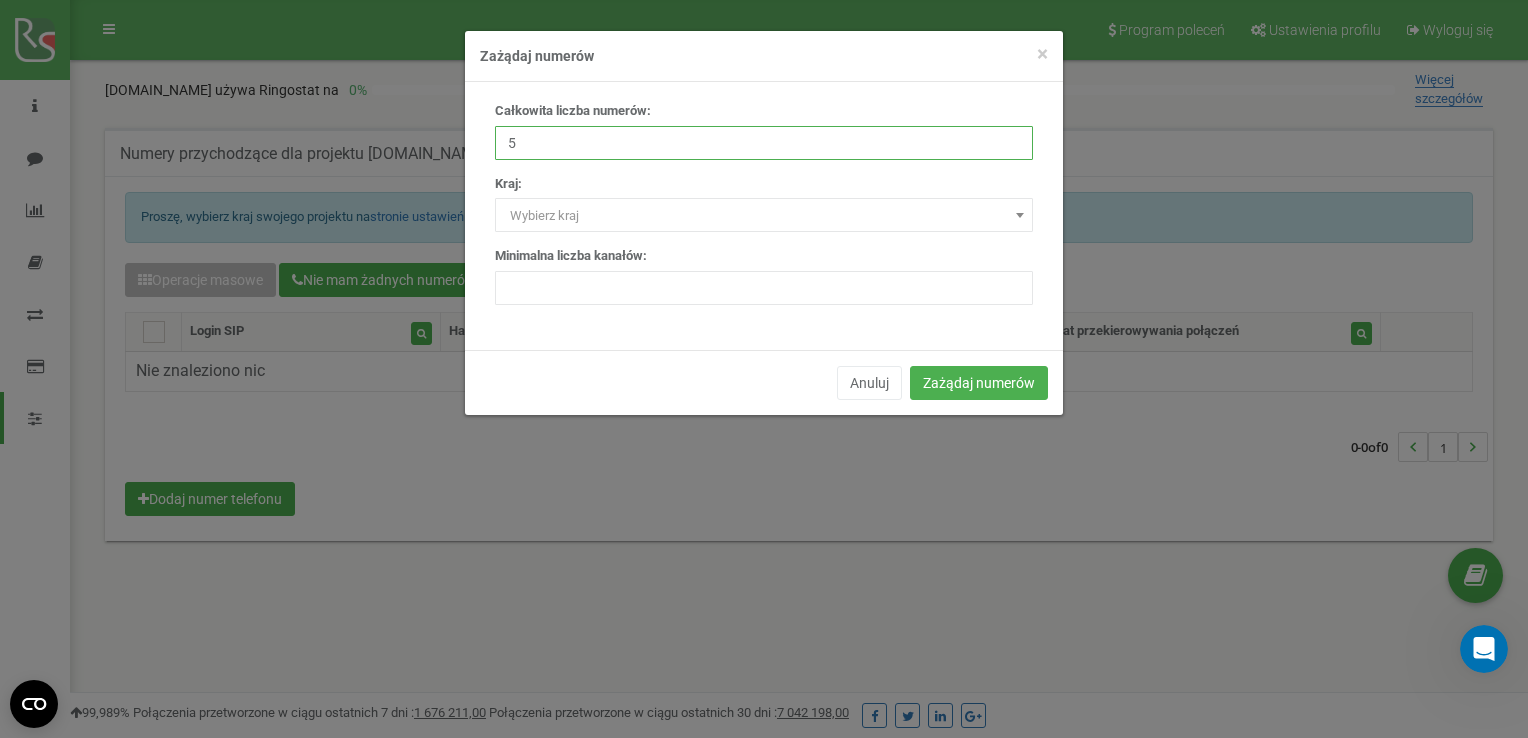 click on "5" at bounding box center [764, 143] 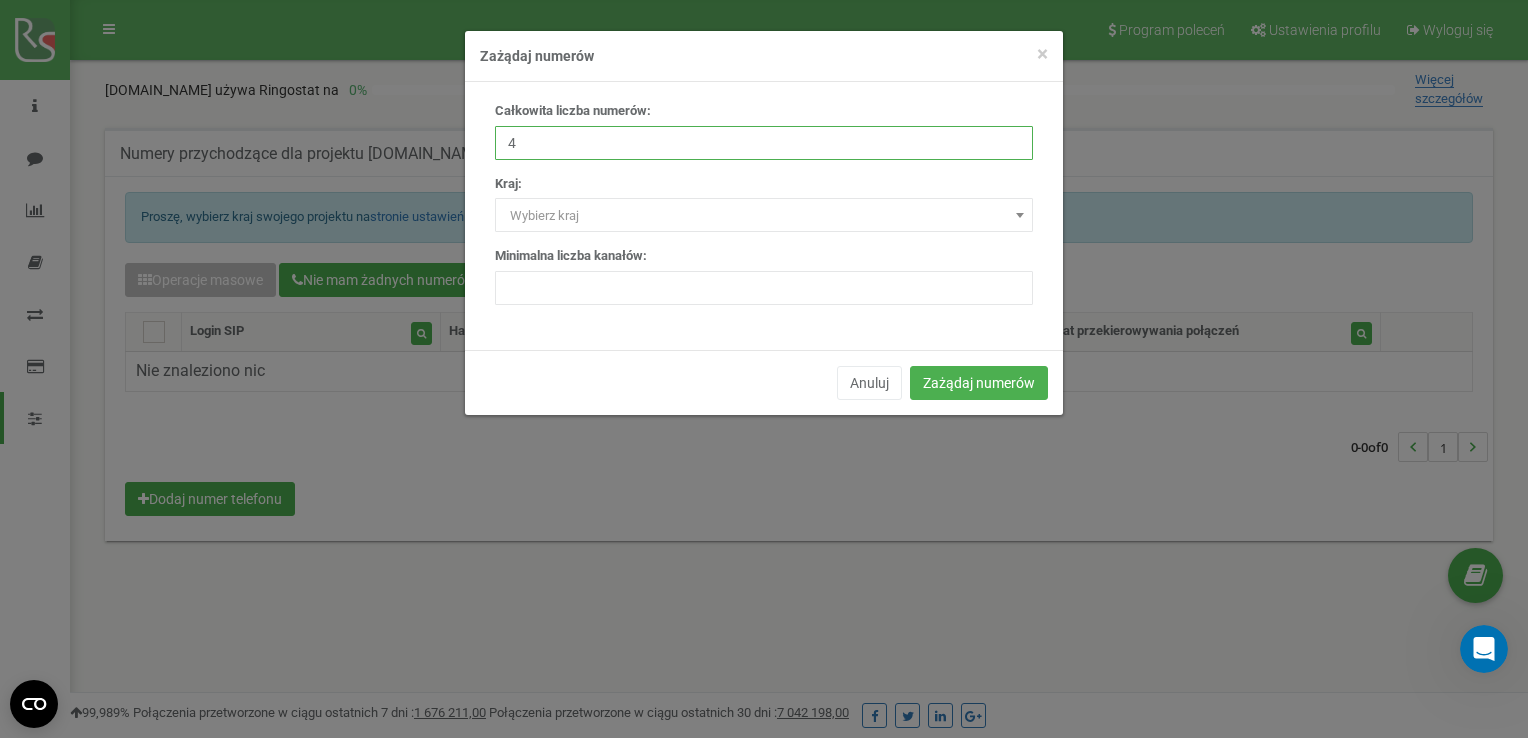 click on "4" at bounding box center (764, 143) 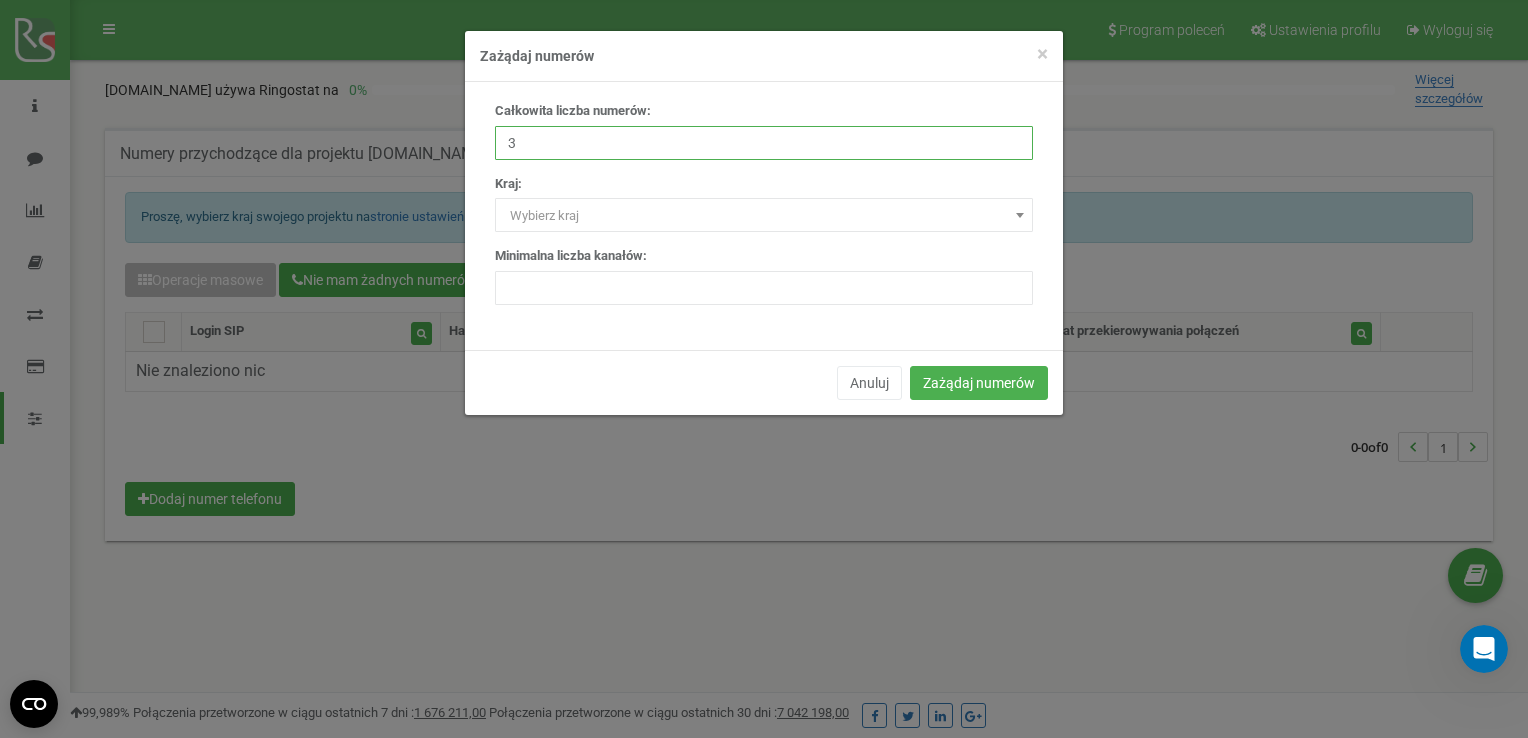 click on "3" at bounding box center [764, 143] 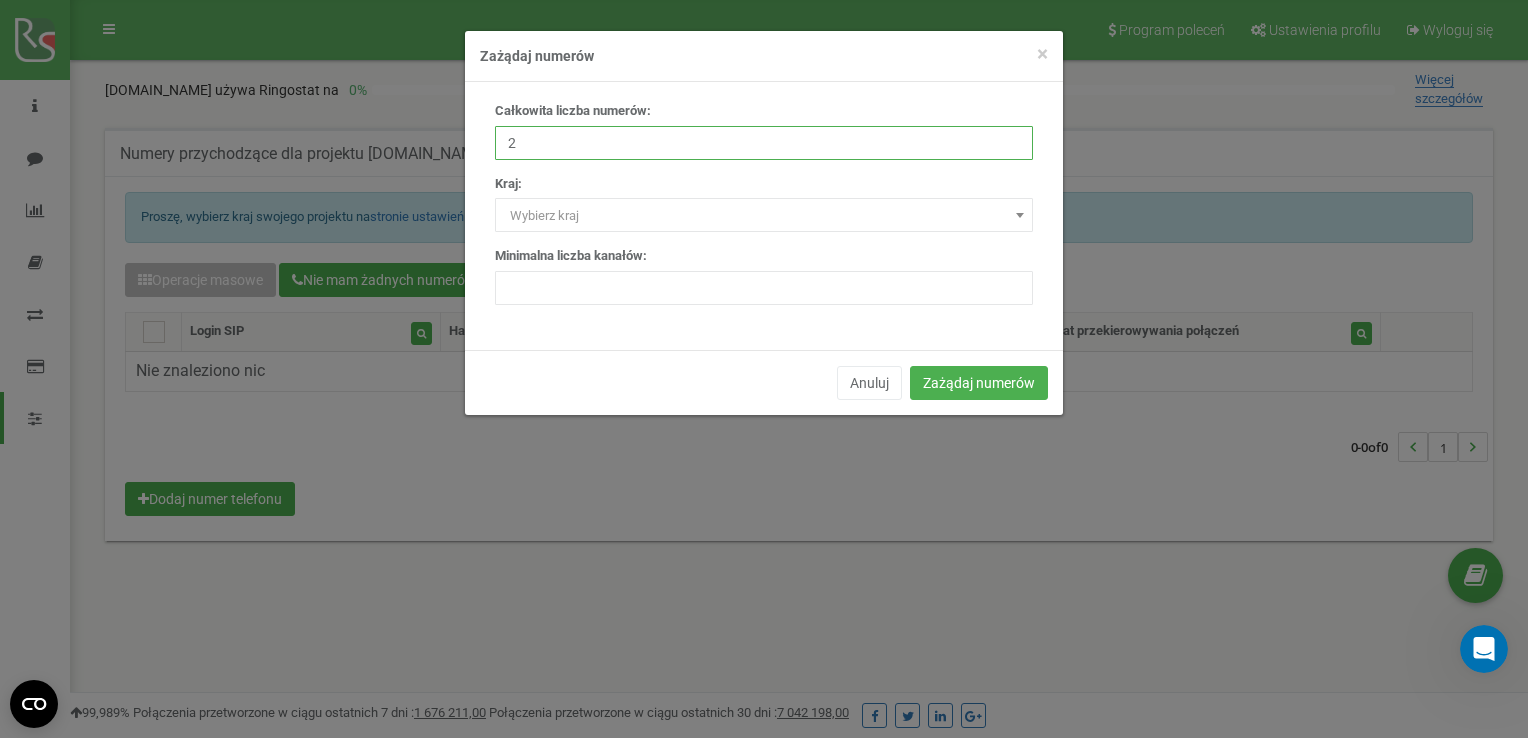 click on "2" at bounding box center (764, 143) 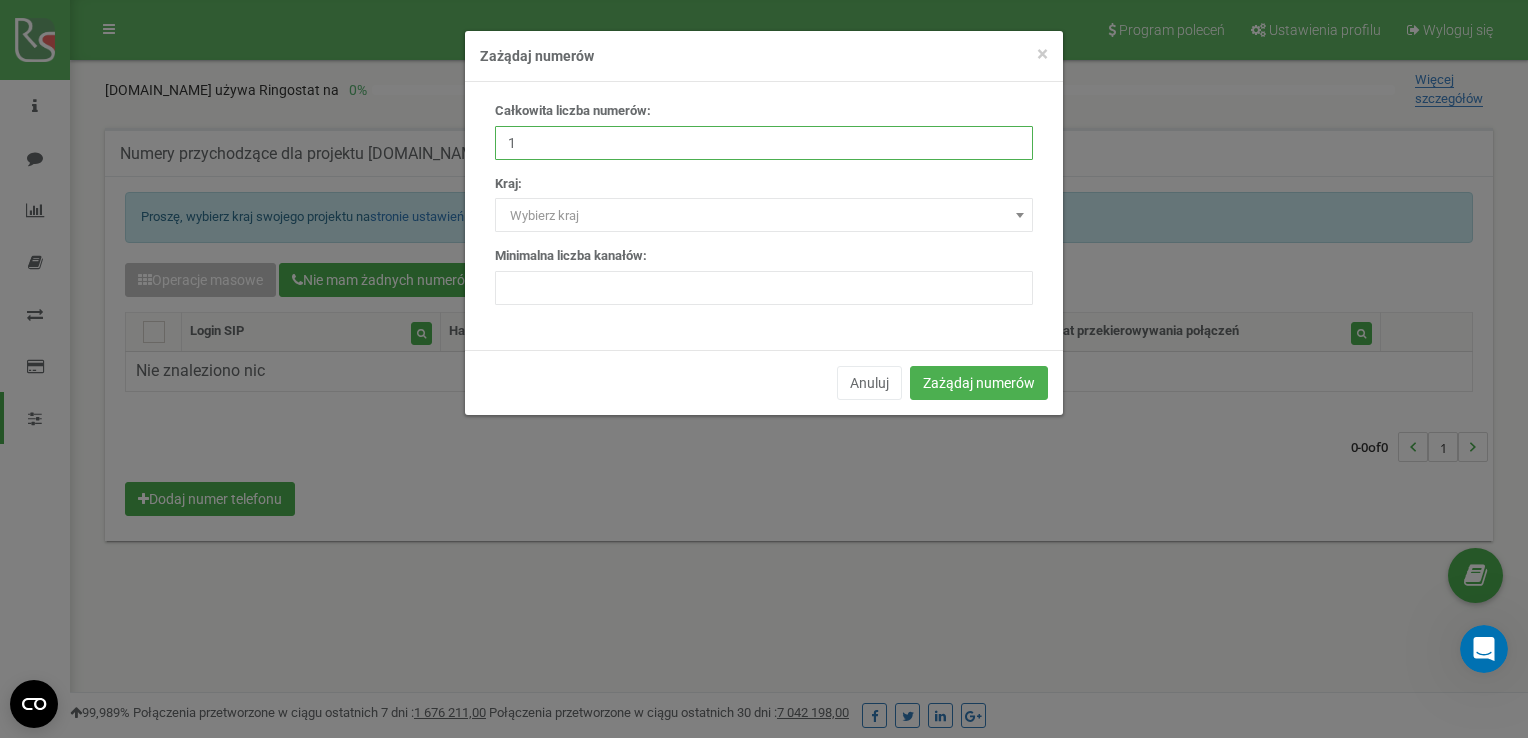 type on "1" 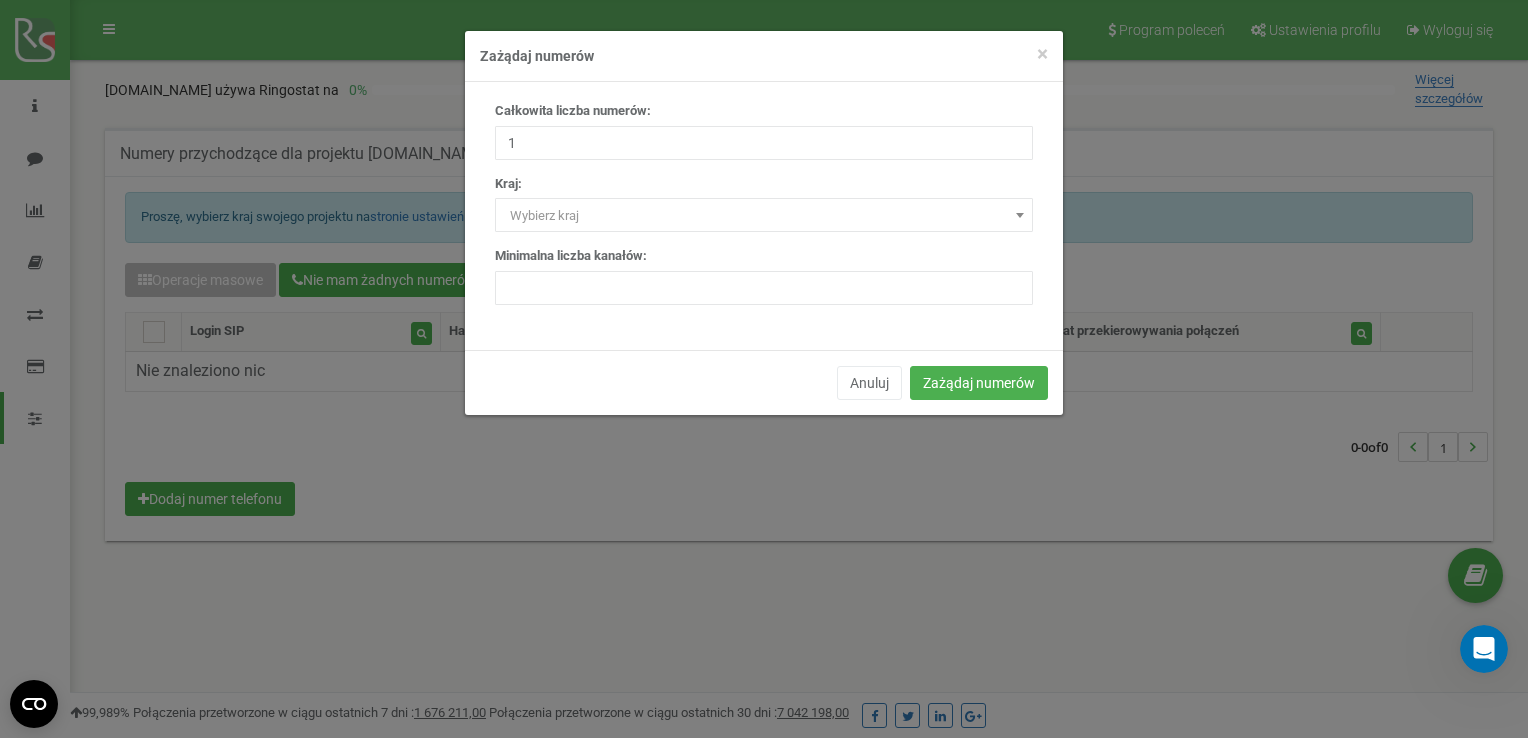 click at bounding box center [1020, 215] 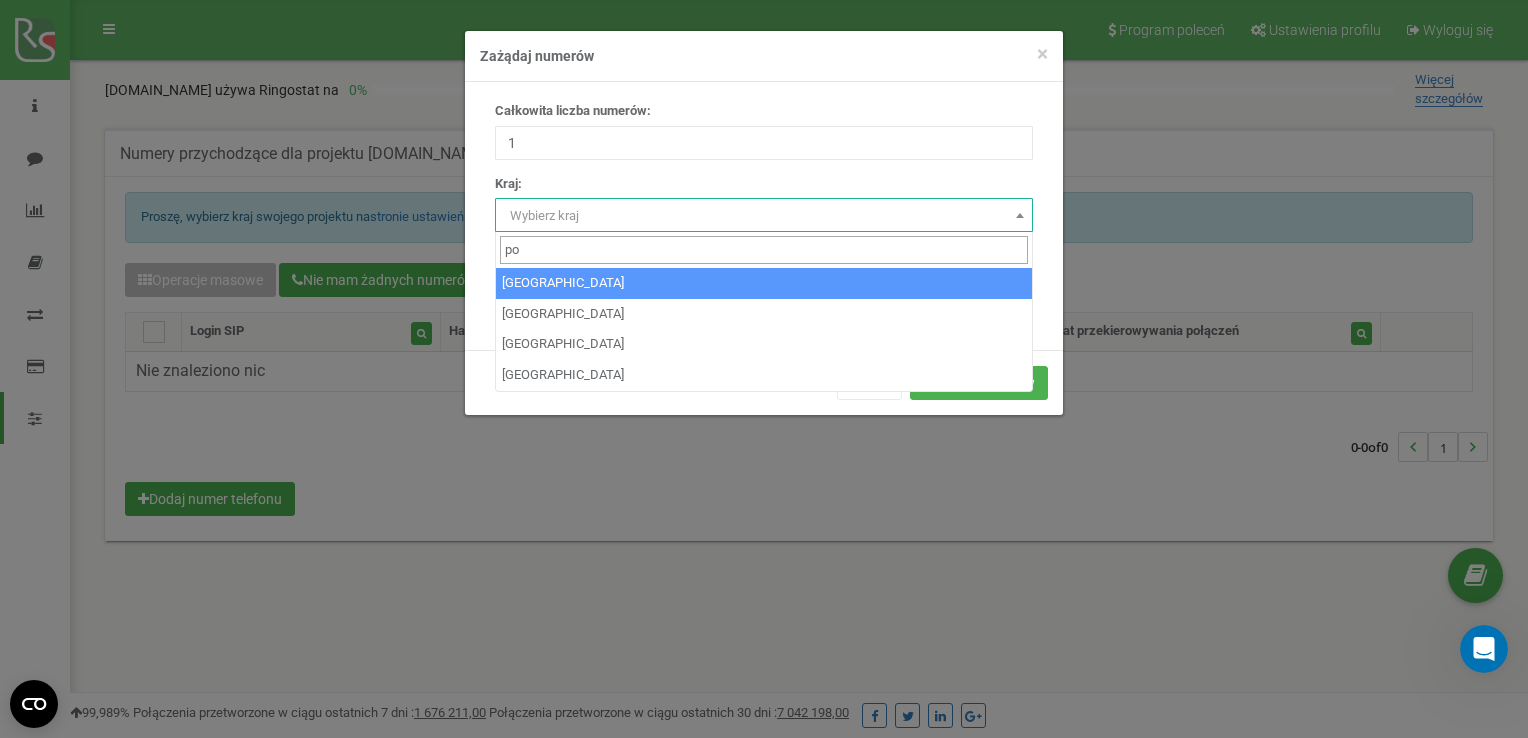 scroll, scrollTop: 0, scrollLeft: 0, axis: both 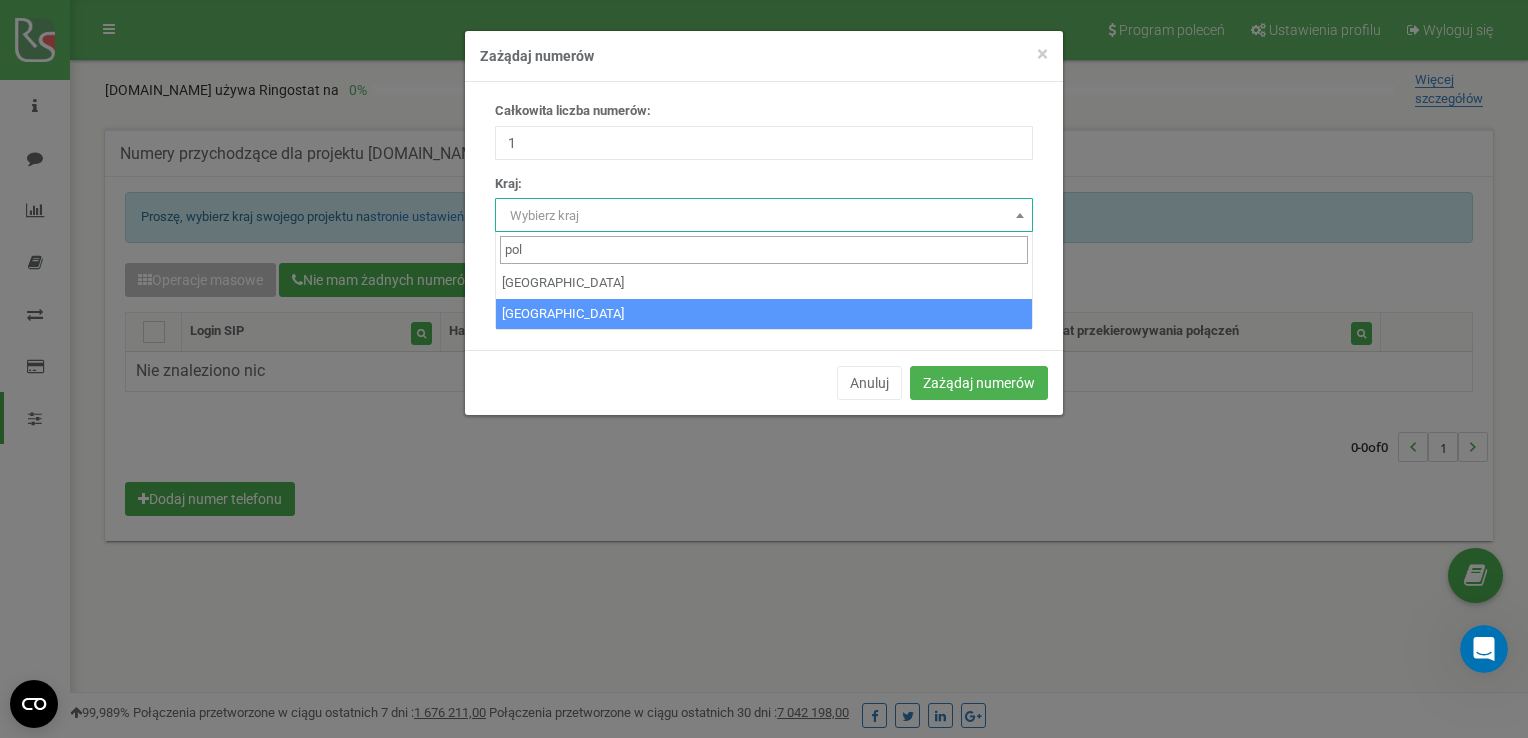 type on "pol" 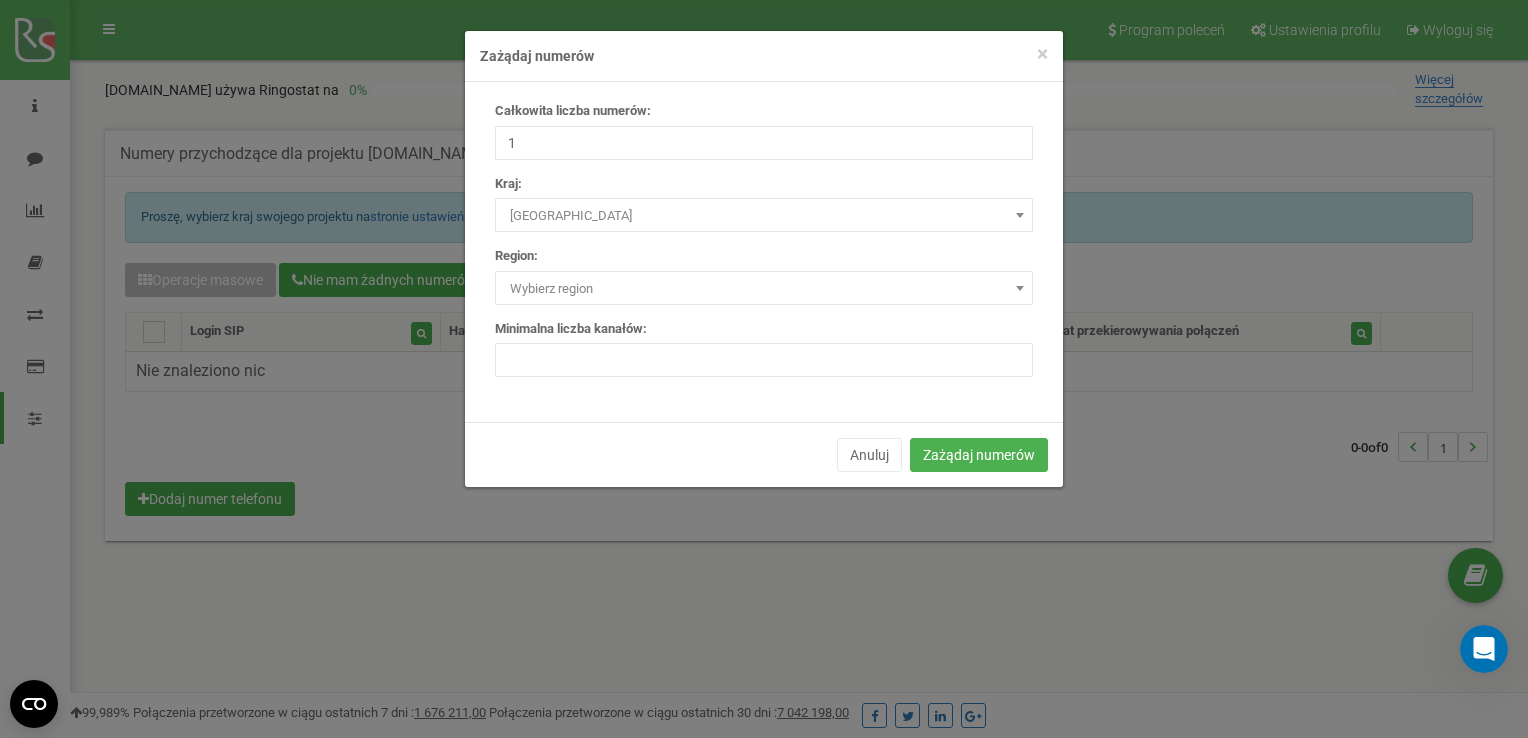 click on "Wybierz region" at bounding box center [764, 289] 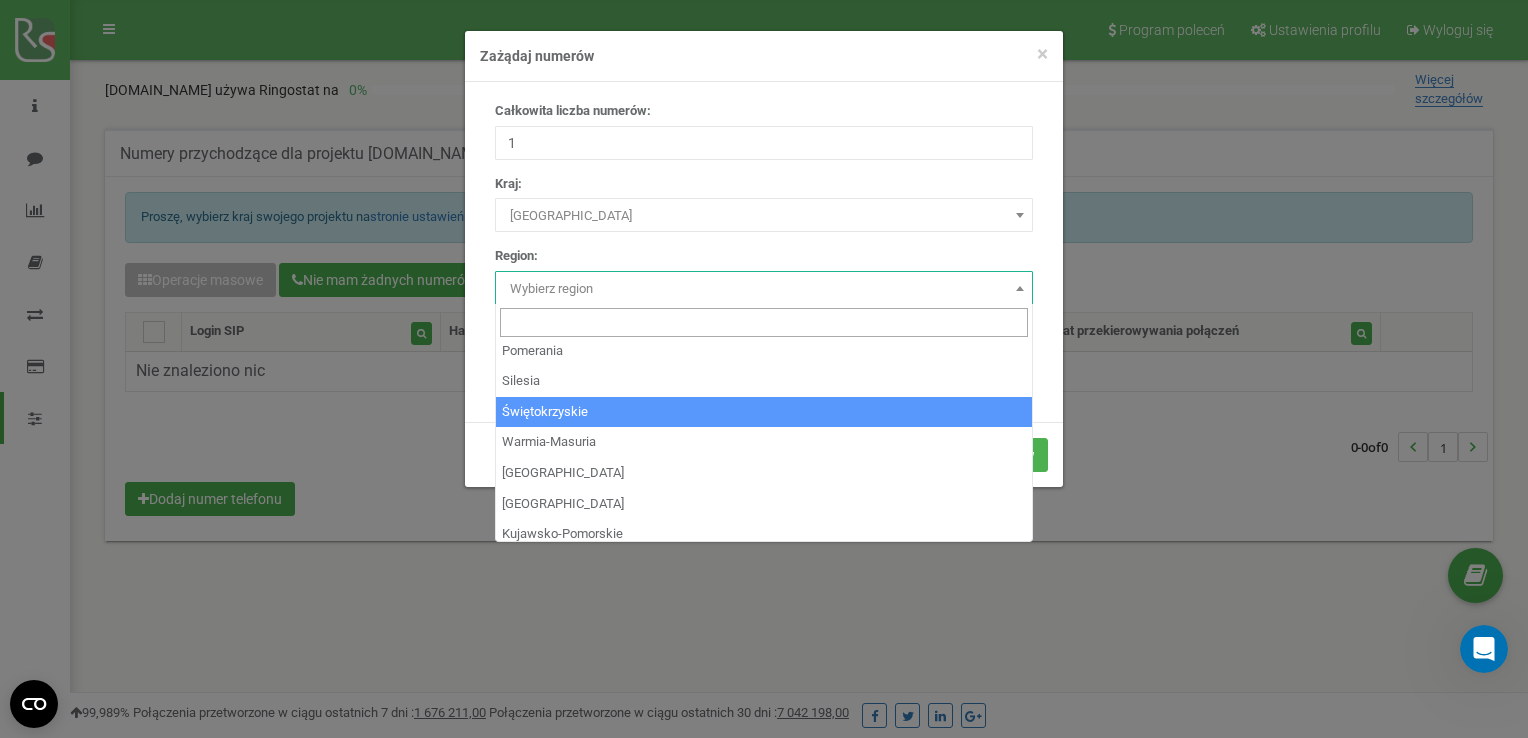 scroll, scrollTop: 119, scrollLeft: 0, axis: vertical 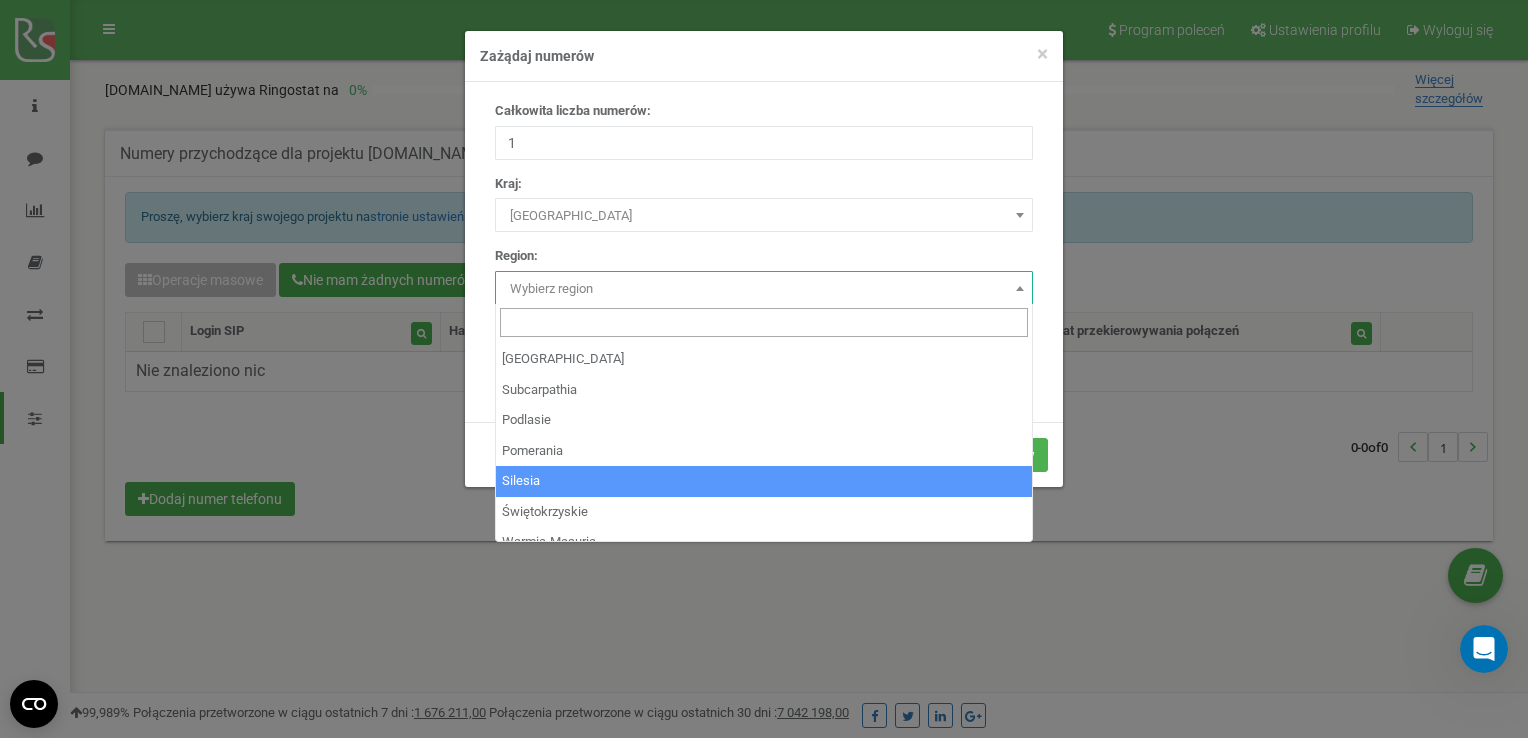select on "PL_24" 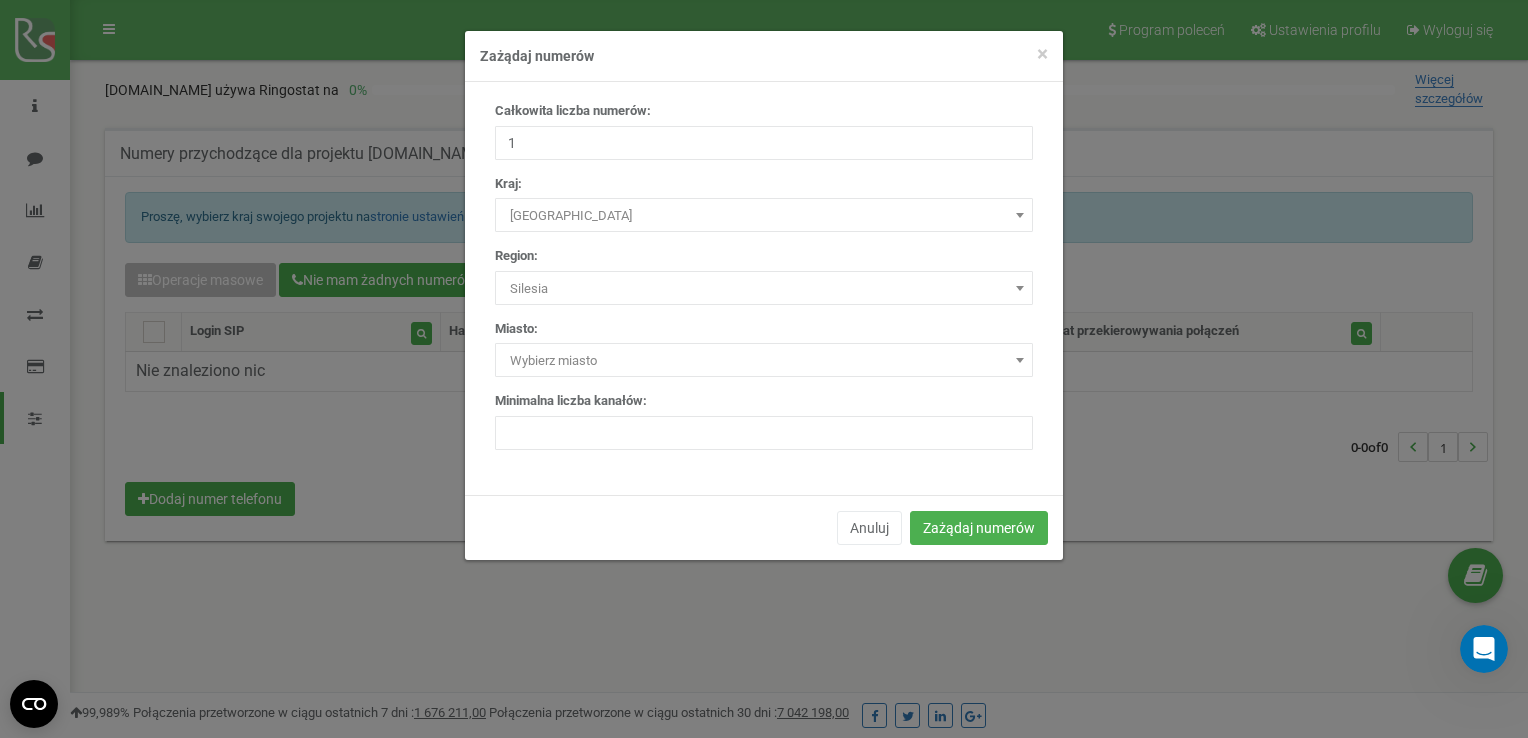 click on "Wybierz miasto" at bounding box center [764, 361] 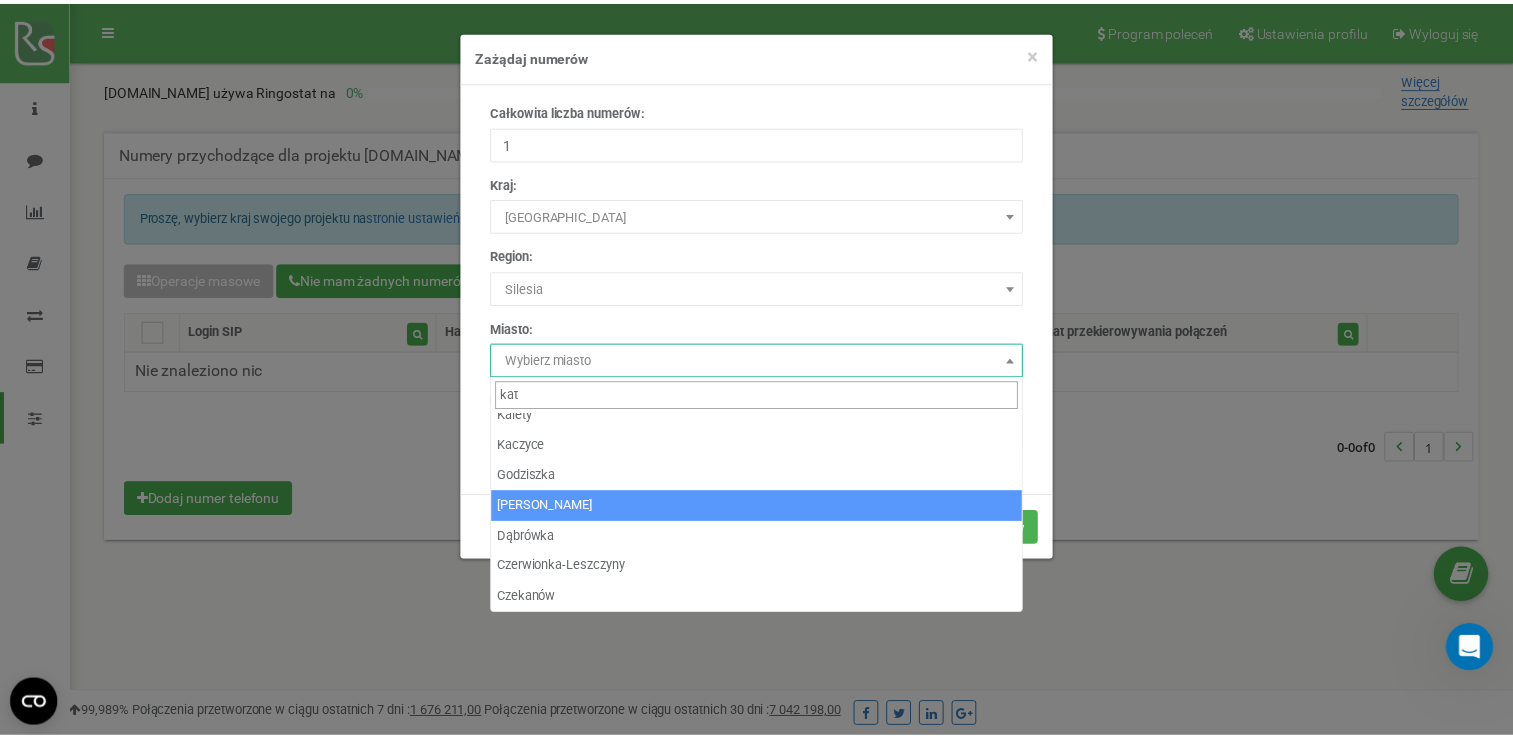 scroll, scrollTop: 0, scrollLeft: 0, axis: both 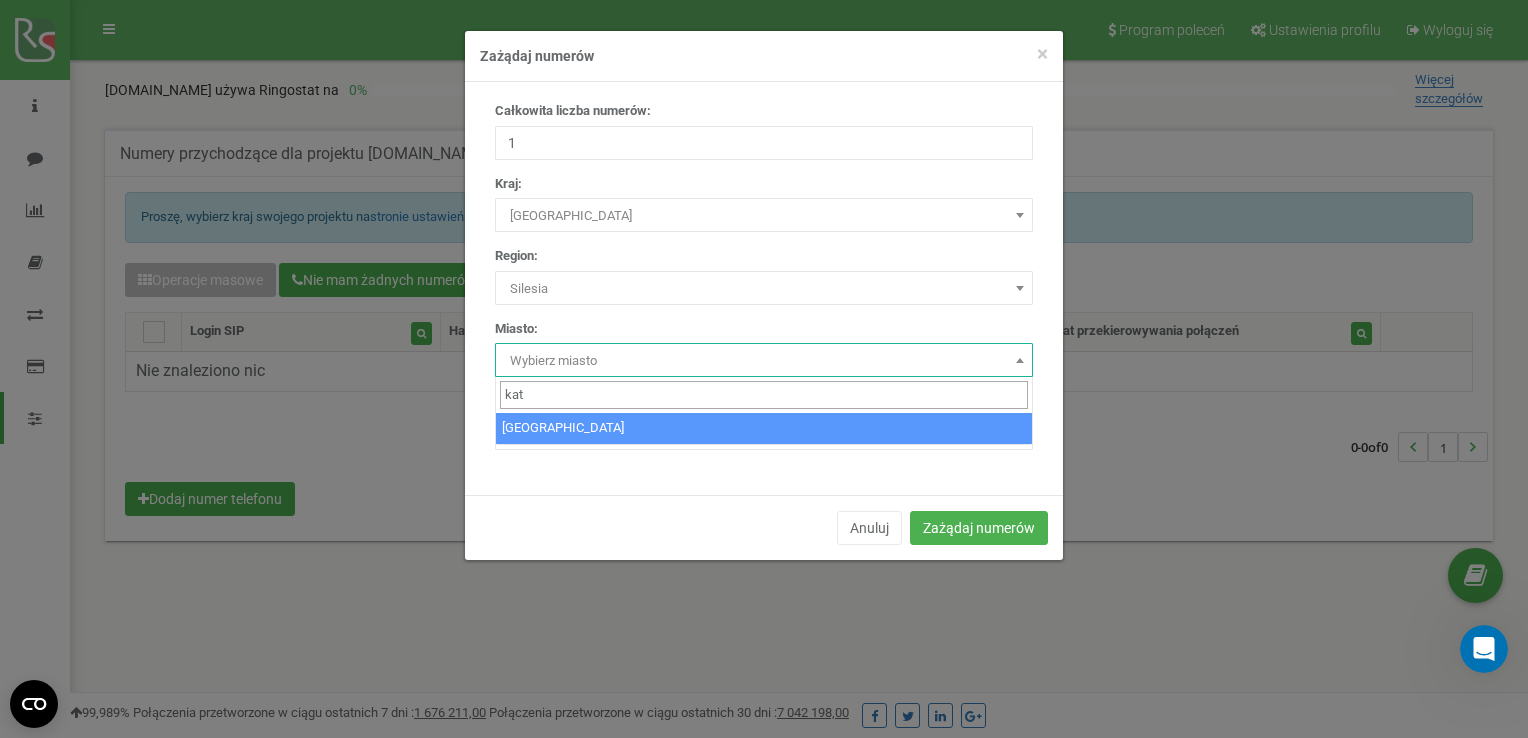 type on "kat" 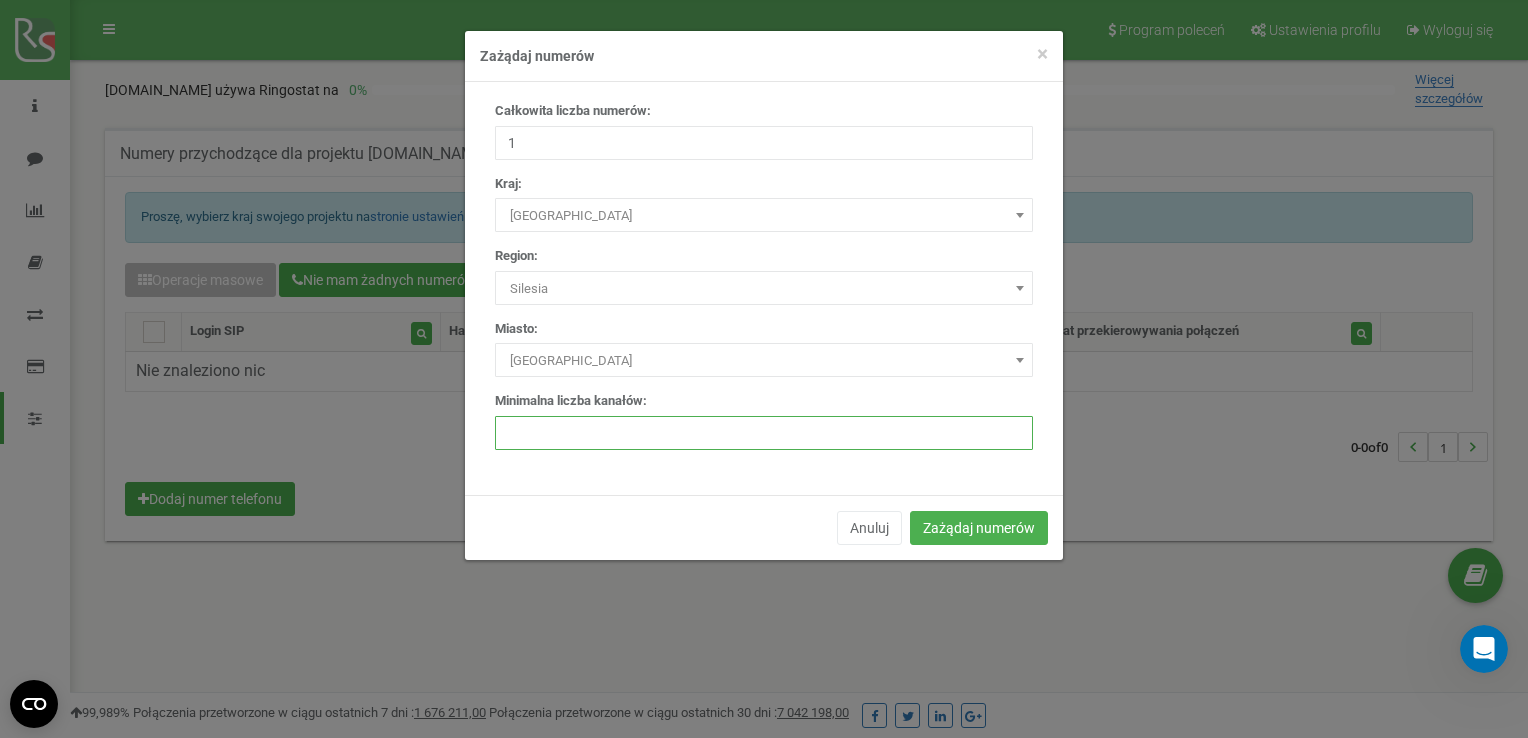 click at bounding box center [764, 433] 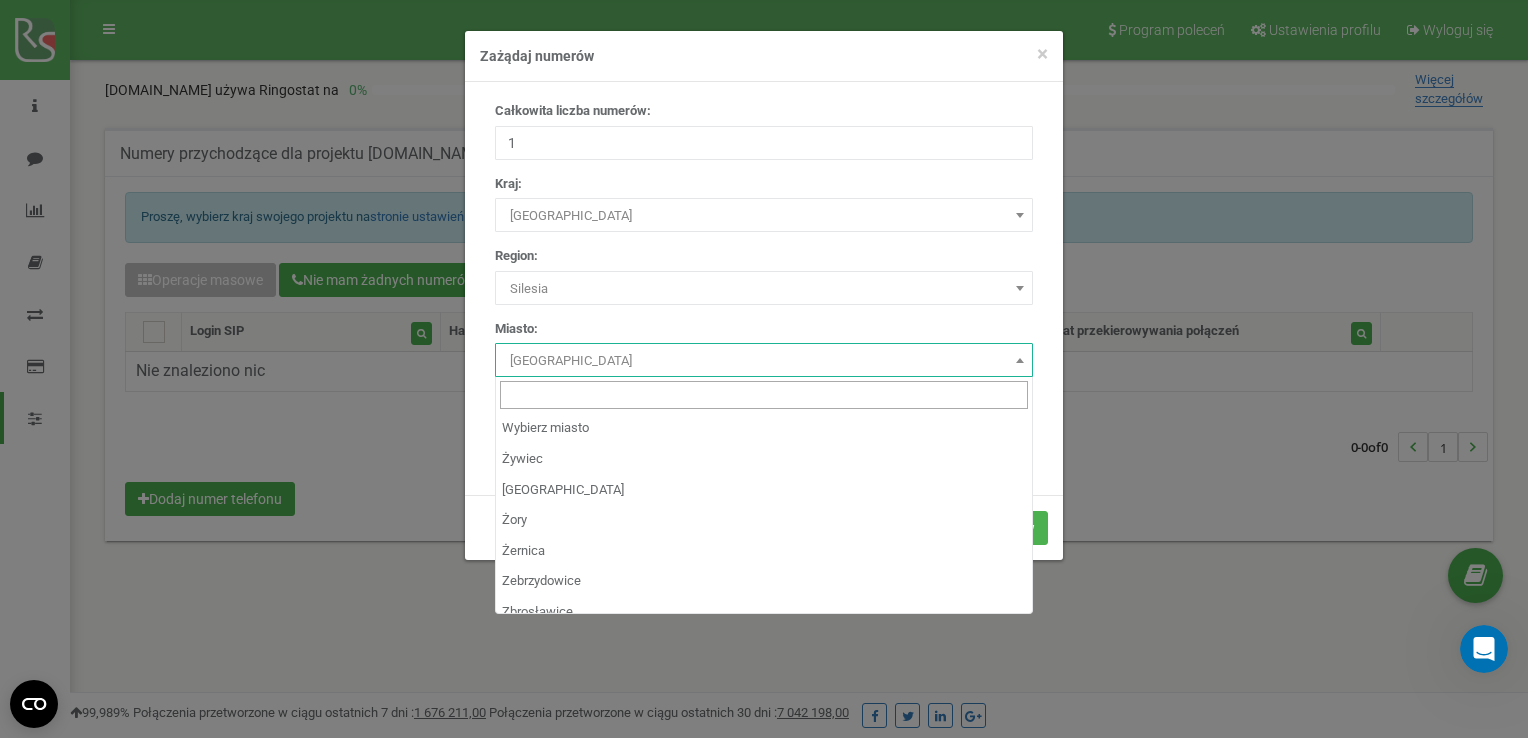 click on "Katowice" at bounding box center (764, 361) 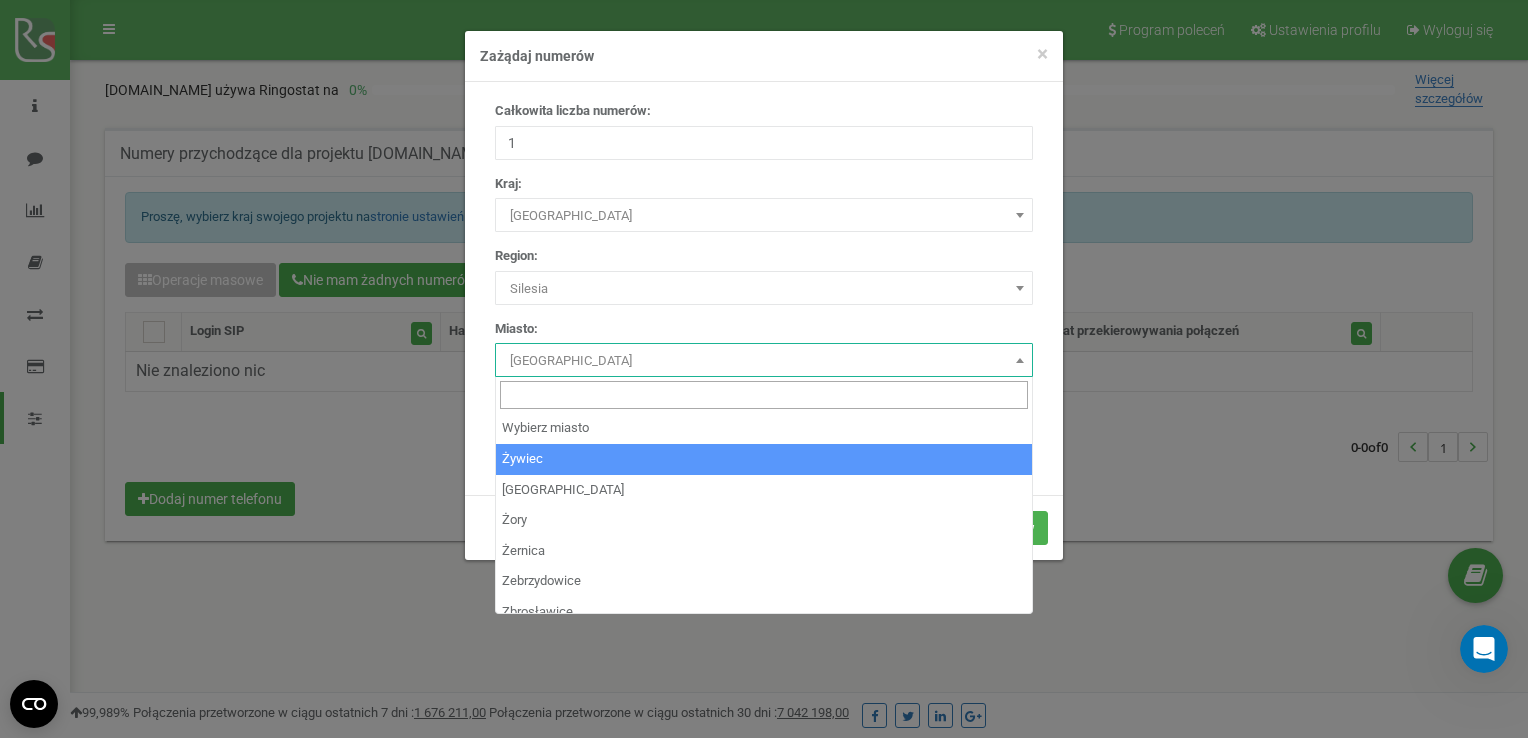 select on "3079855" 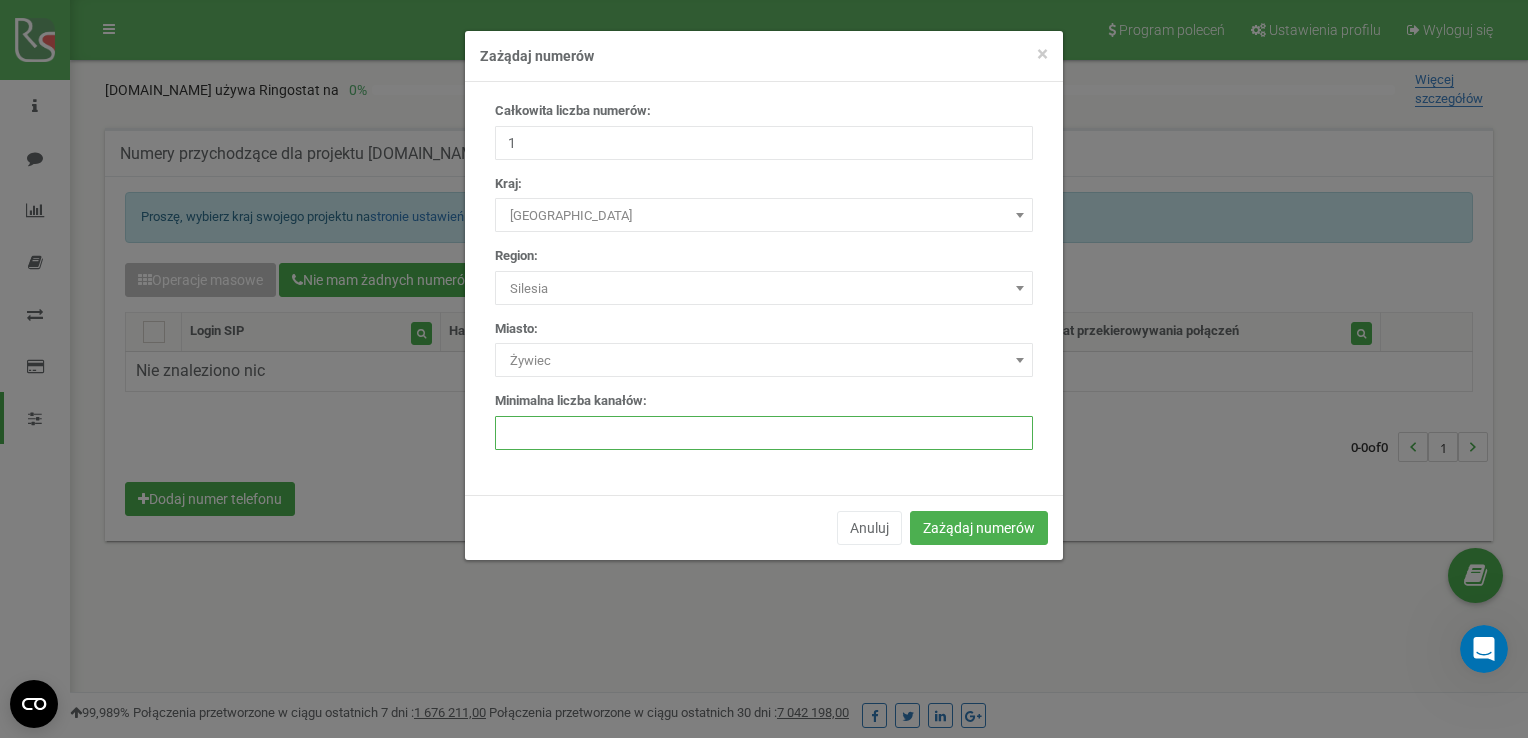 click at bounding box center (764, 433) 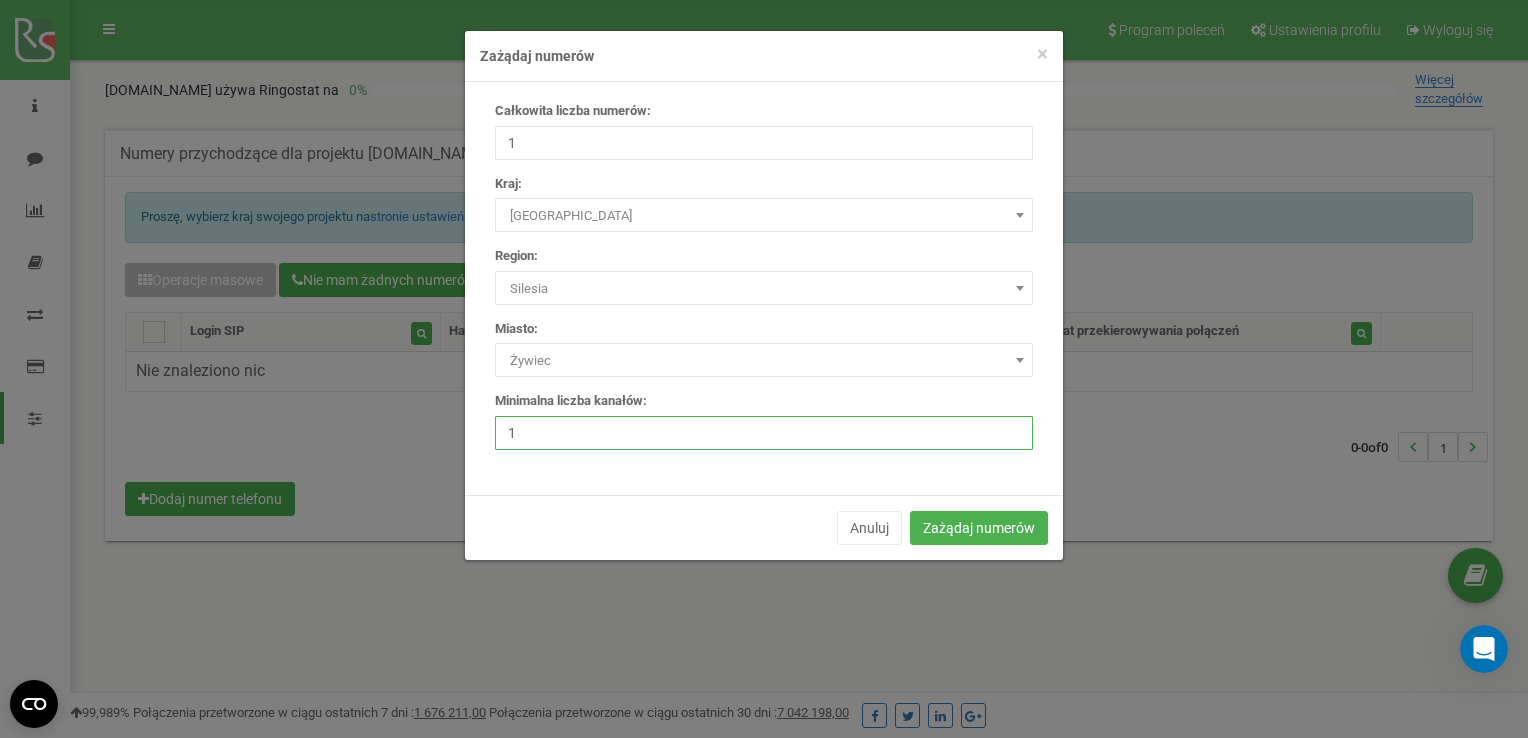 type on "1" 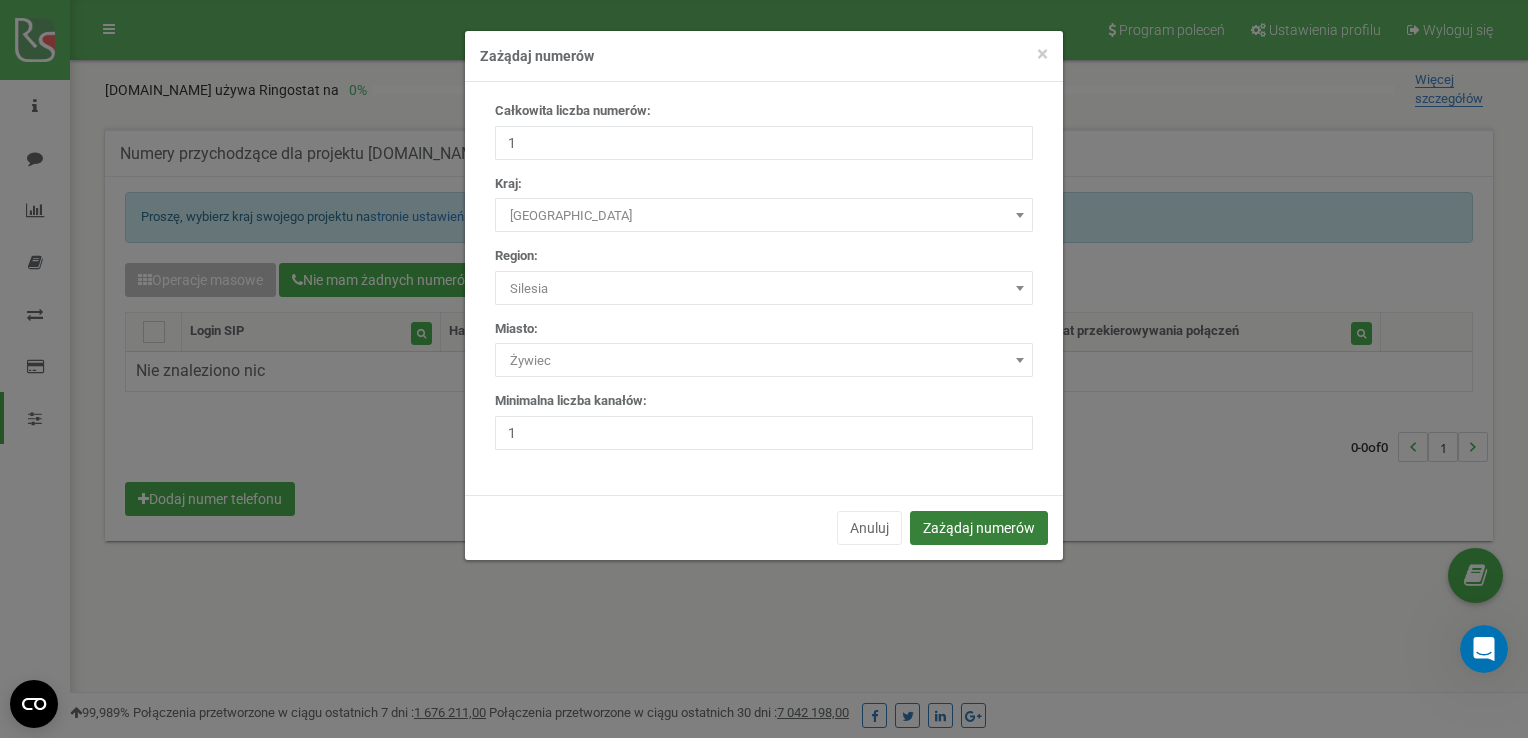 click on "Zażądaj numerów" at bounding box center [979, 528] 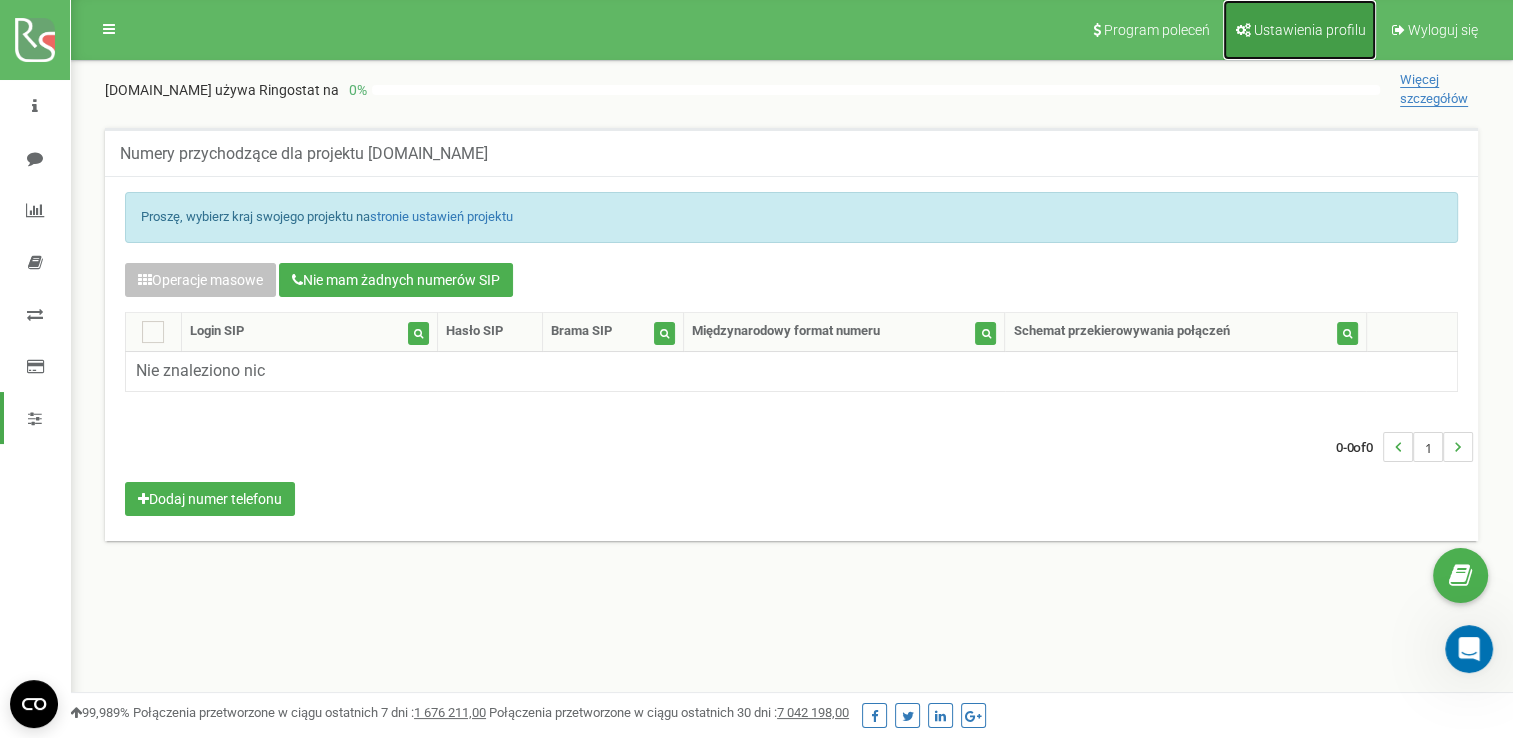 click on "Ustawienia profilu" at bounding box center (1310, 30) 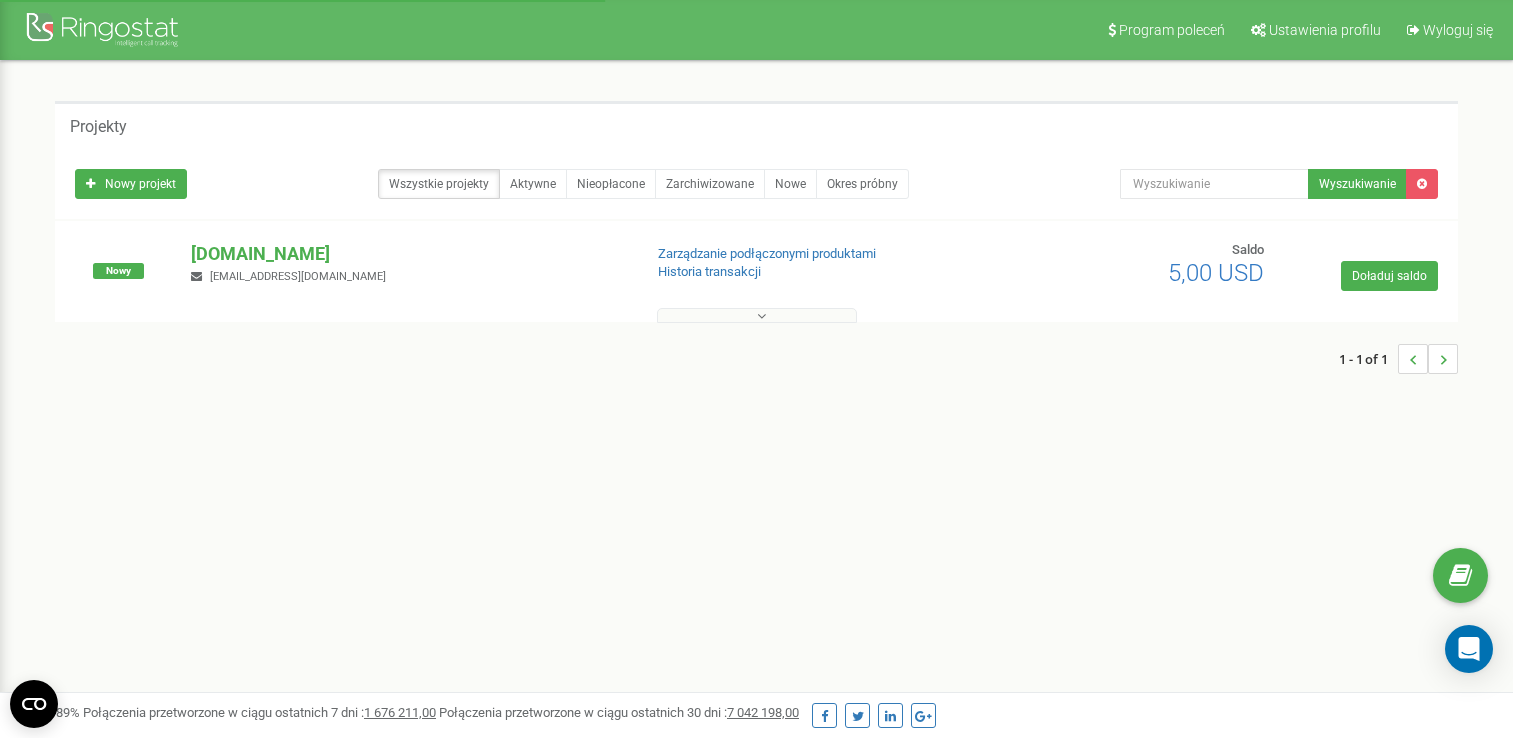 scroll, scrollTop: 0, scrollLeft: 0, axis: both 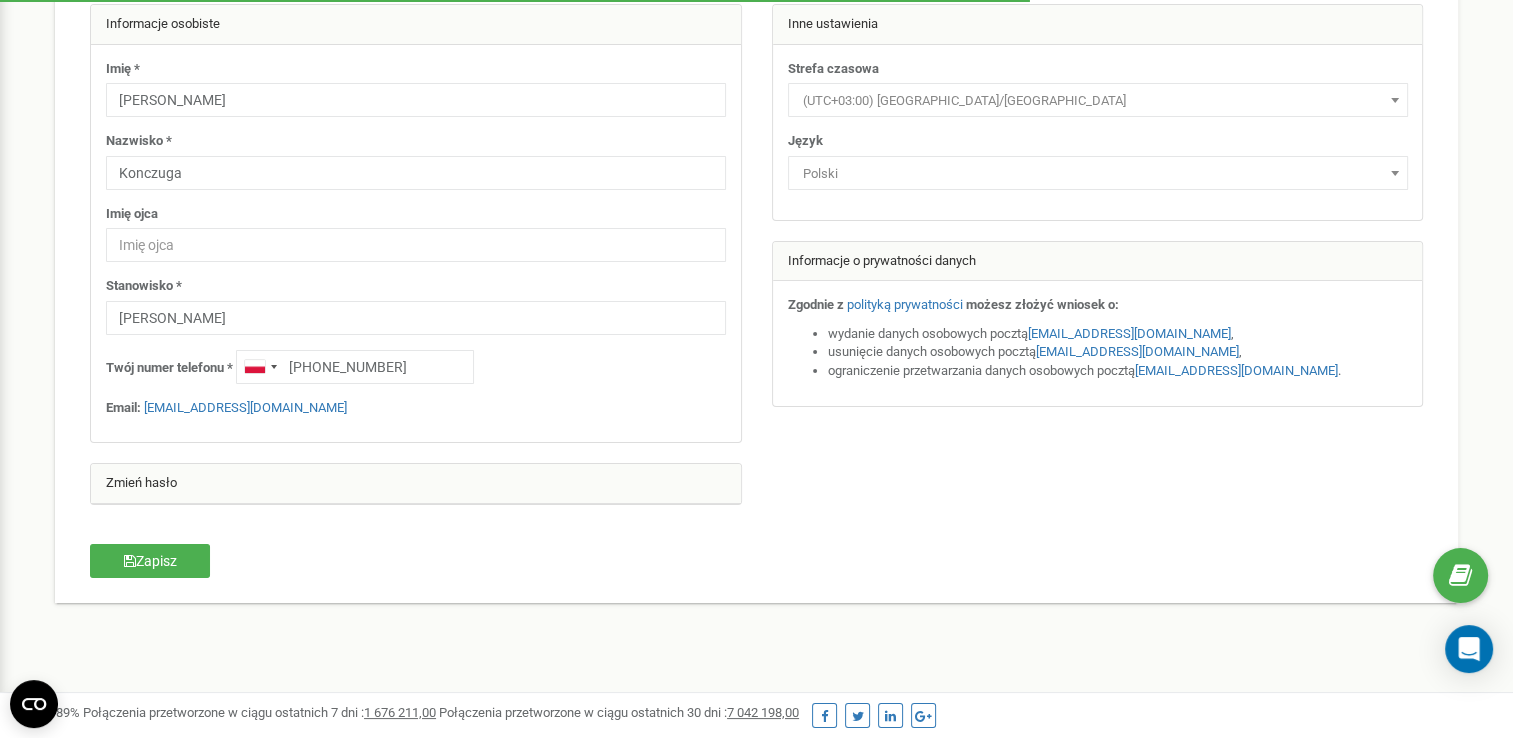 click on "Zmień hasło" at bounding box center (416, 484) 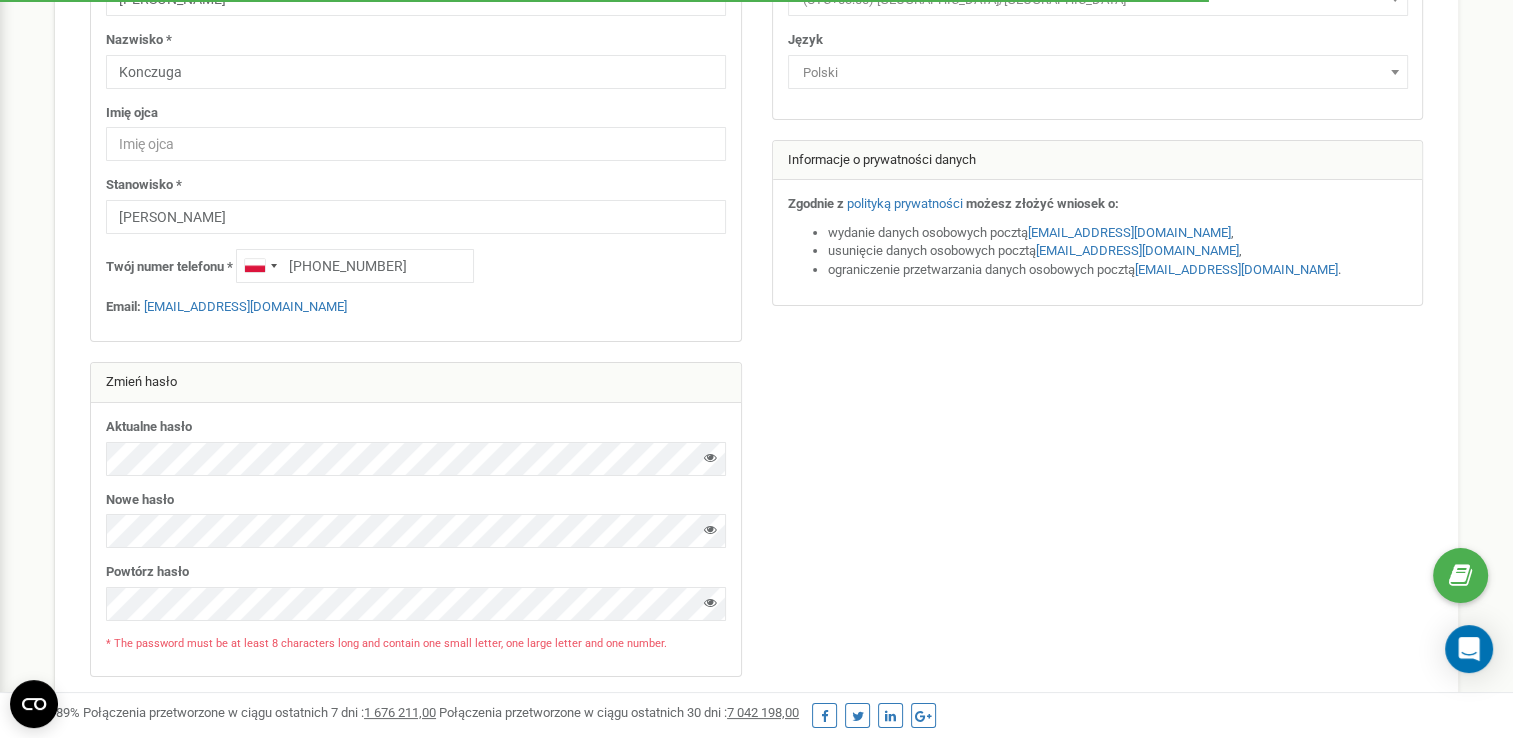 scroll, scrollTop: 461, scrollLeft: 0, axis: vertical 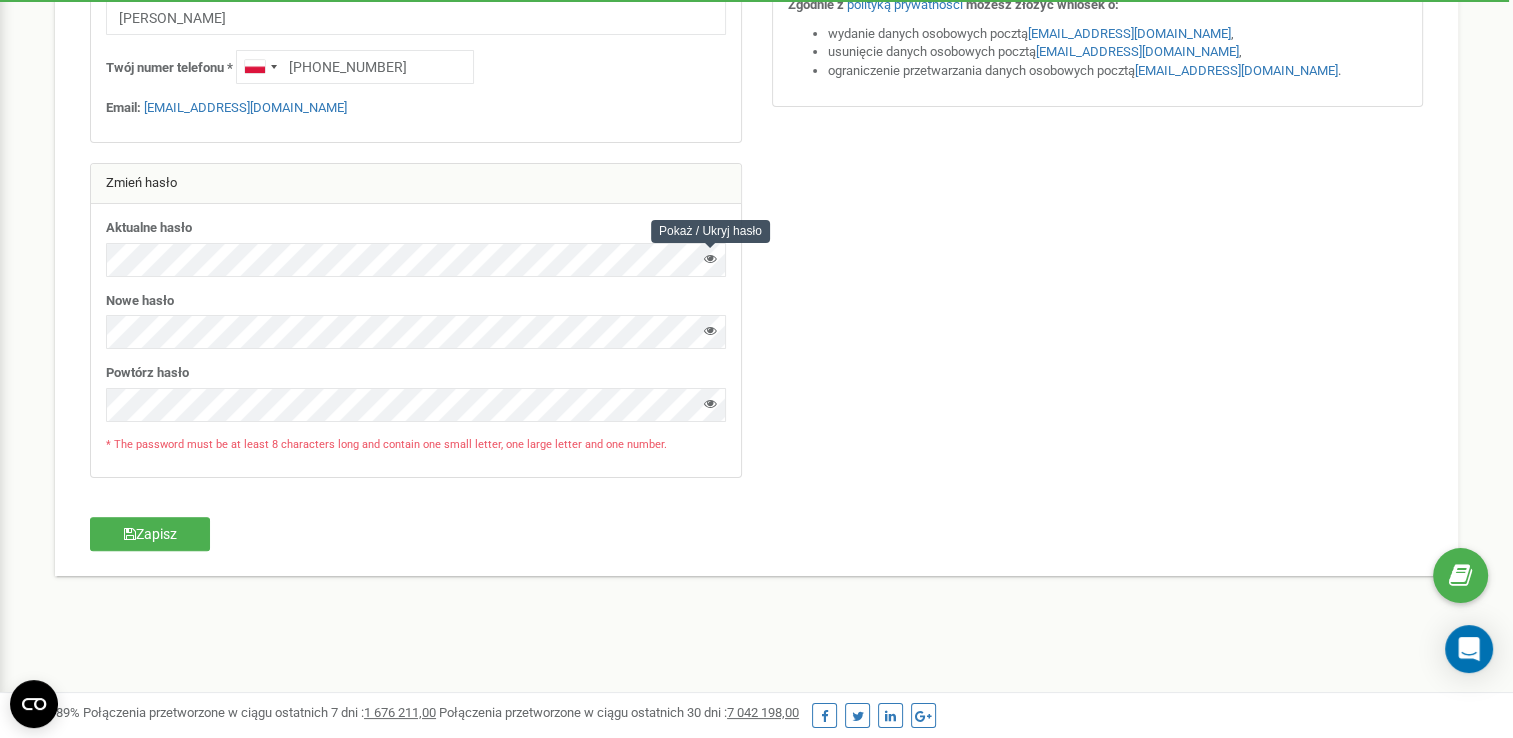 click at bounding box center [710, 258] 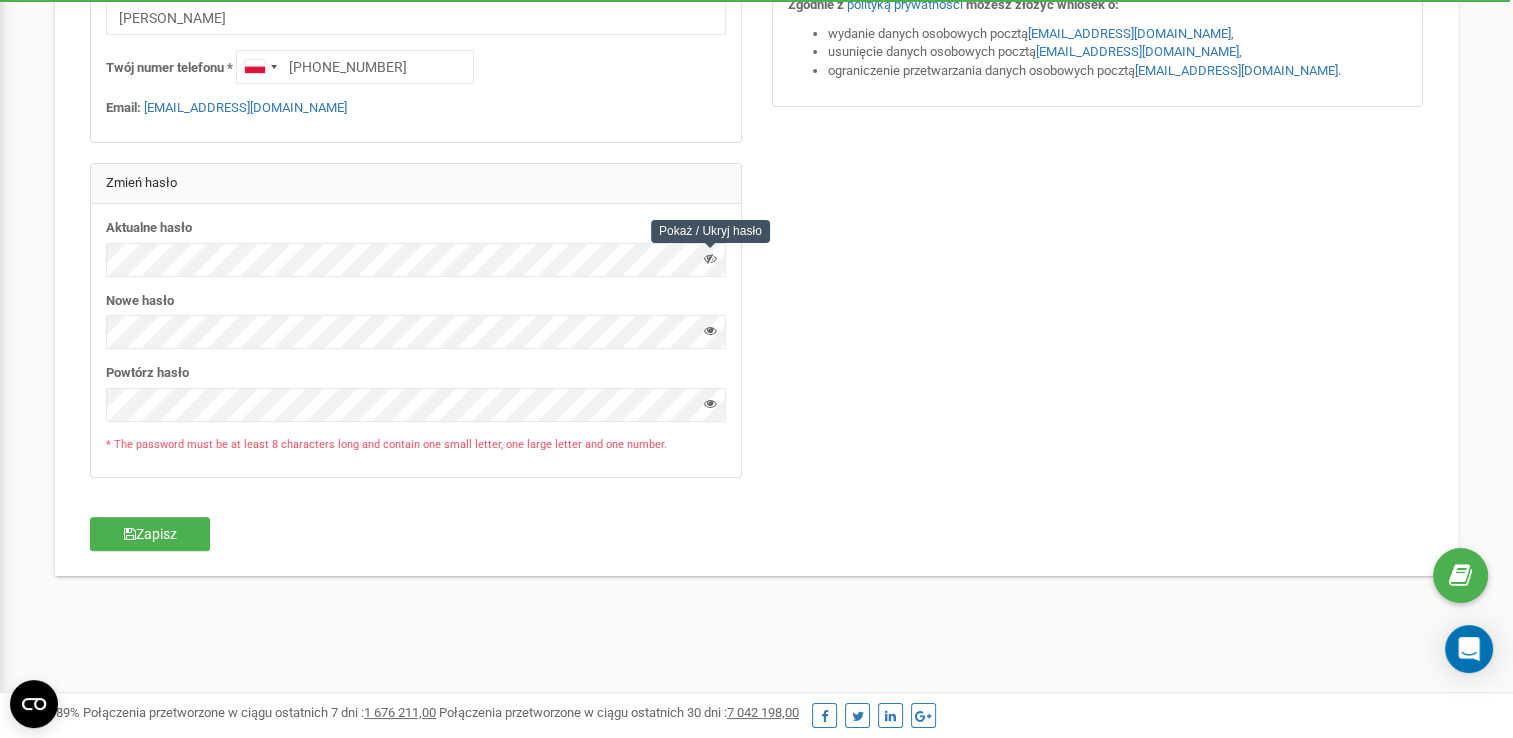 click at bounding box center (710, 258) 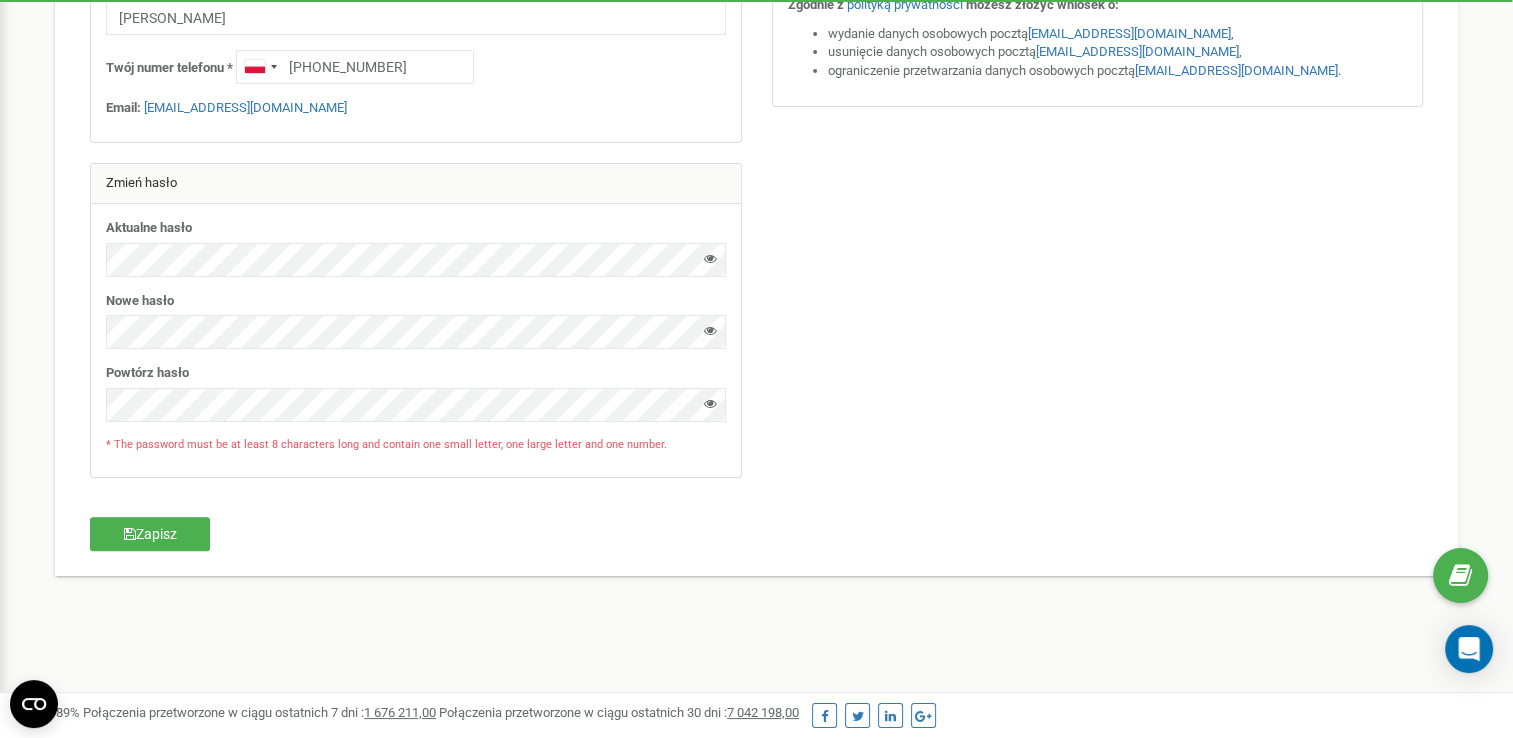click on "* The password must be at least 8 characters long and contain one small letter, one large letter and one number." at bounding box center (416, 445) 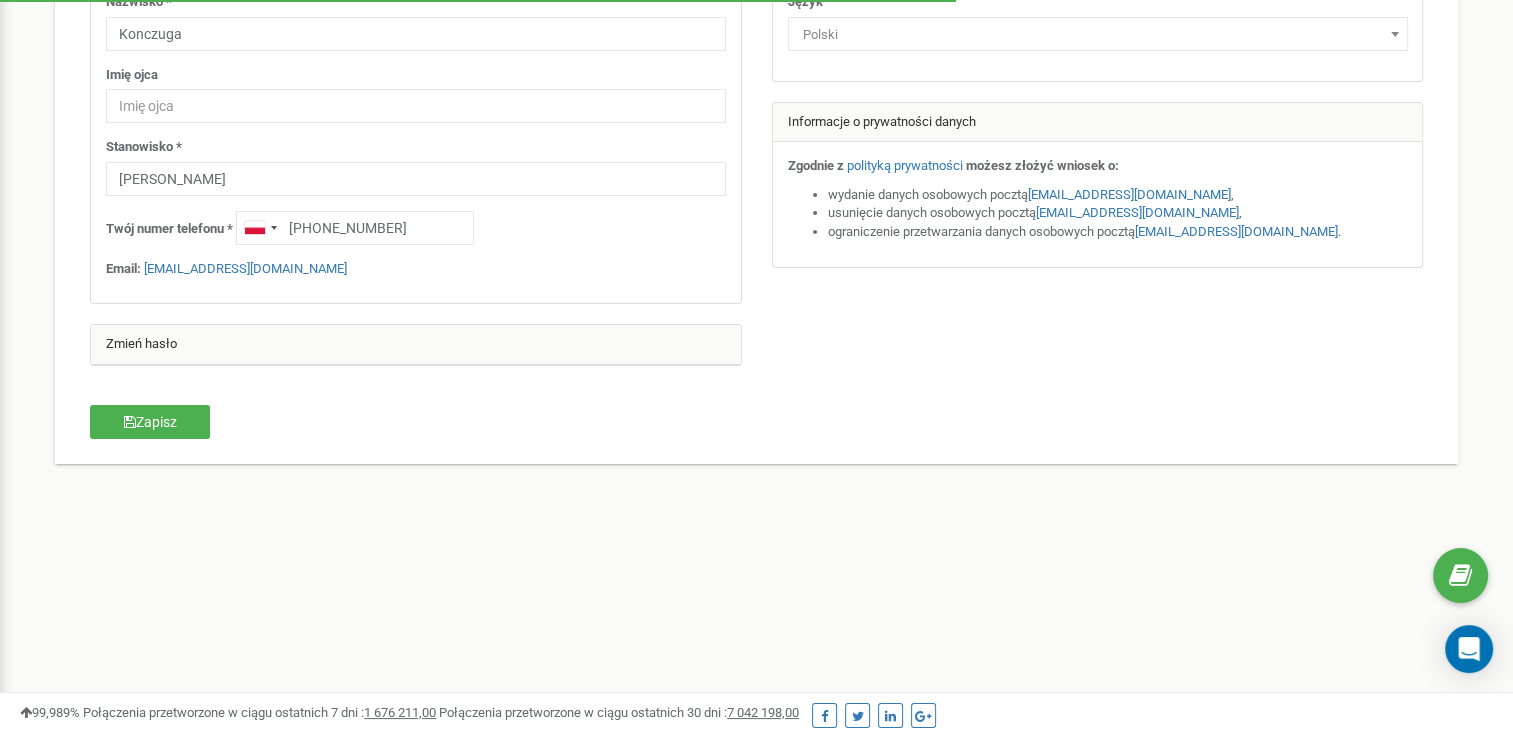 scroll, scrollTop: 0, scrollLeft: 0, axis: both 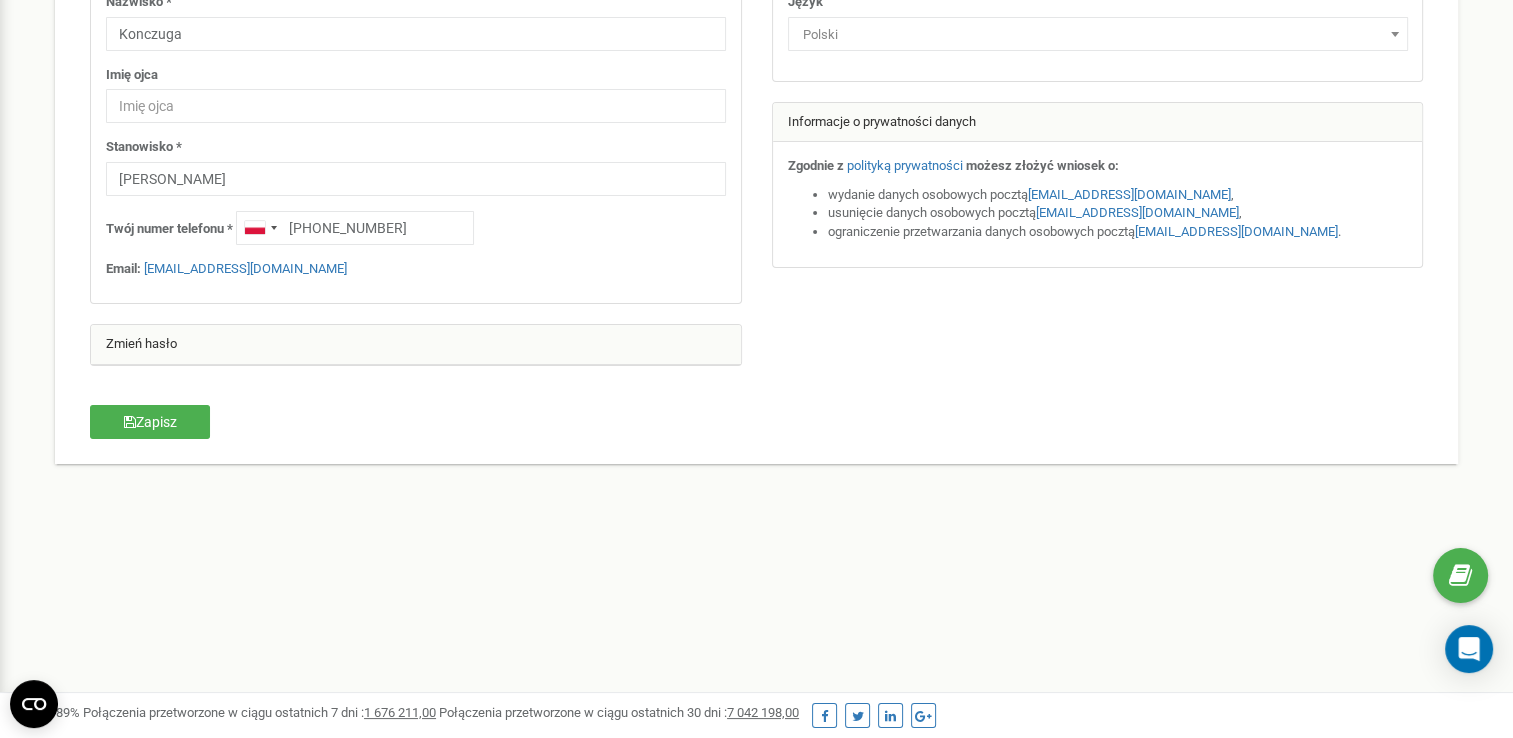click on "Zmień hasło" at bounding box center [416, 345] 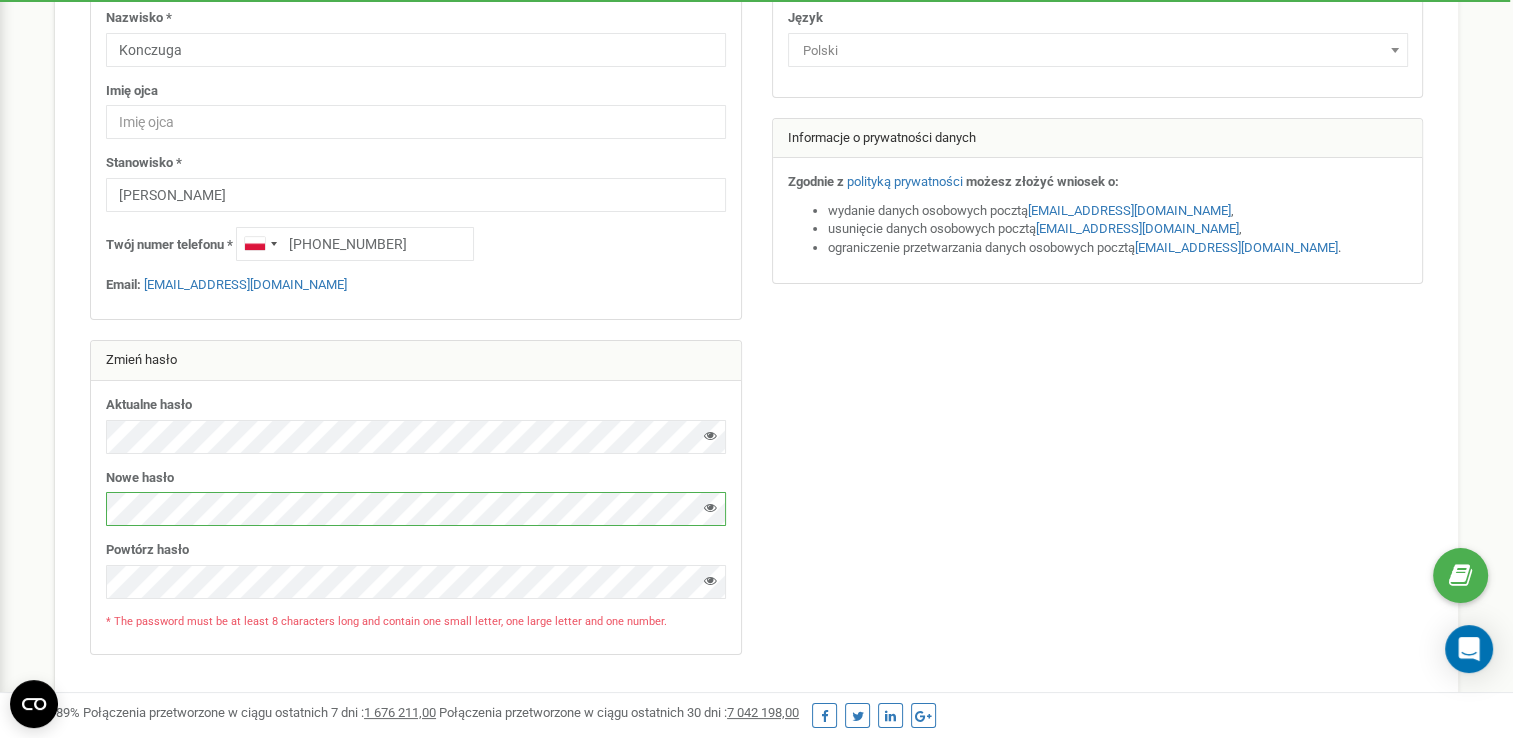 scroll, scrollTop: 300, scrollLeft: 0, axis: vertical 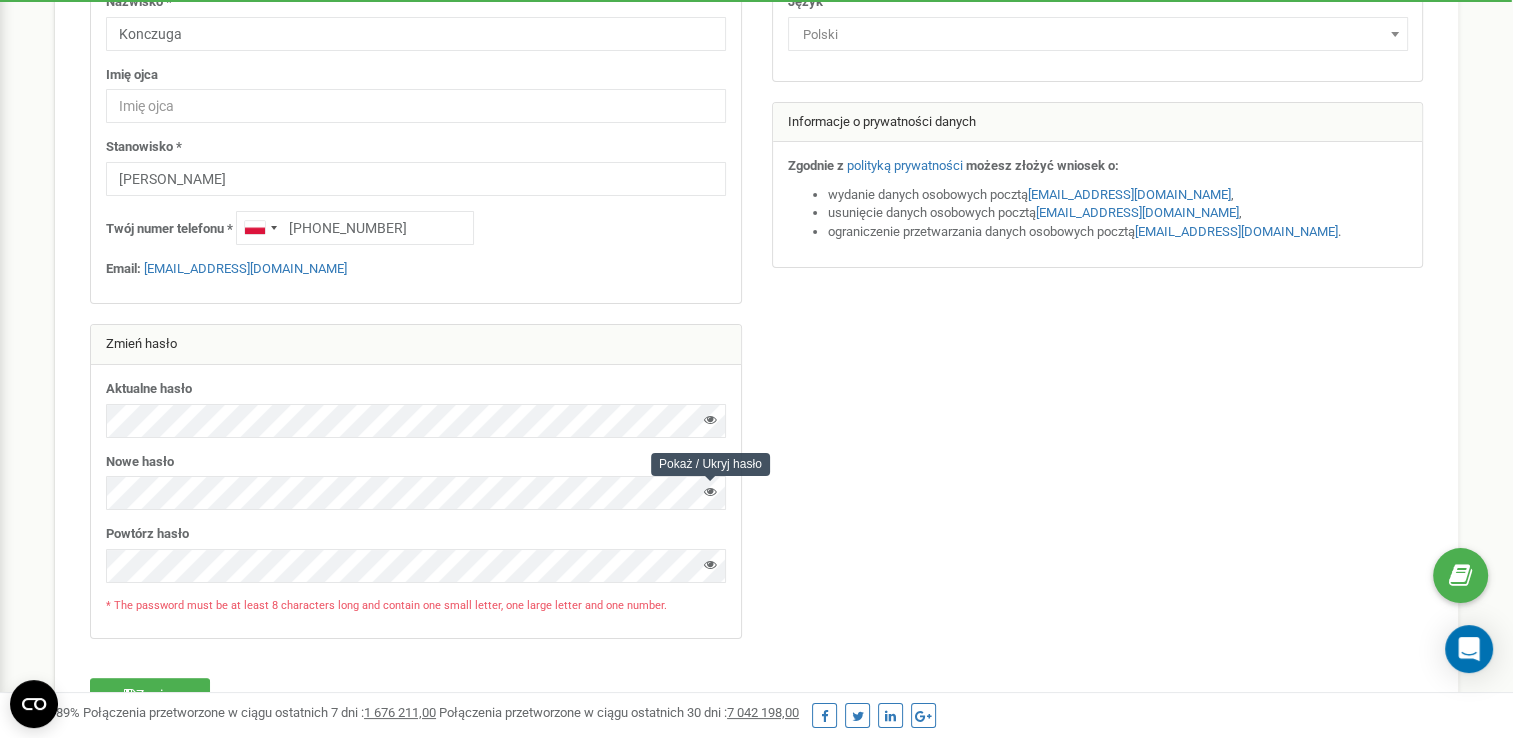 click at bounding box center [710, 491] 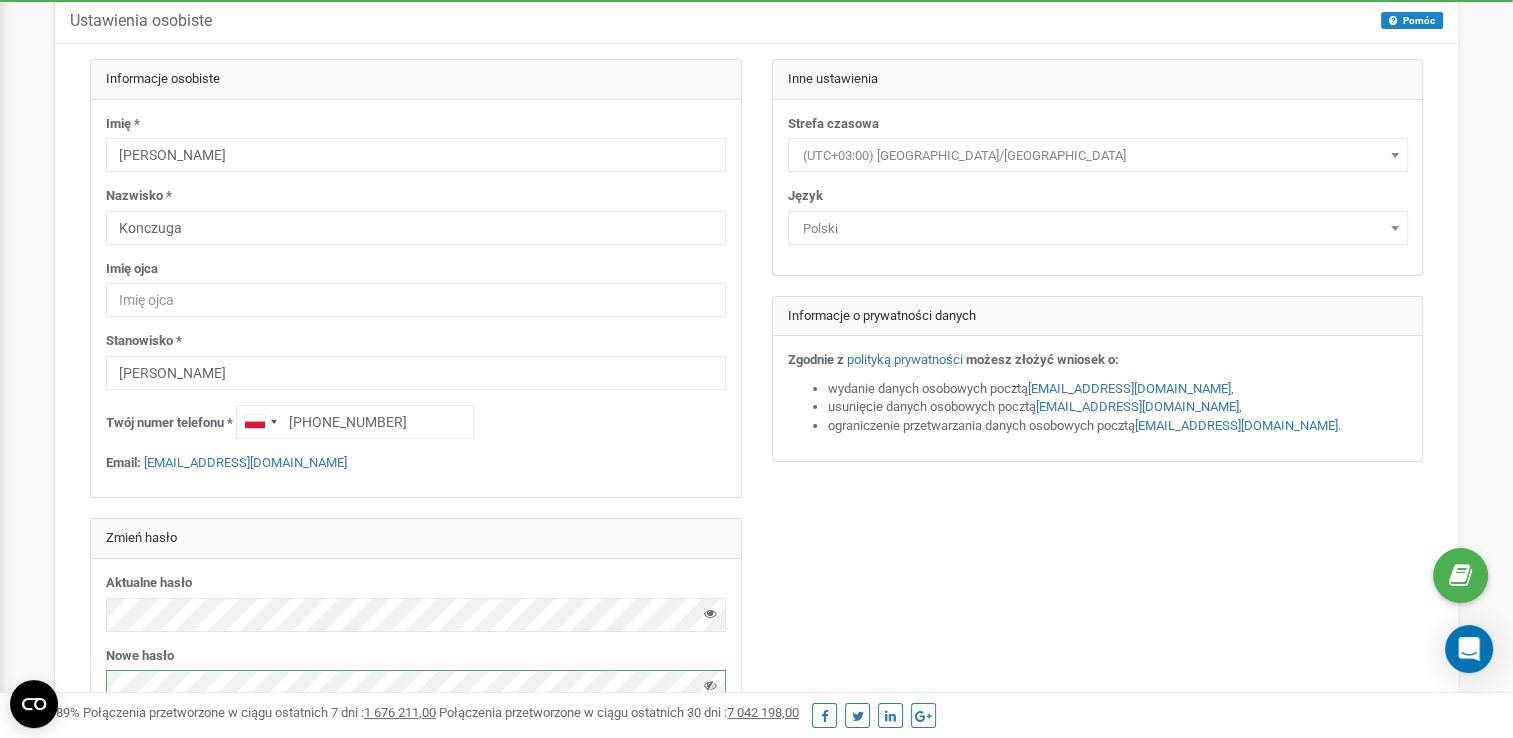 scroll, scrollTop: 0, scrollLeft: 0, axis: both 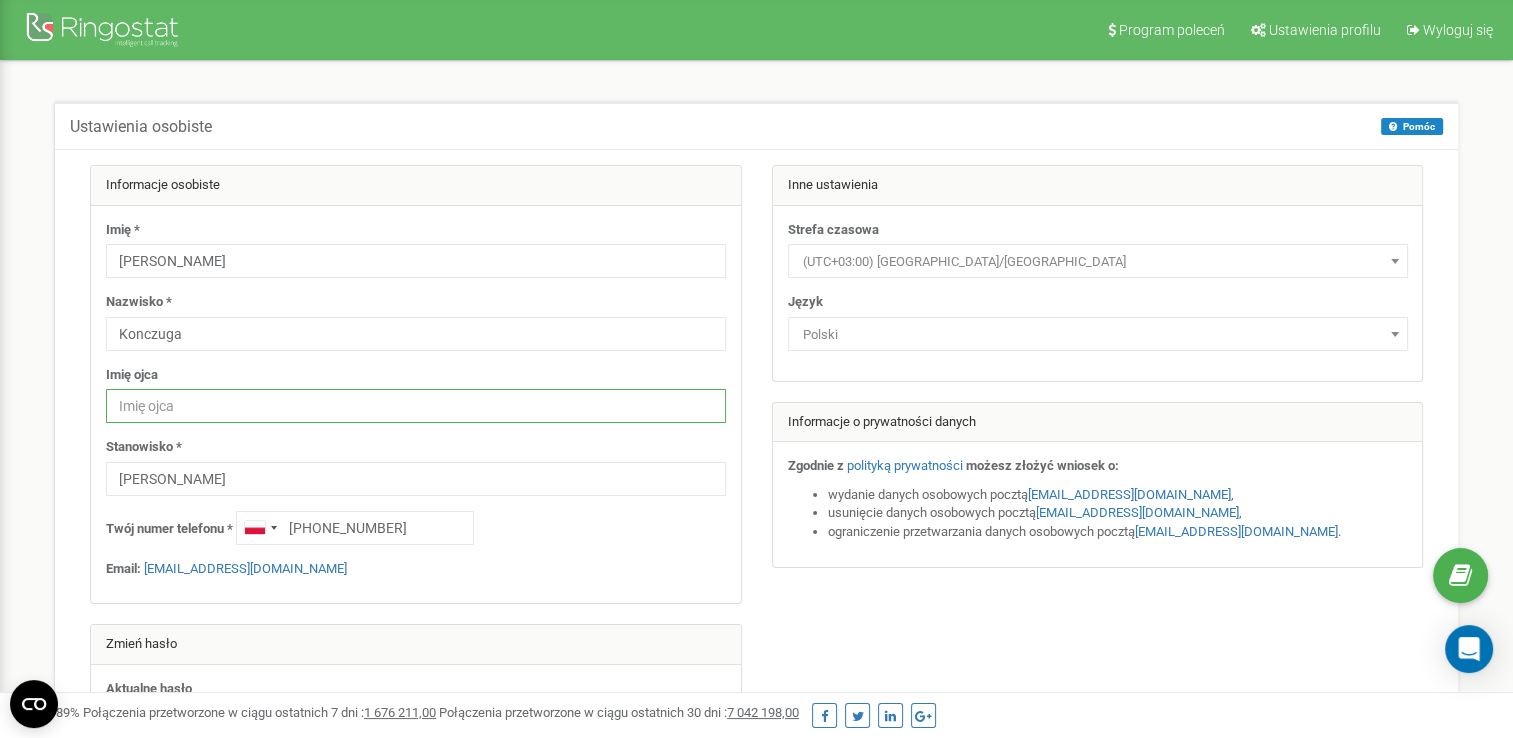 click at bounding box center [416, 406] 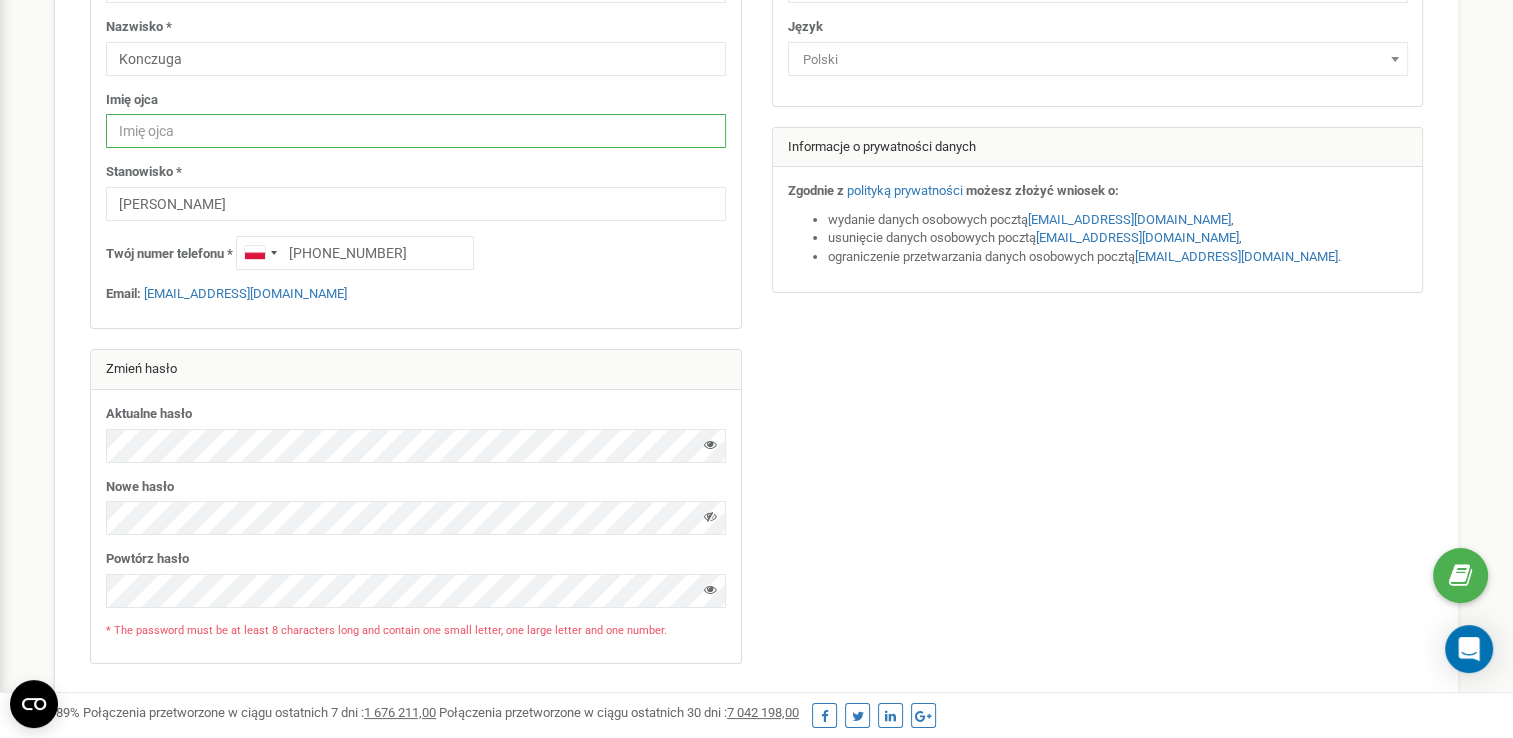 scroll, scrollTop: 300, scrollLeft: 0, axis: vertical 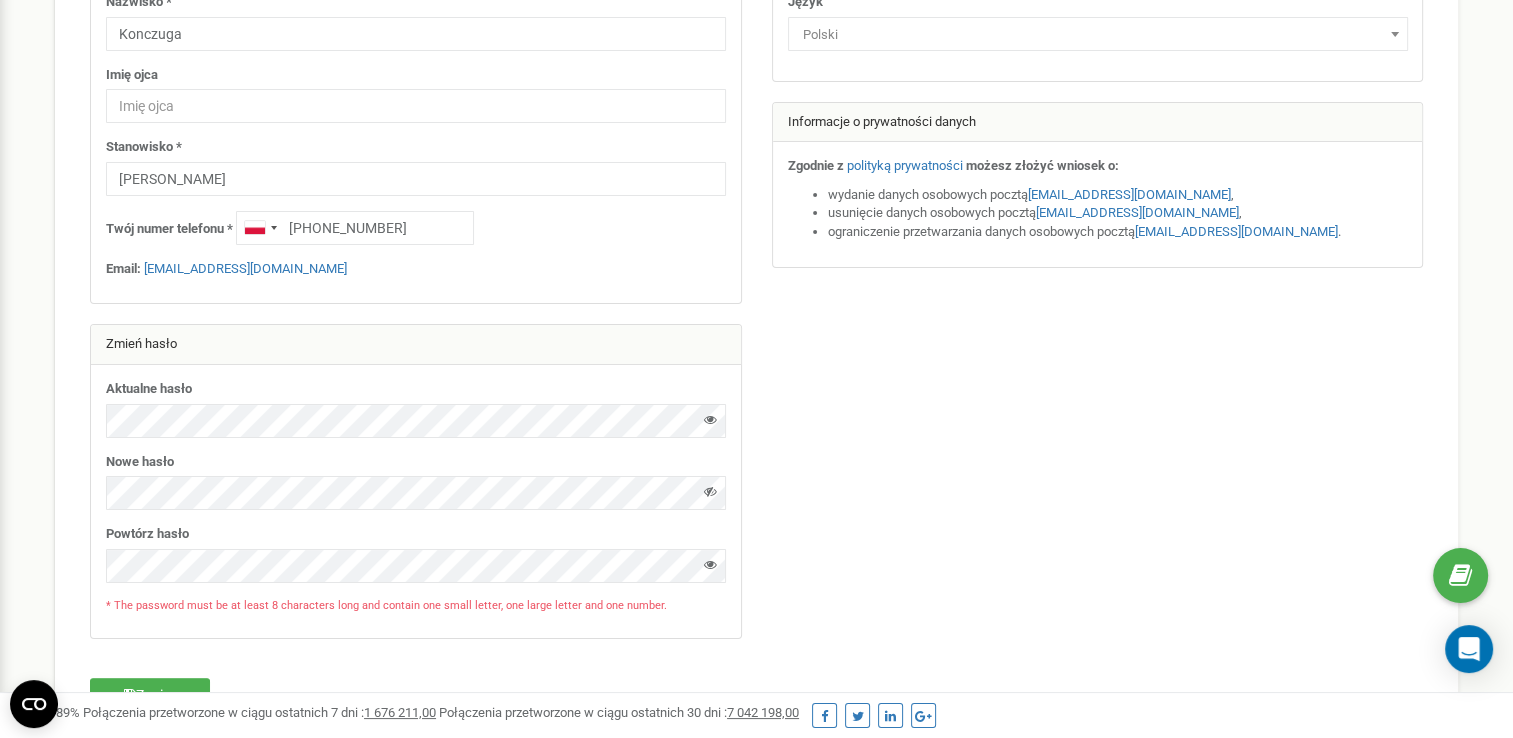 click on "Informacje osobiste
Imię *
Maciej
Nazwisko *
Konczuga
Imię ojca
Stanowisko *
Maciej
Twój numer telefonu *
+48505239352" at bounding box center [416, 262] 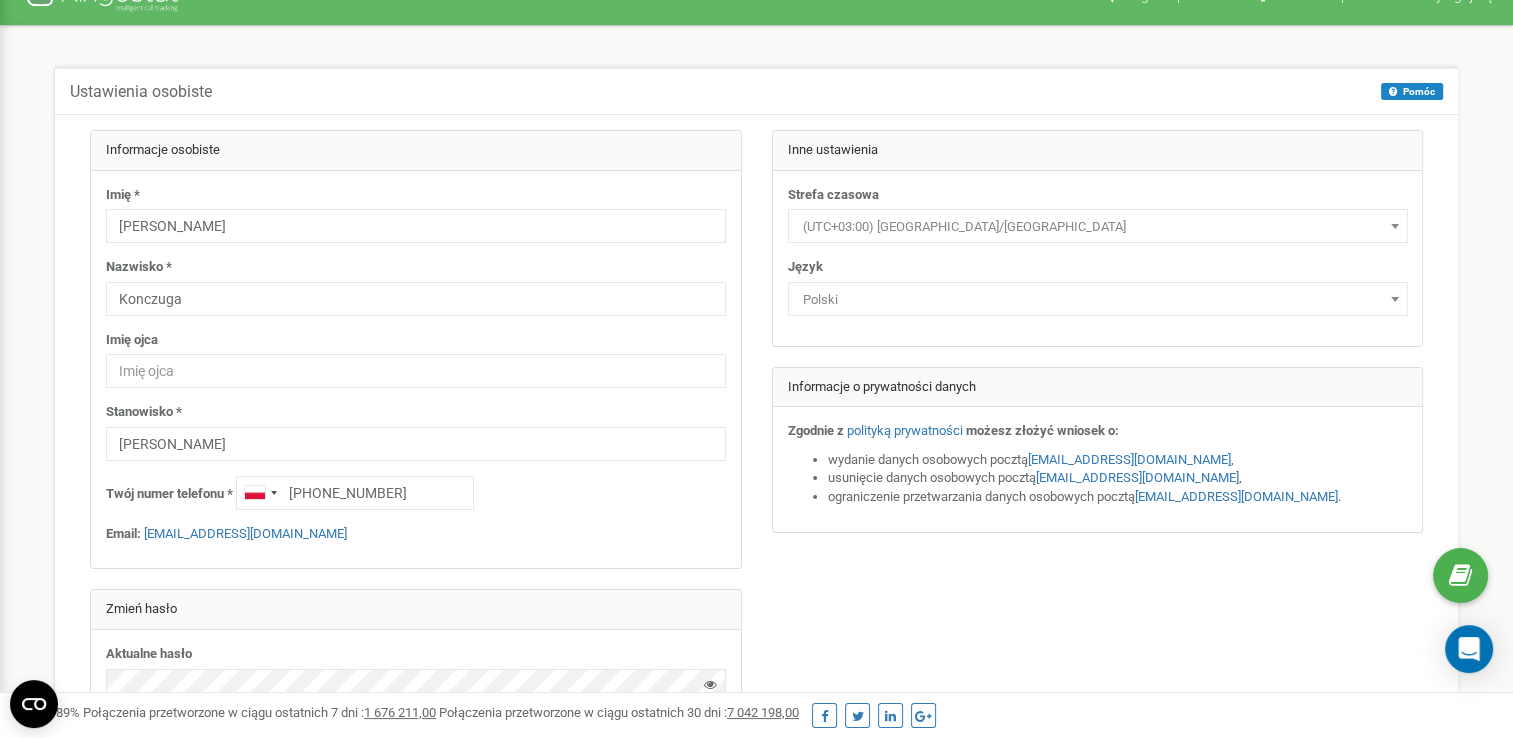 scroll, scrollTop: 0, scrollLeft: 0, axis: both 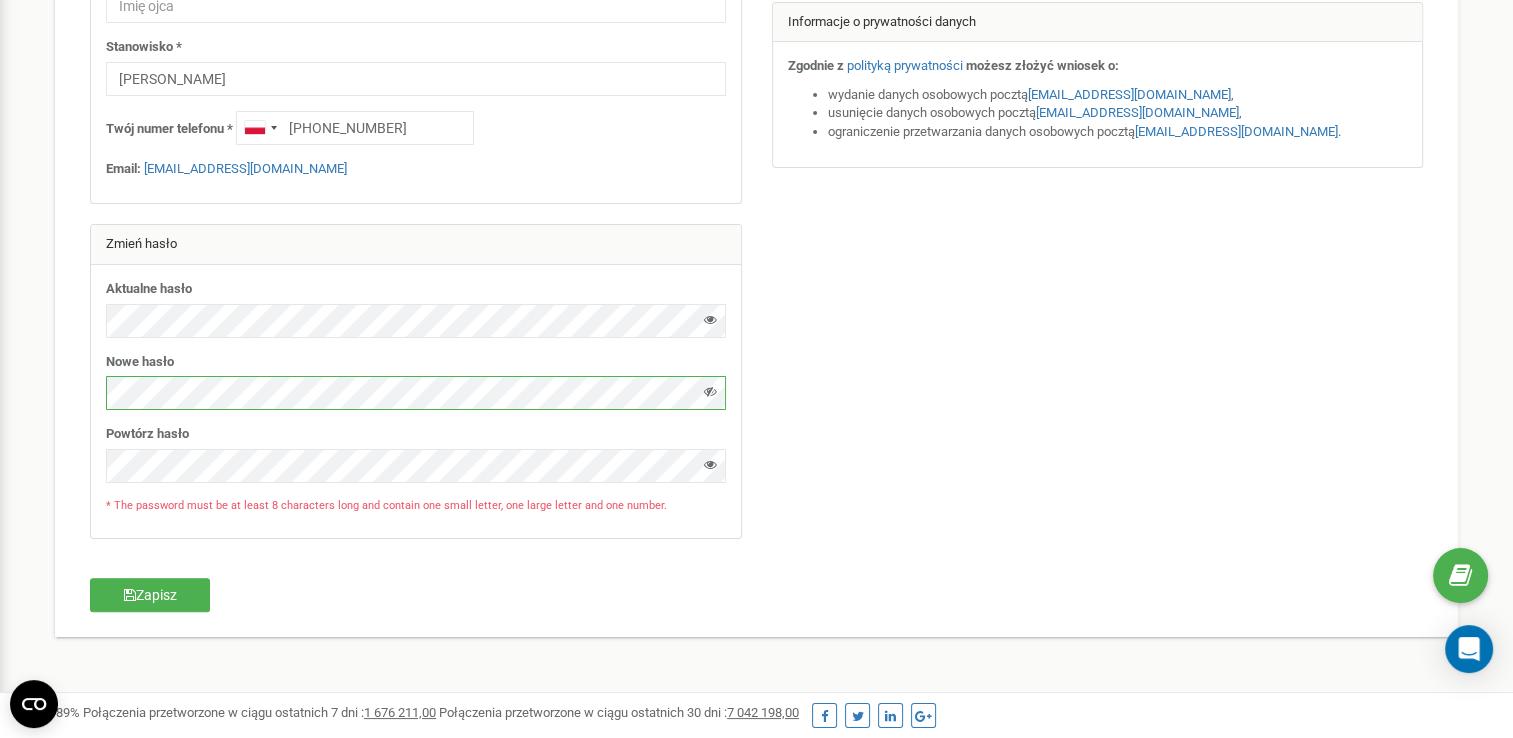 click on "Informacje osobiste
Imię *
Maciej
Nazwisko *
Konczuga
Imię ojca
Stanowisko *
Maciej
+48505239352 Email:" at bounding box center [756, 193] 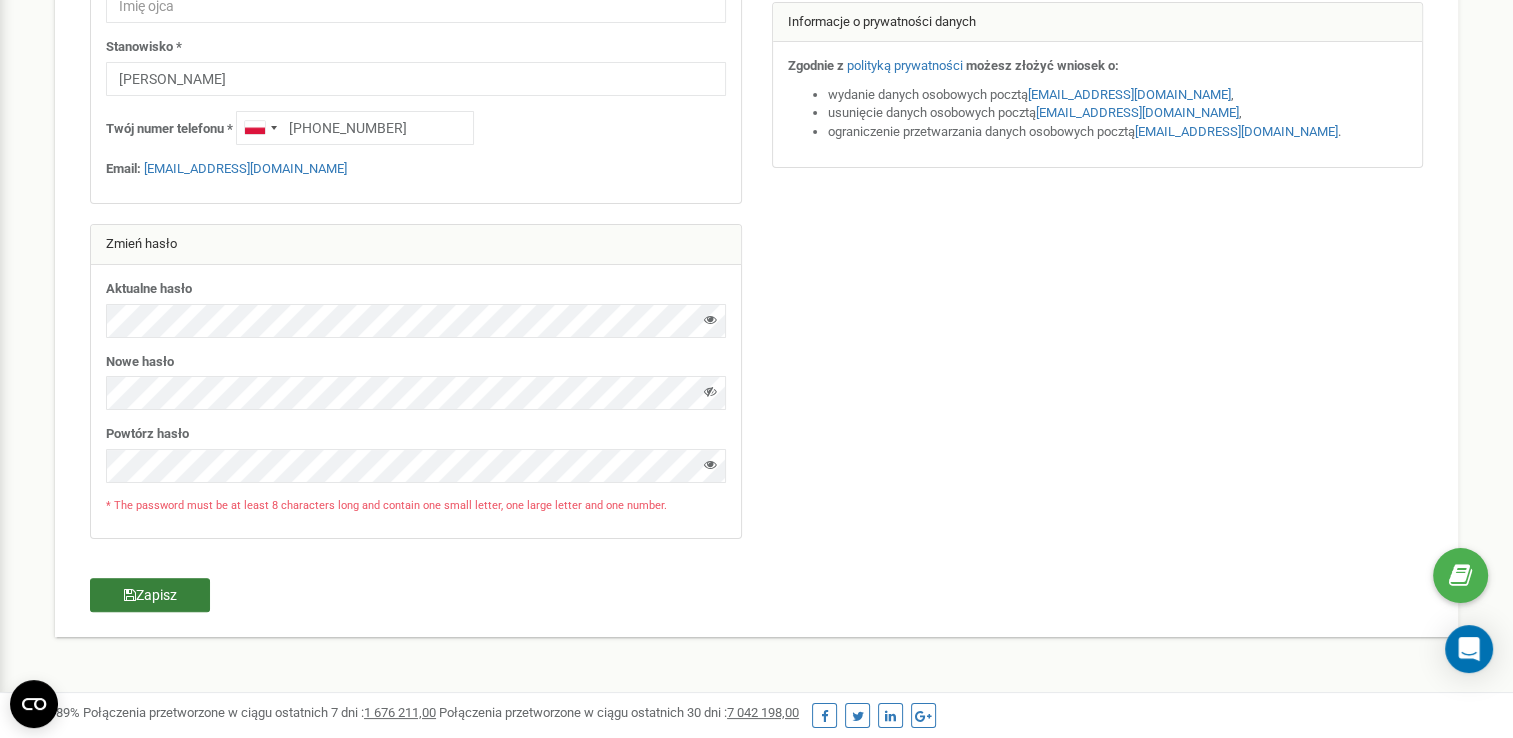 click on "Zapisz" at bounding box center (150, 595) 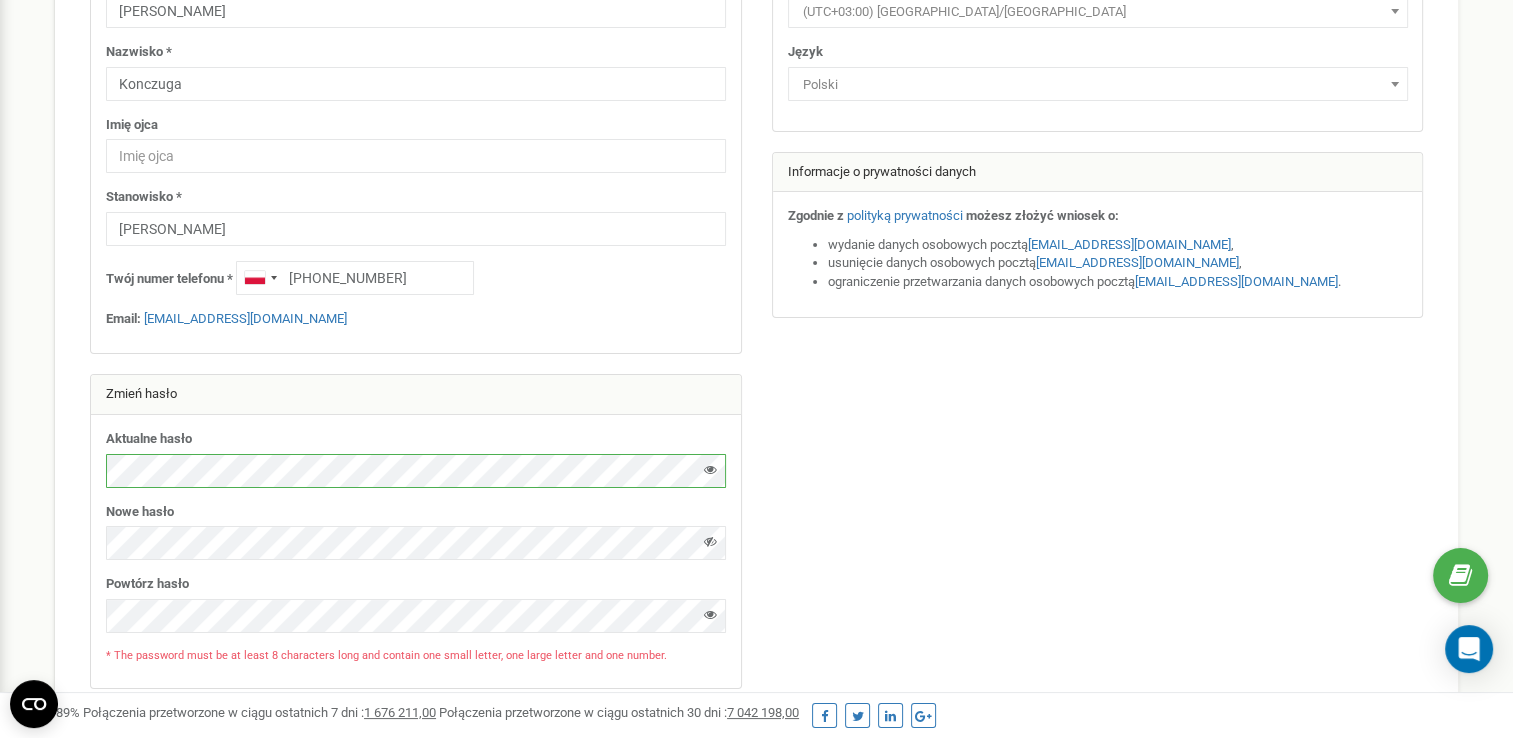 scroll, scrollTop: 0, scrollLeft: 0, axis: both 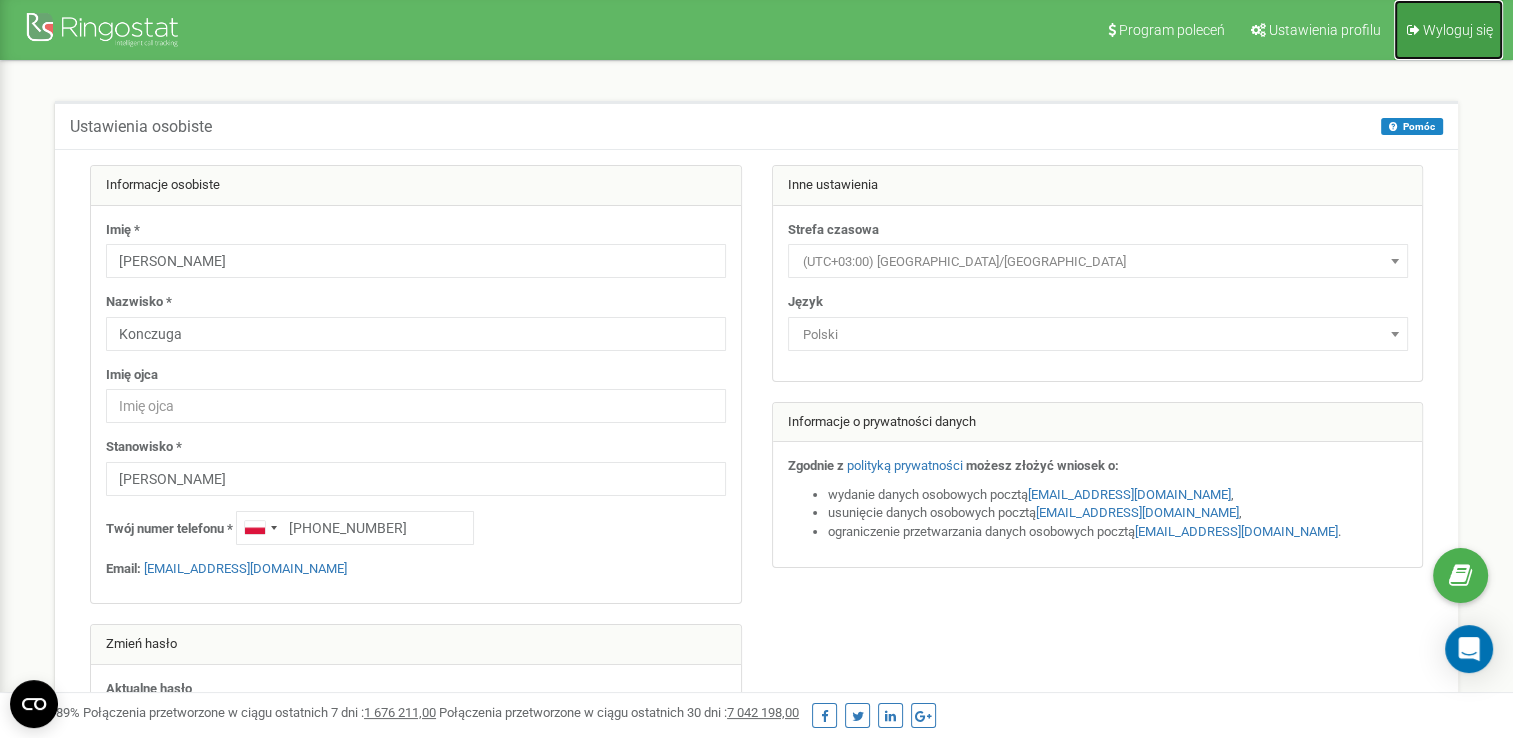 click on "Wyloguj się" at bounding box center [1458, 30] 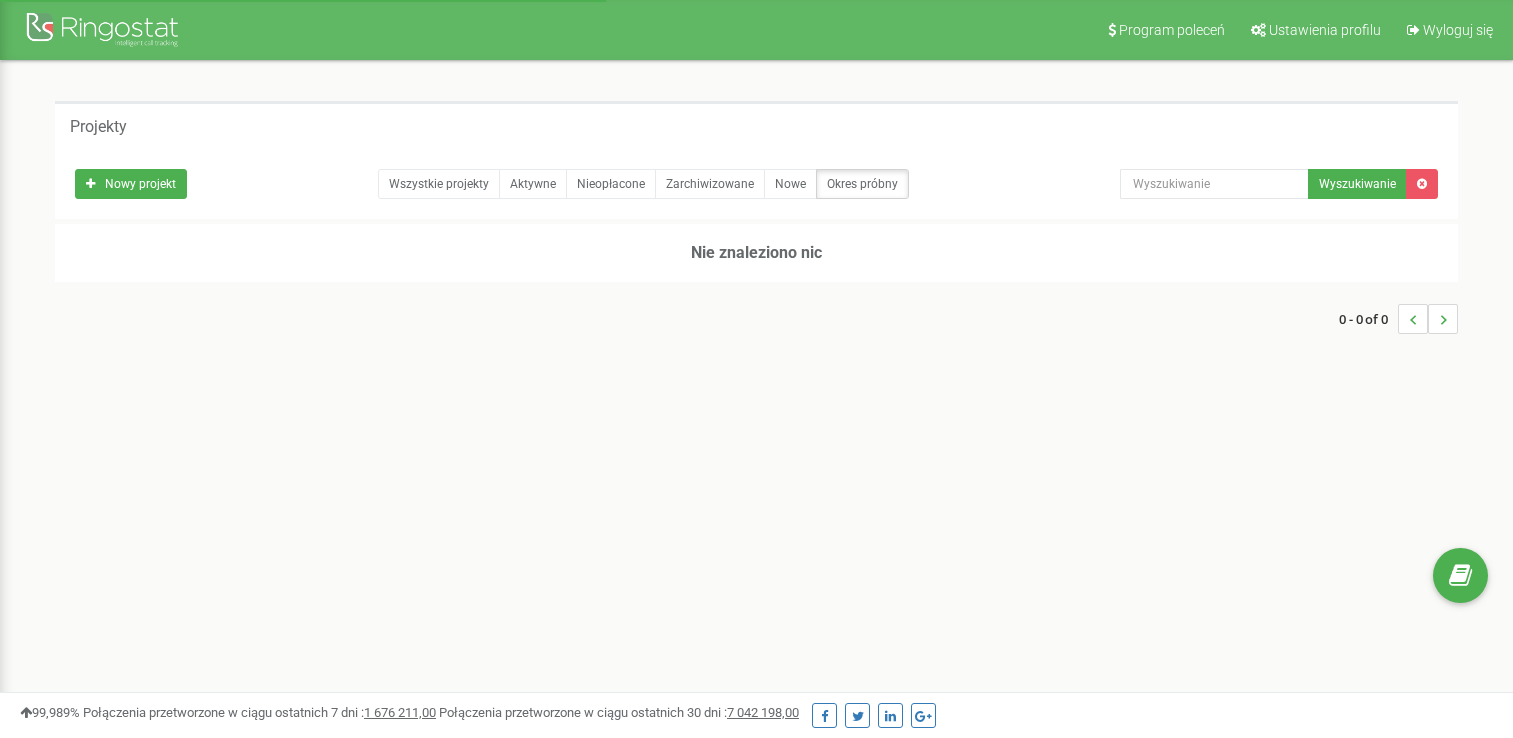 scroll, scrollTop: 0, scrollLeft: 0, axis: both 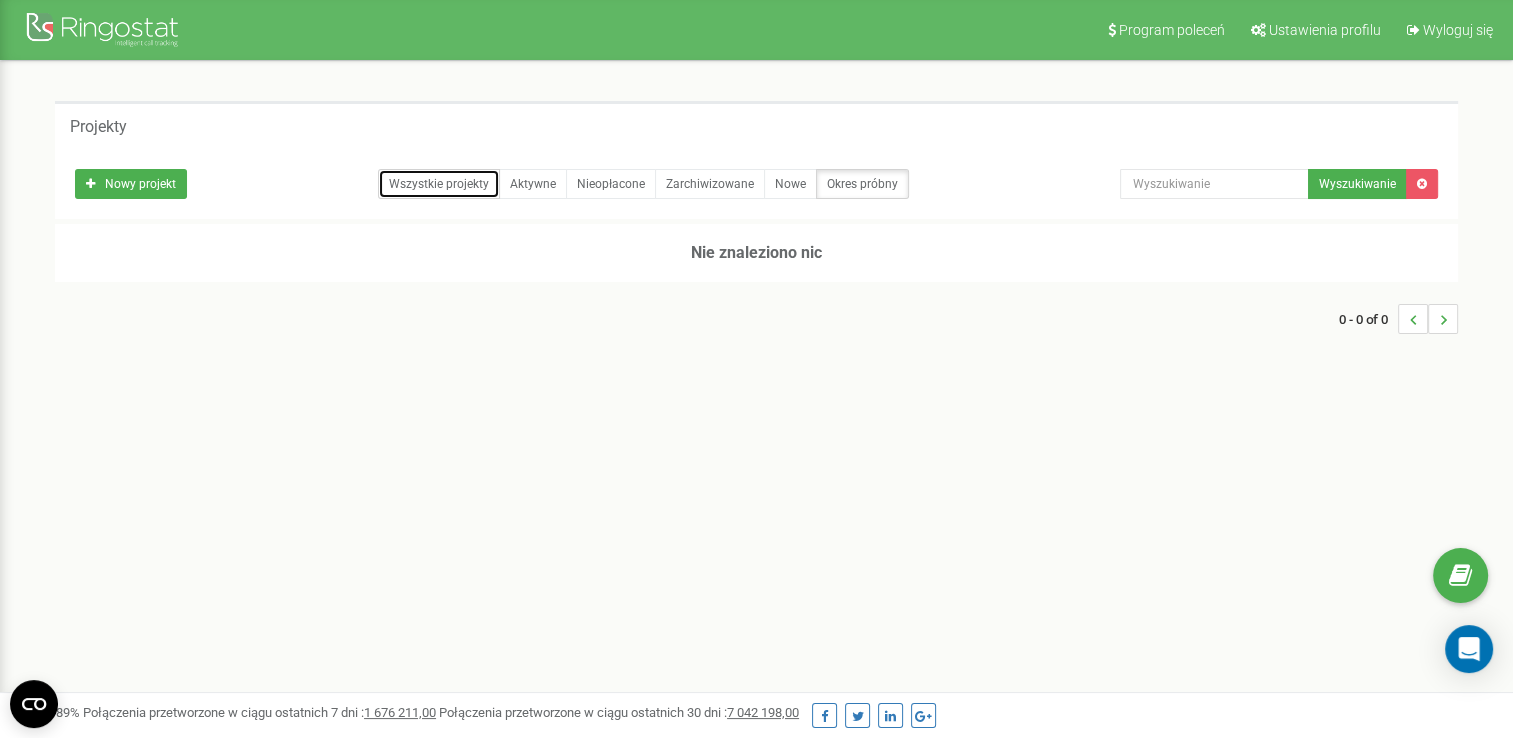 click on "Wszystkie projekty" at bounding box center (439, 184) 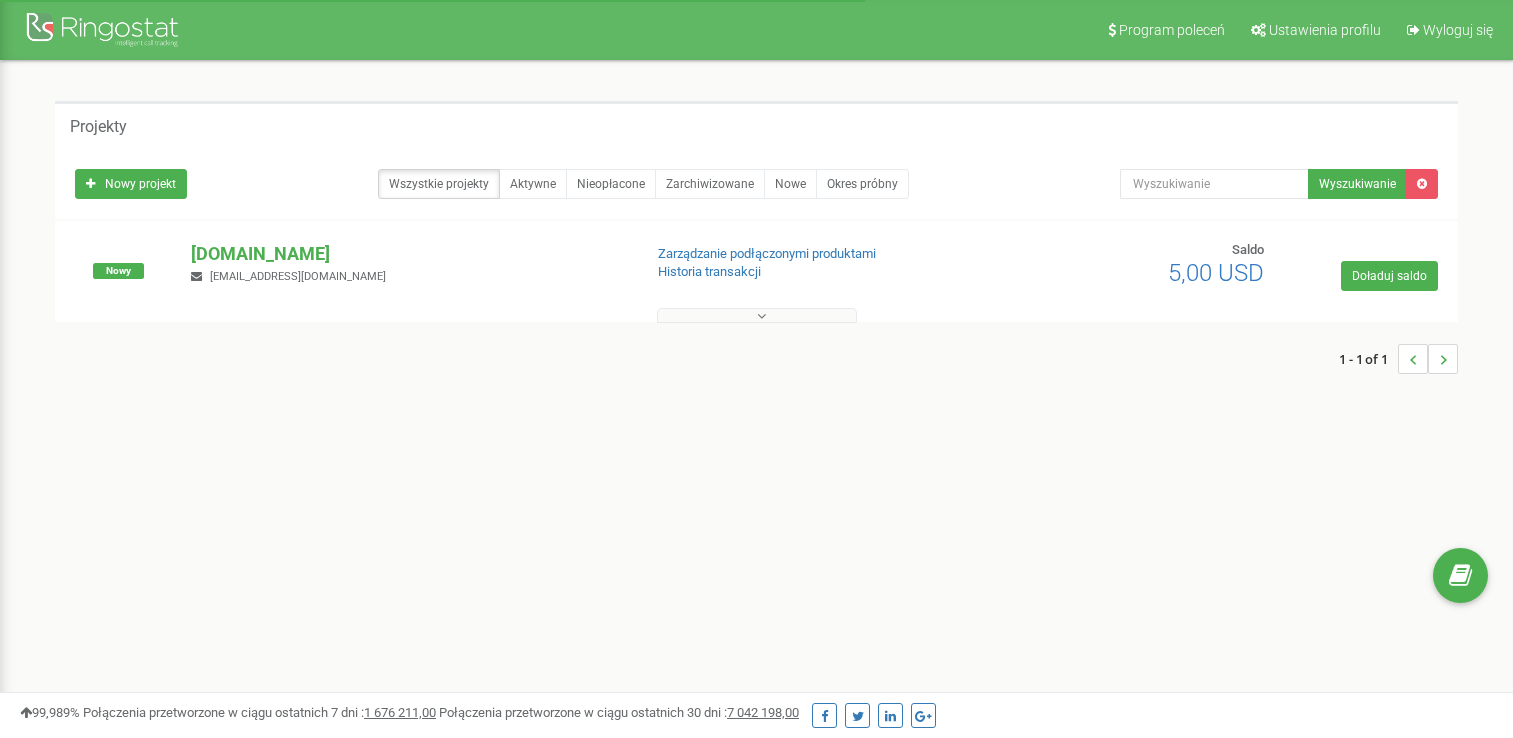 scroll, scrollTop: 0, scrollLeft: 0, axis: both 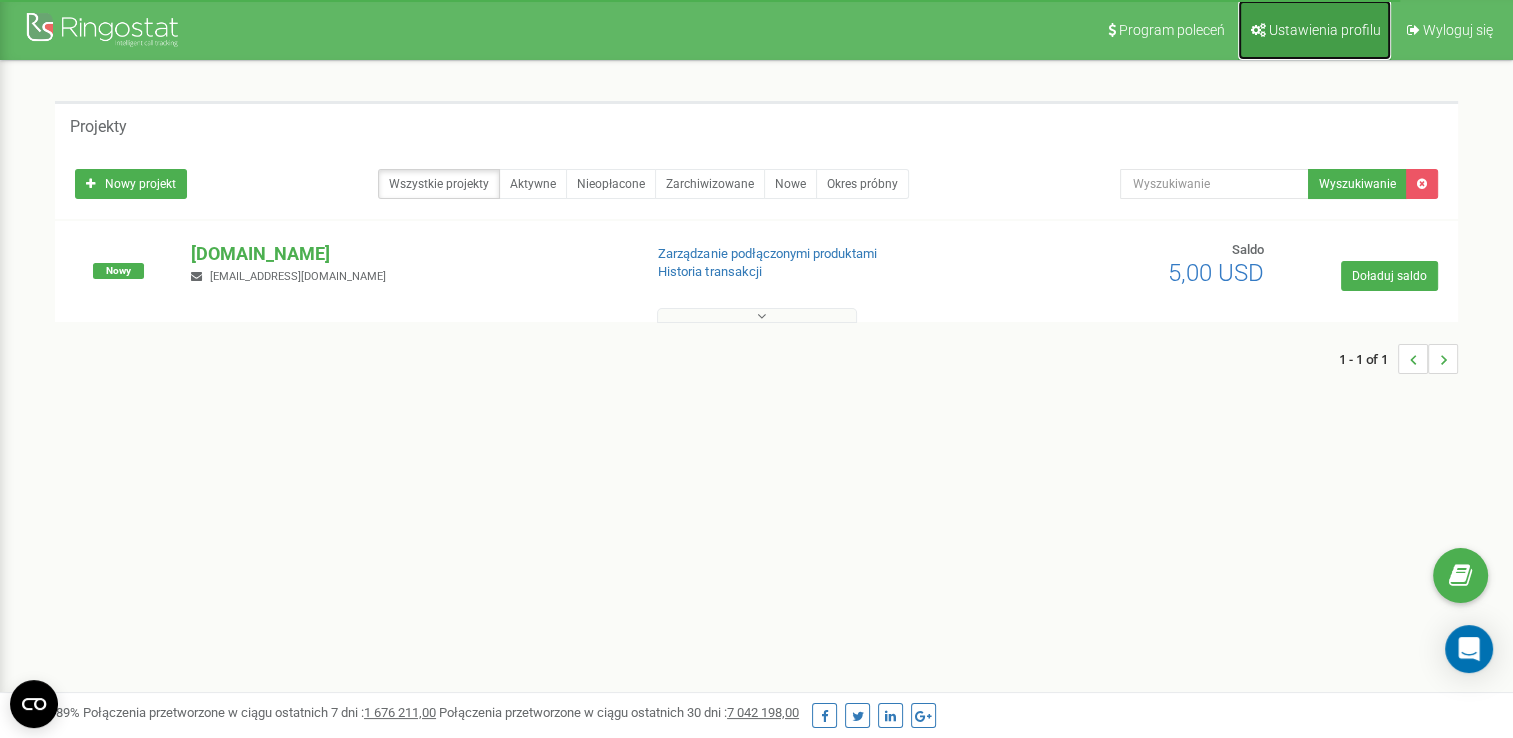 click on "Ustawienia profilu" at bounding box center (1314, 30) 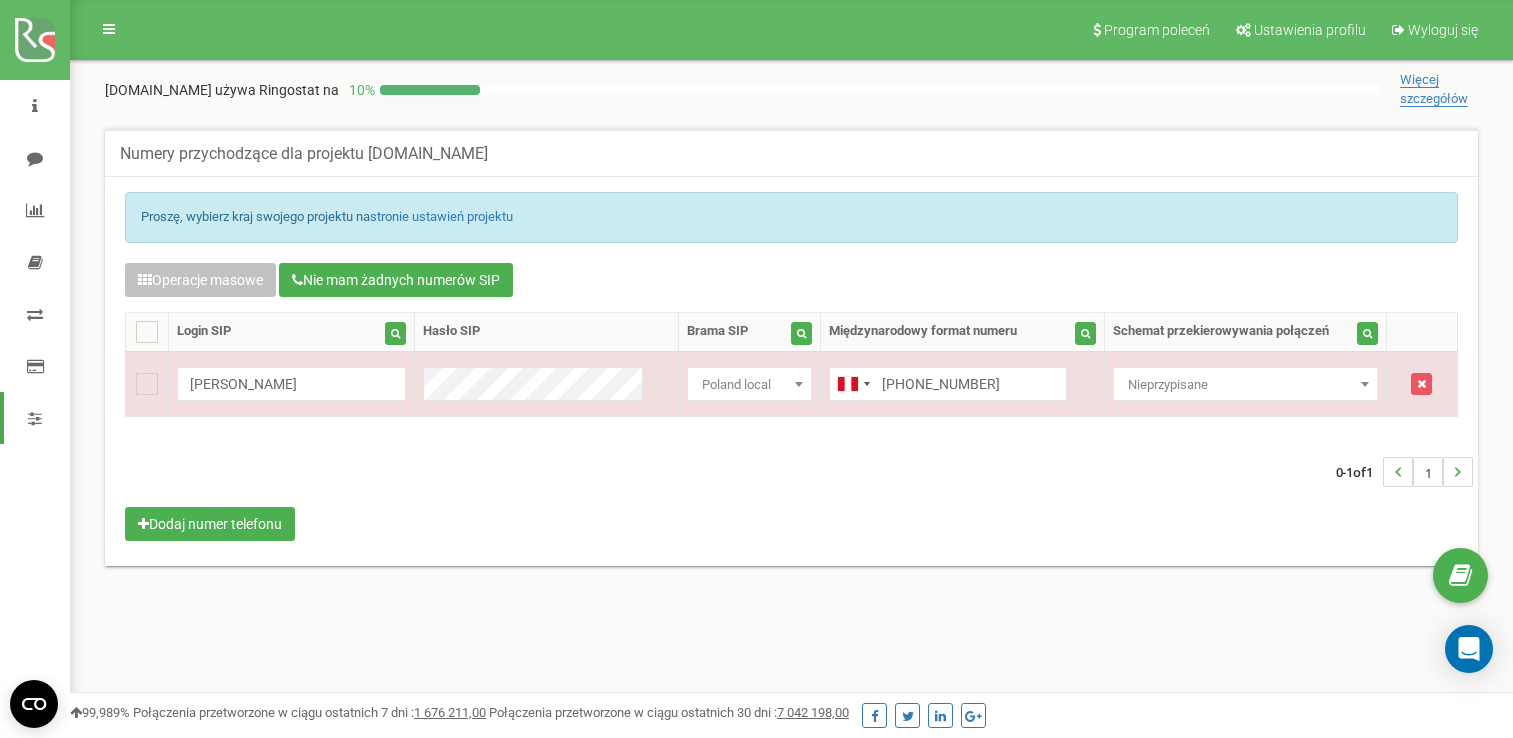 scroll, scrollTop: 0, scrollLeft: 0, axis: both 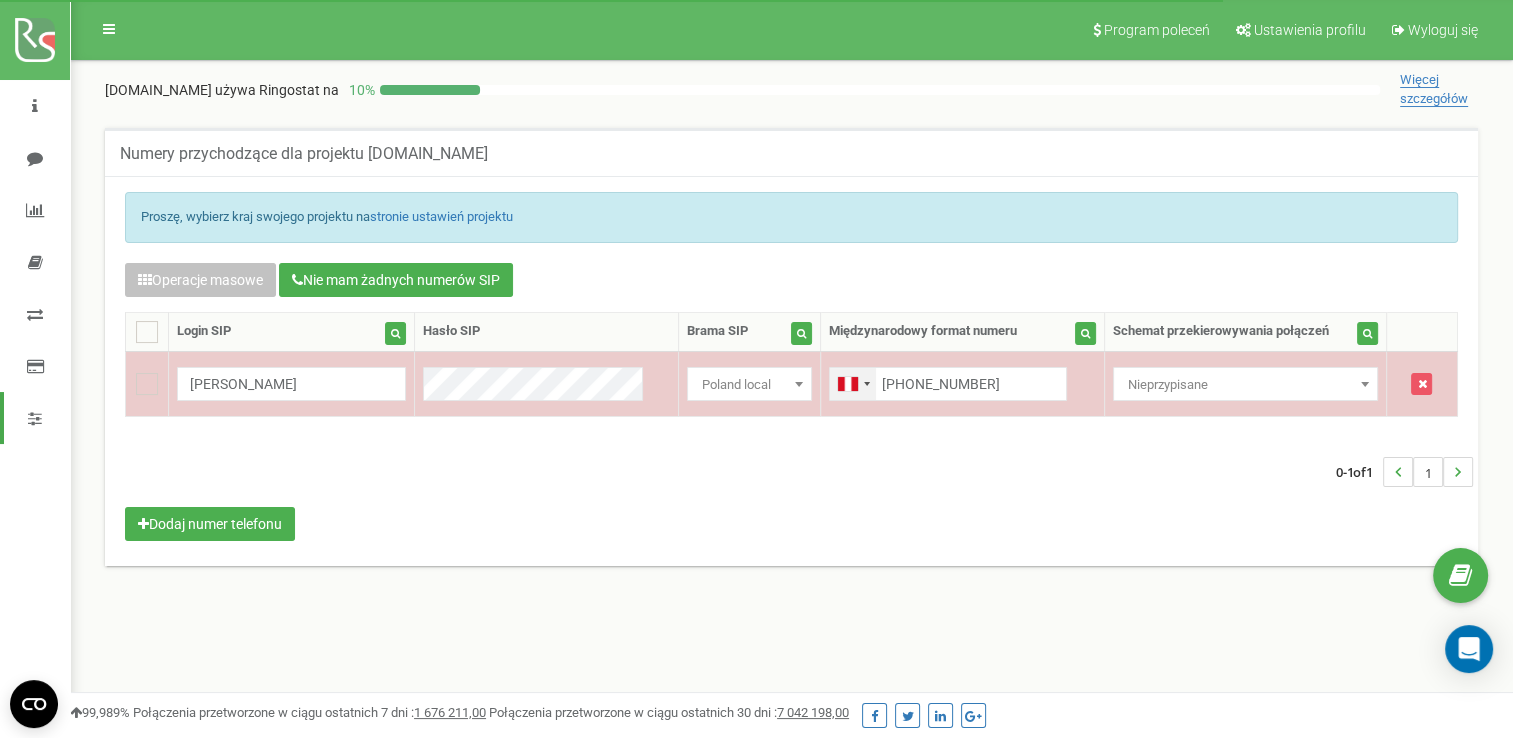 click at bounding box center (853, 384) 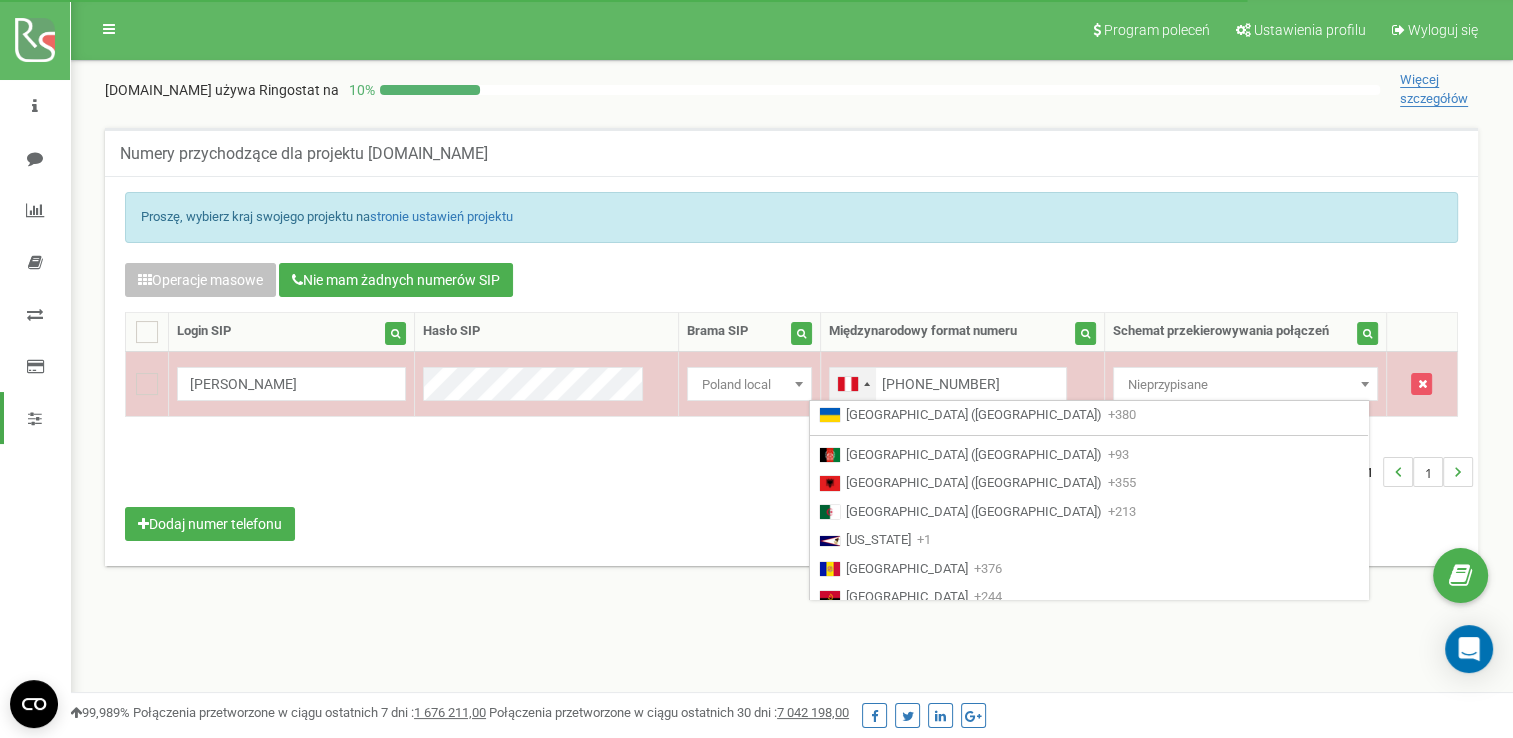 scroll, scrollTop: 4810, scrollLeft: 0, axis: vertical 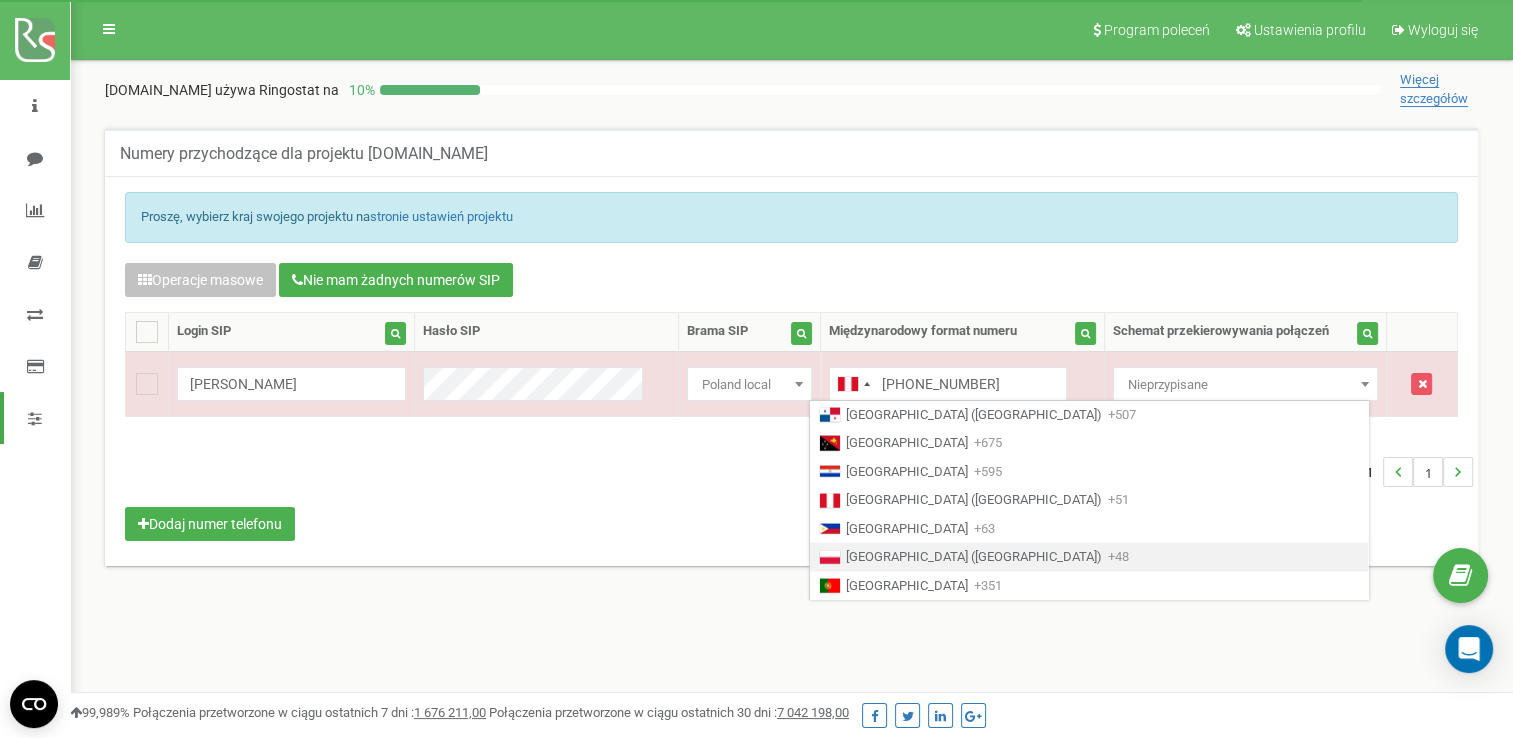 click on "Poland (Polska) +48" at bounding box center (1089, 557) 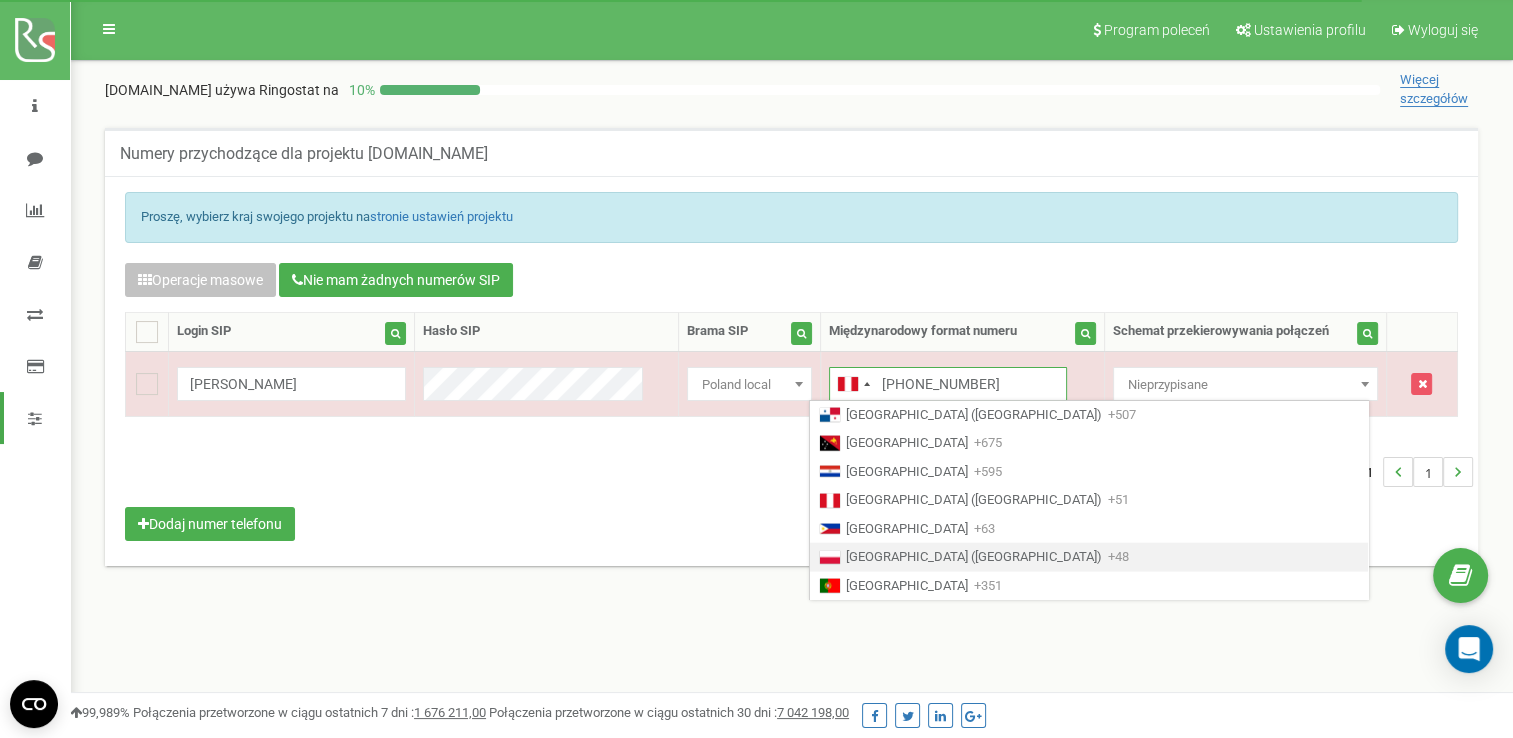 type on "+482536687" 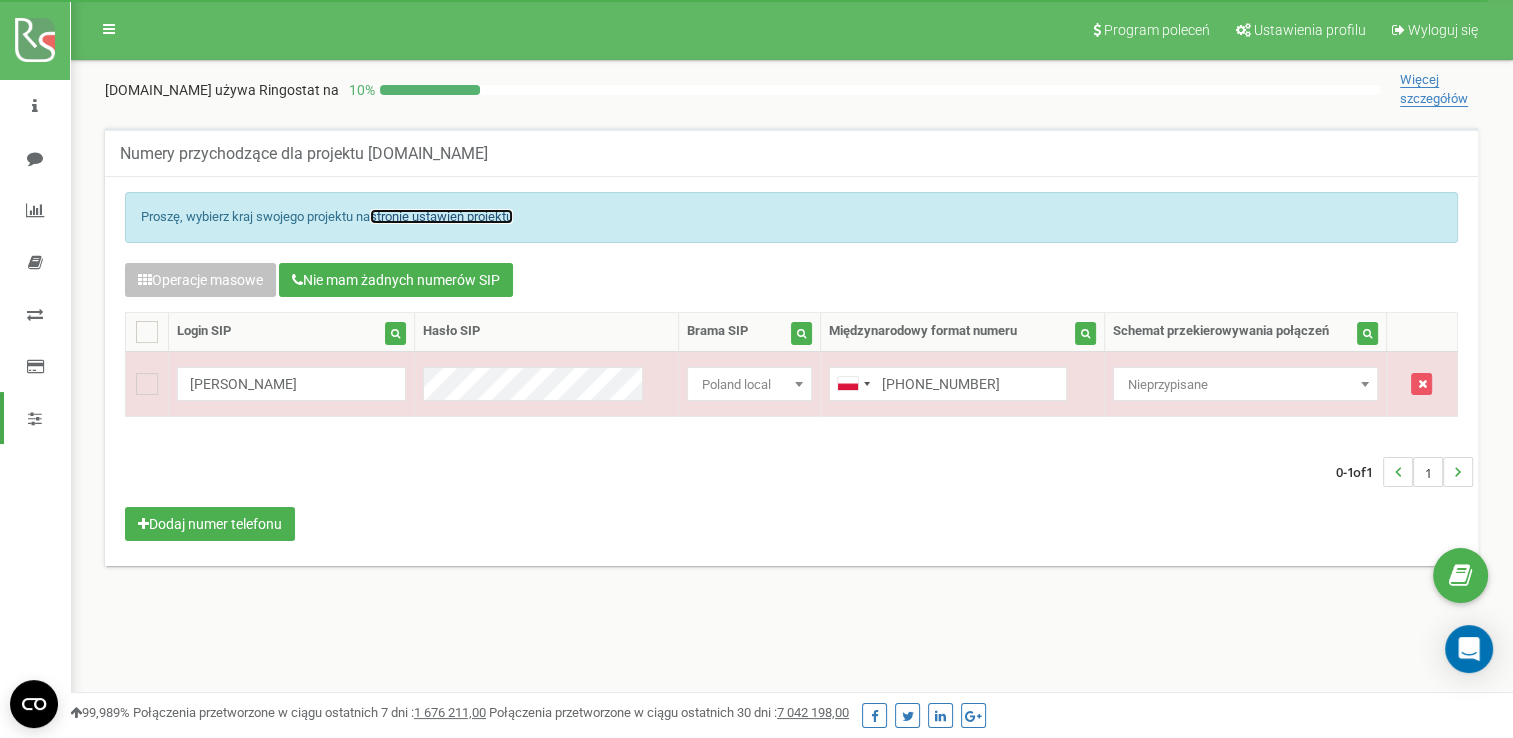 click on "stronie ustawień projektu" at bounding box center [441, 216] 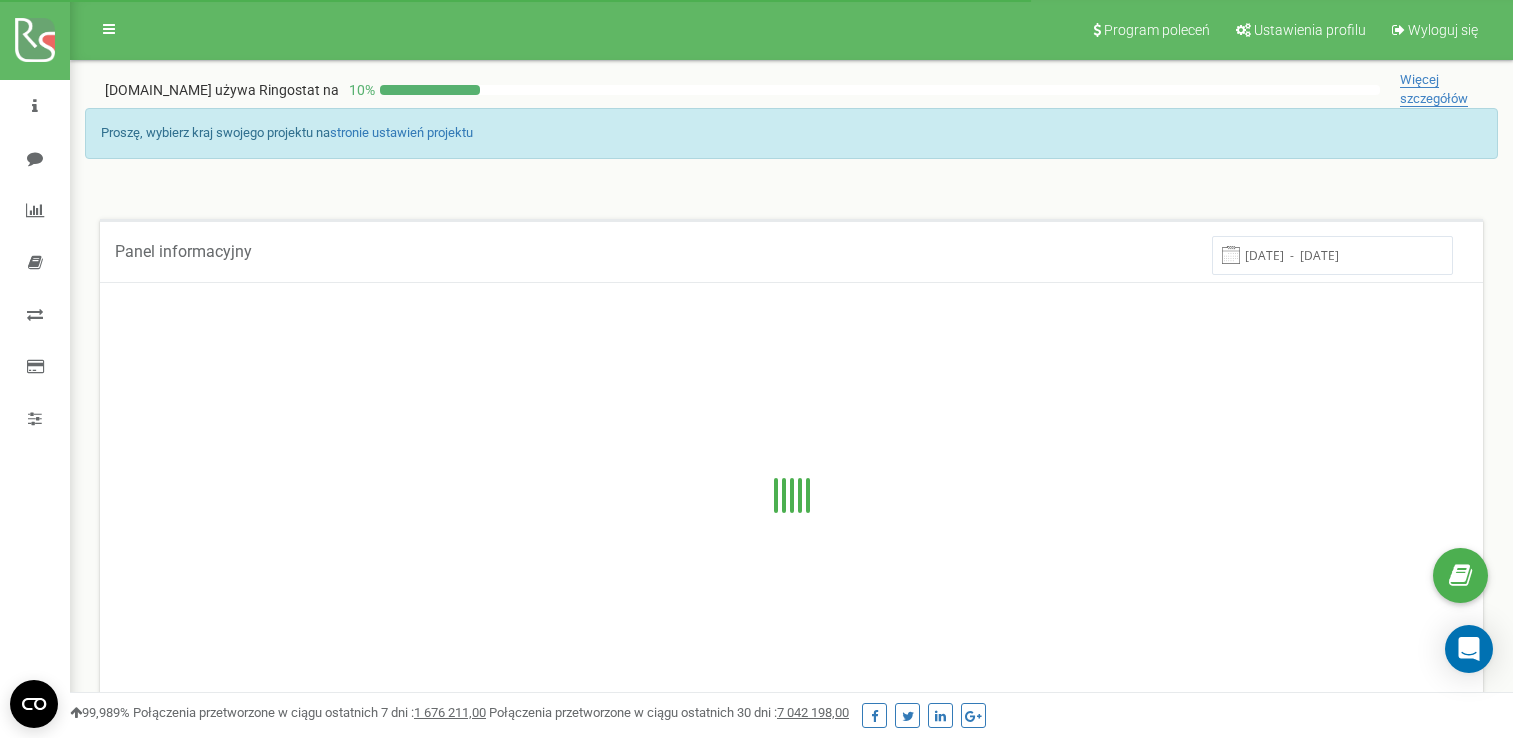 scroll, scrollTop: 0, scrollLeft: 0, axis: both 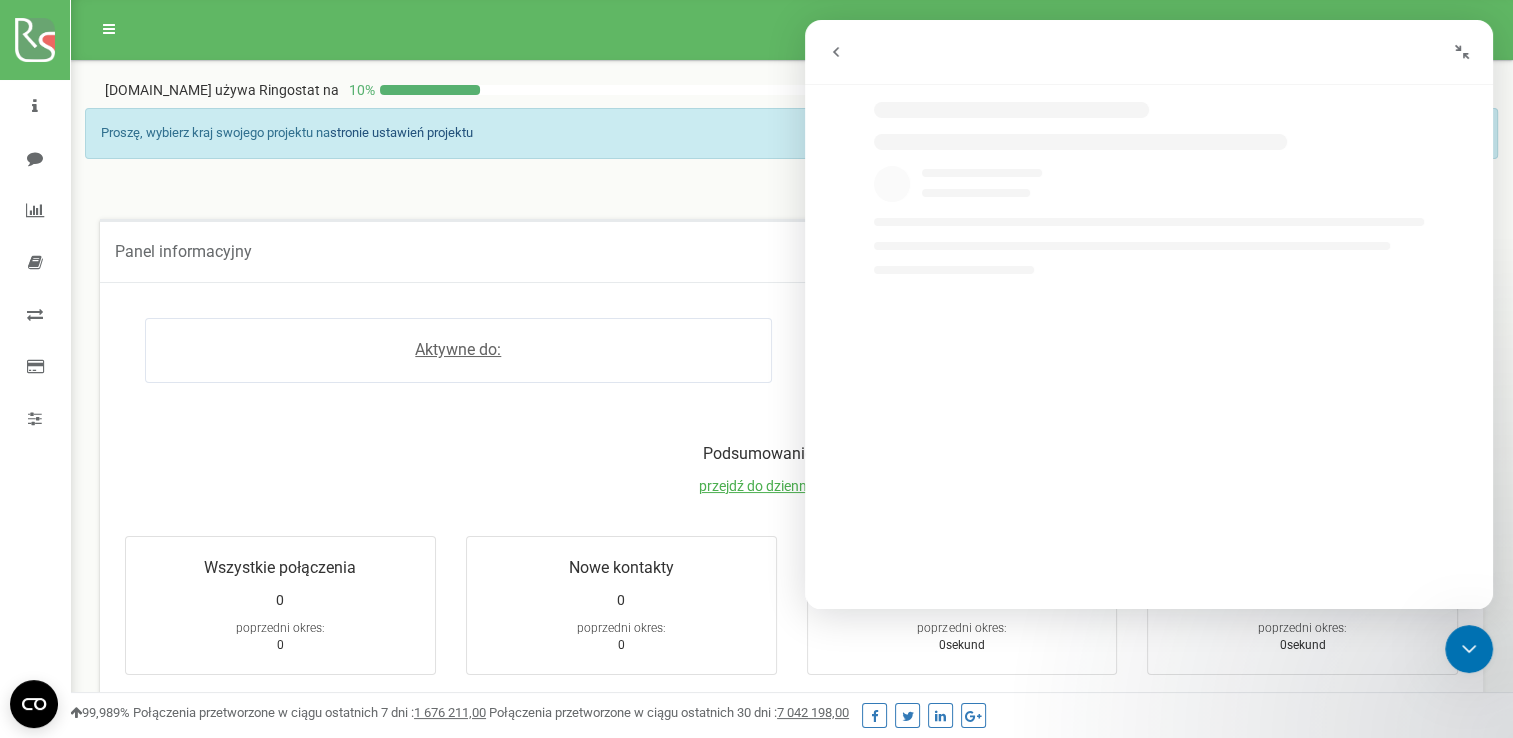 select on "pl" 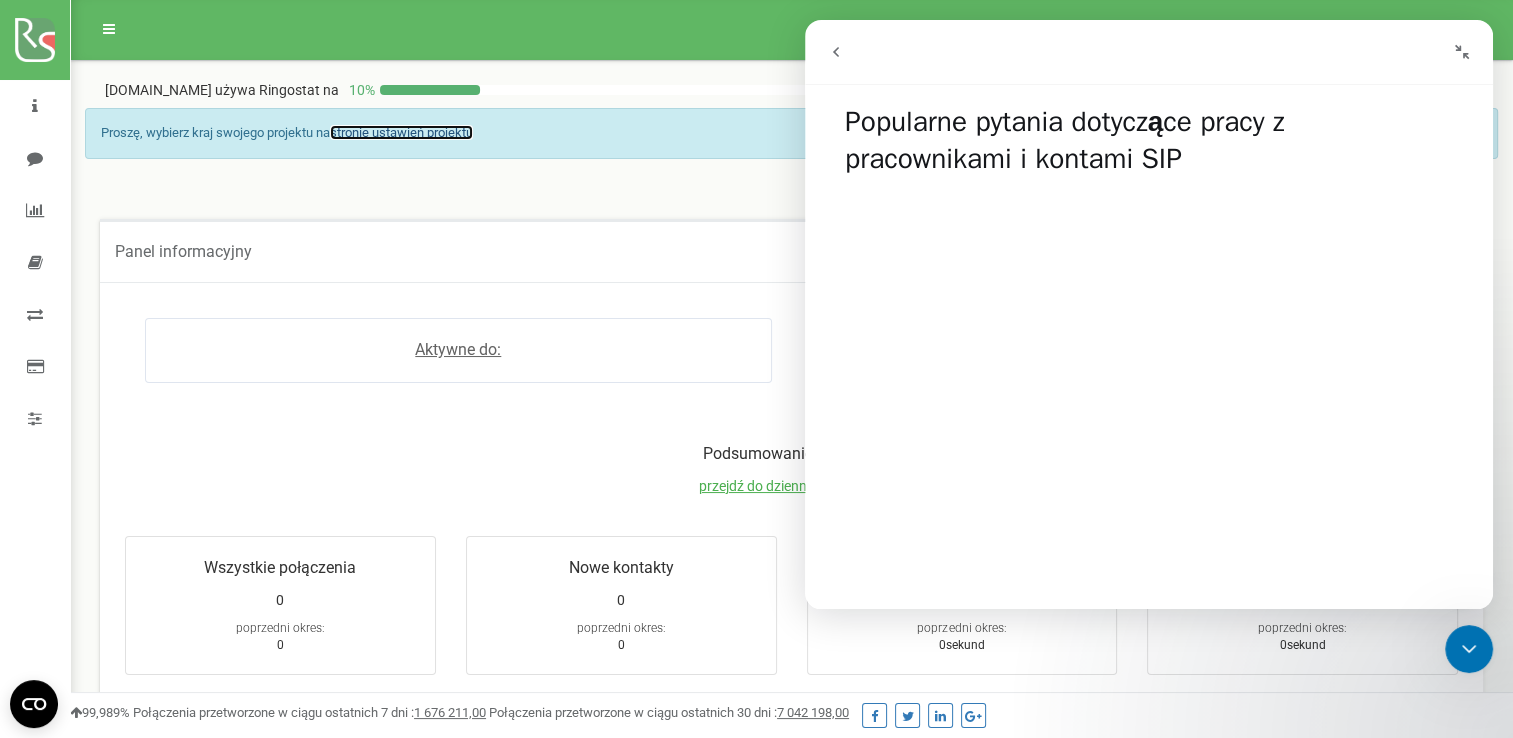 click on "stronie ustawień projektu" at bounding box center [401, 132] 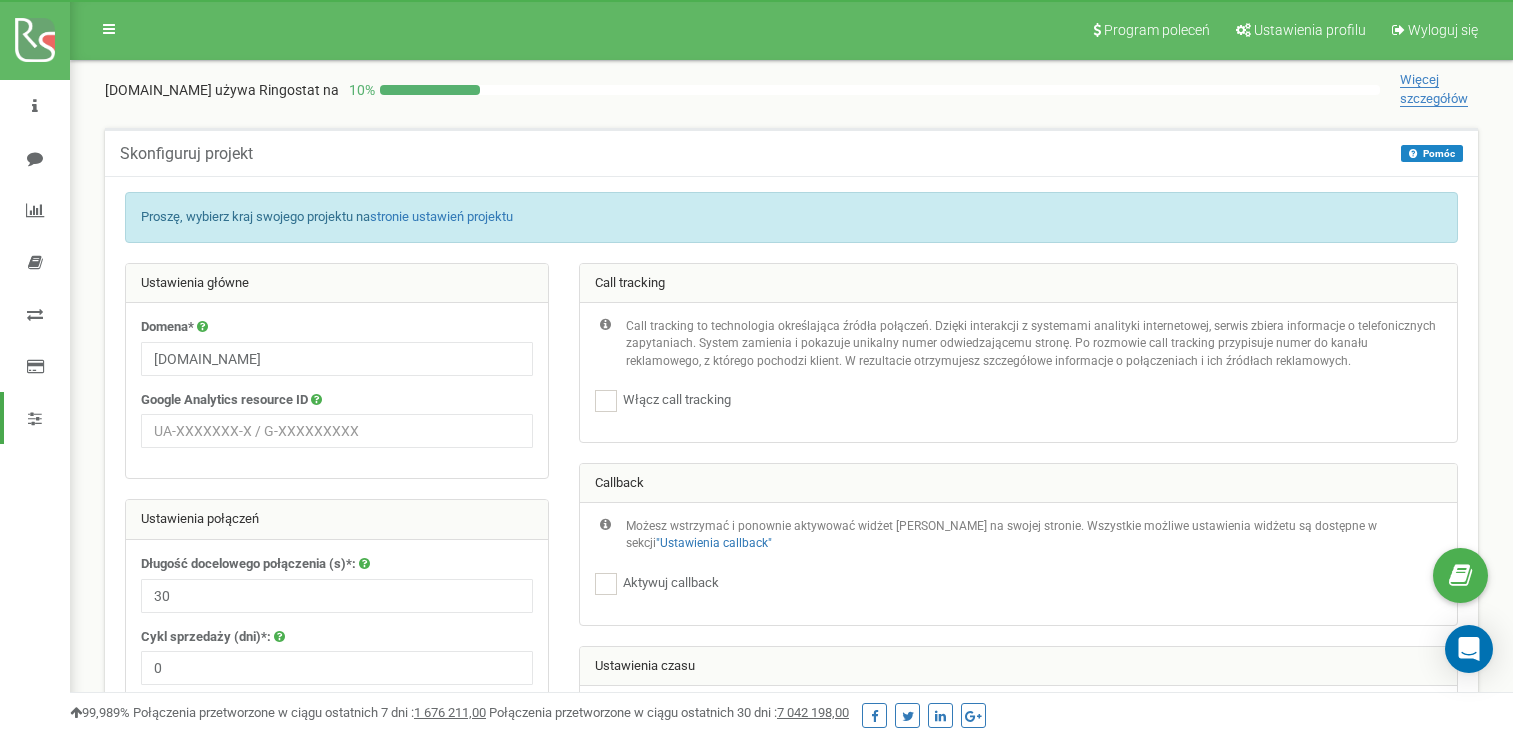 scroll, scrollTop: 0, scrollLeft: 0, axis: both 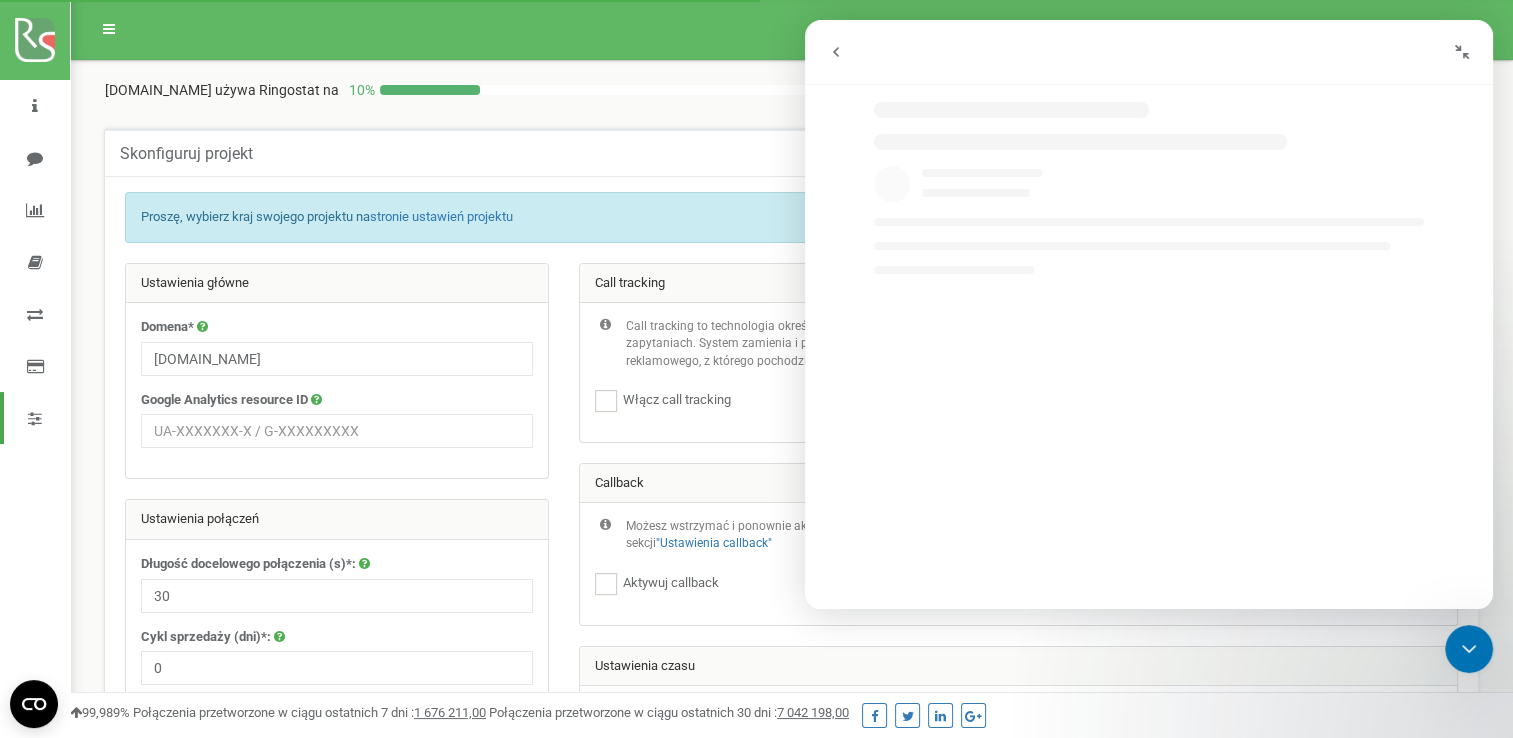select on "pl" 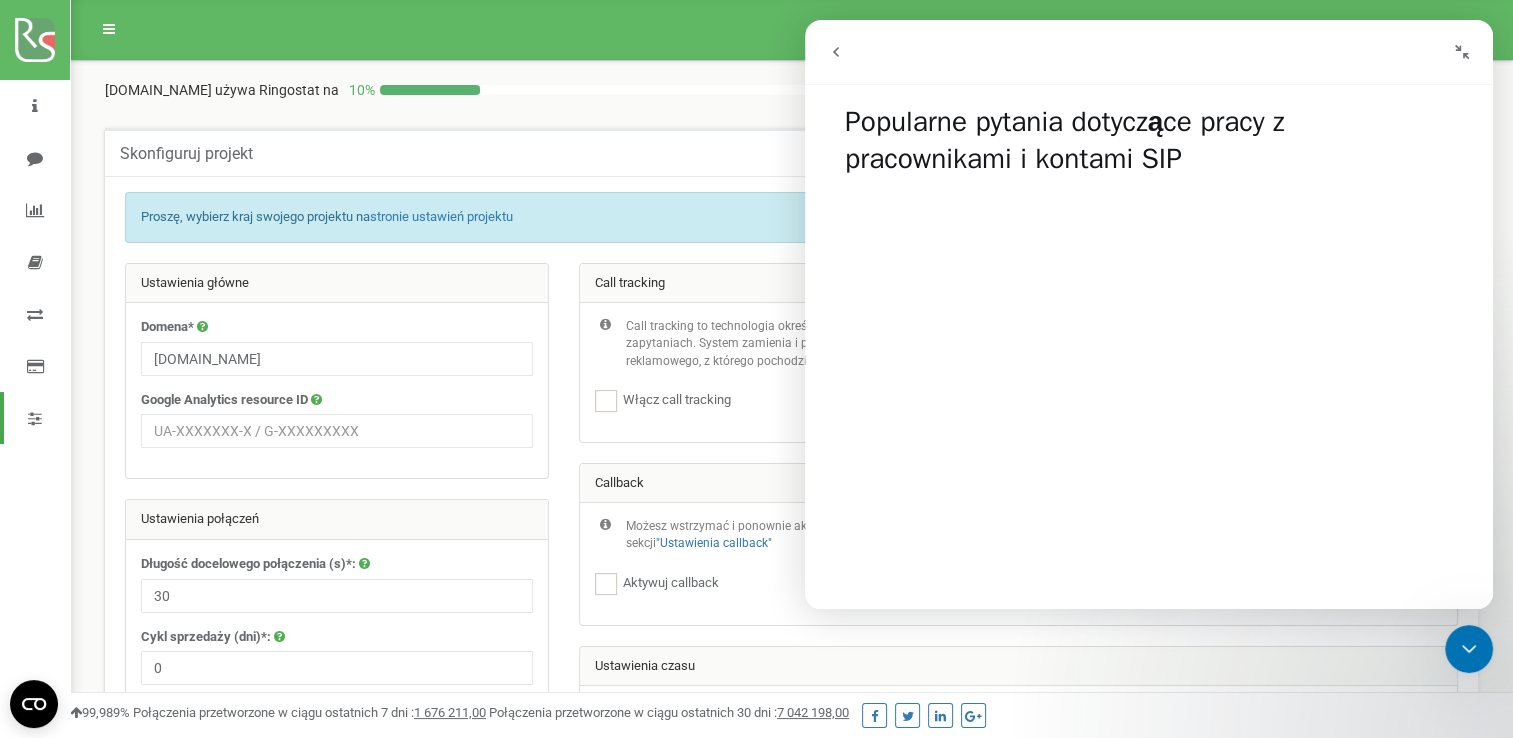 click 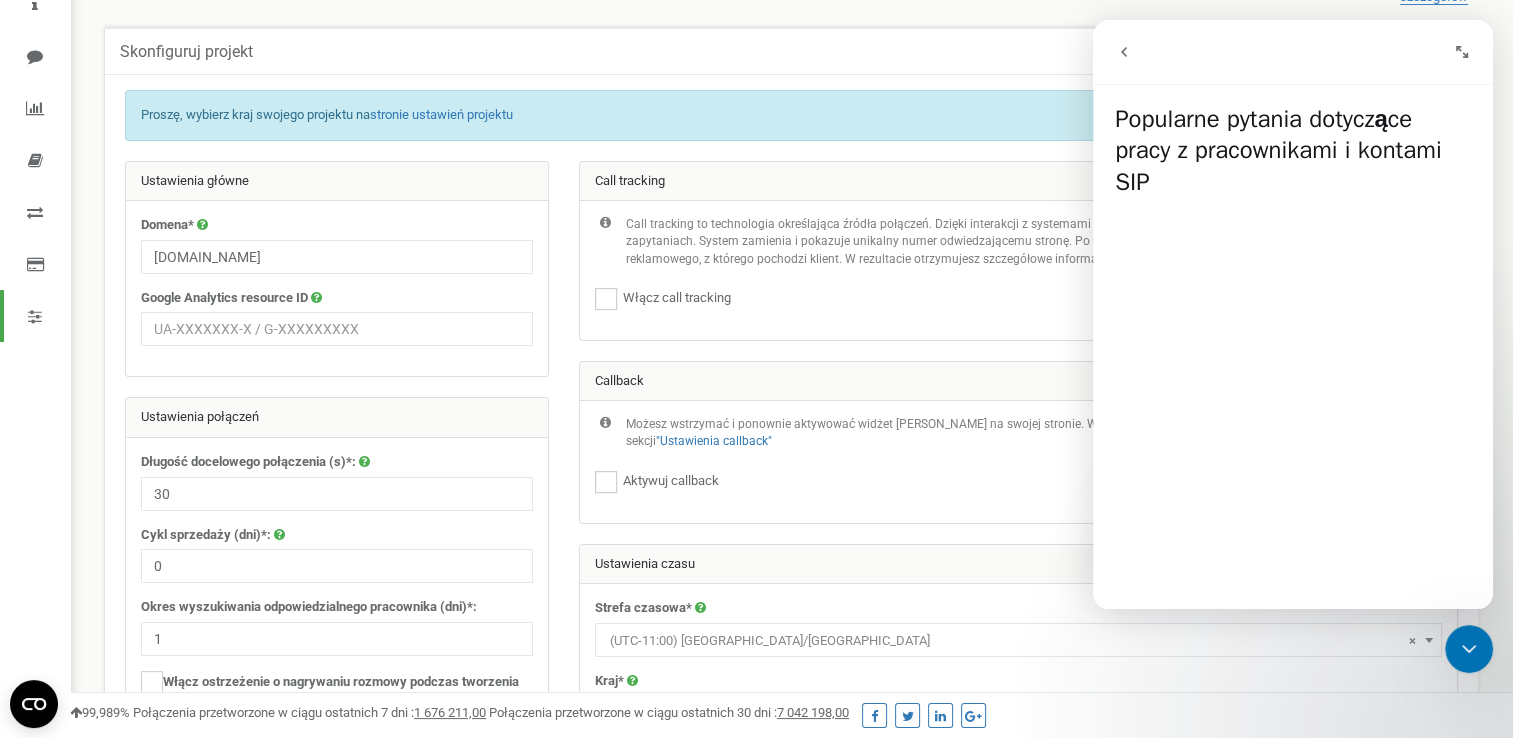 scroll, scrollTop: 100, scrollLeft: 0, axis: vertical 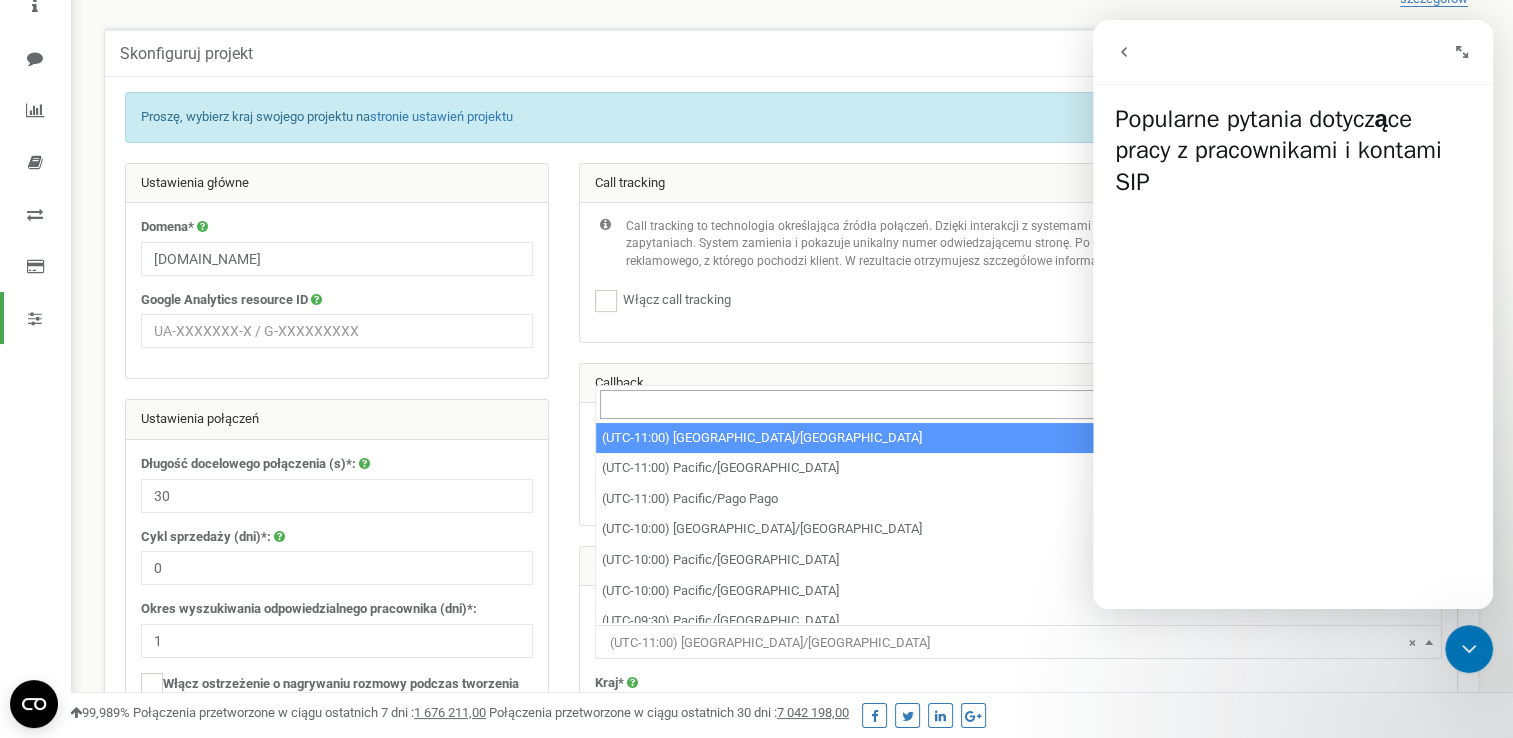 click on "× (UTC-11:00) [GEOGRAPHIC_DATA]/[GEOGRAPHIC_DATA]" at bounding box center (1018, 643) 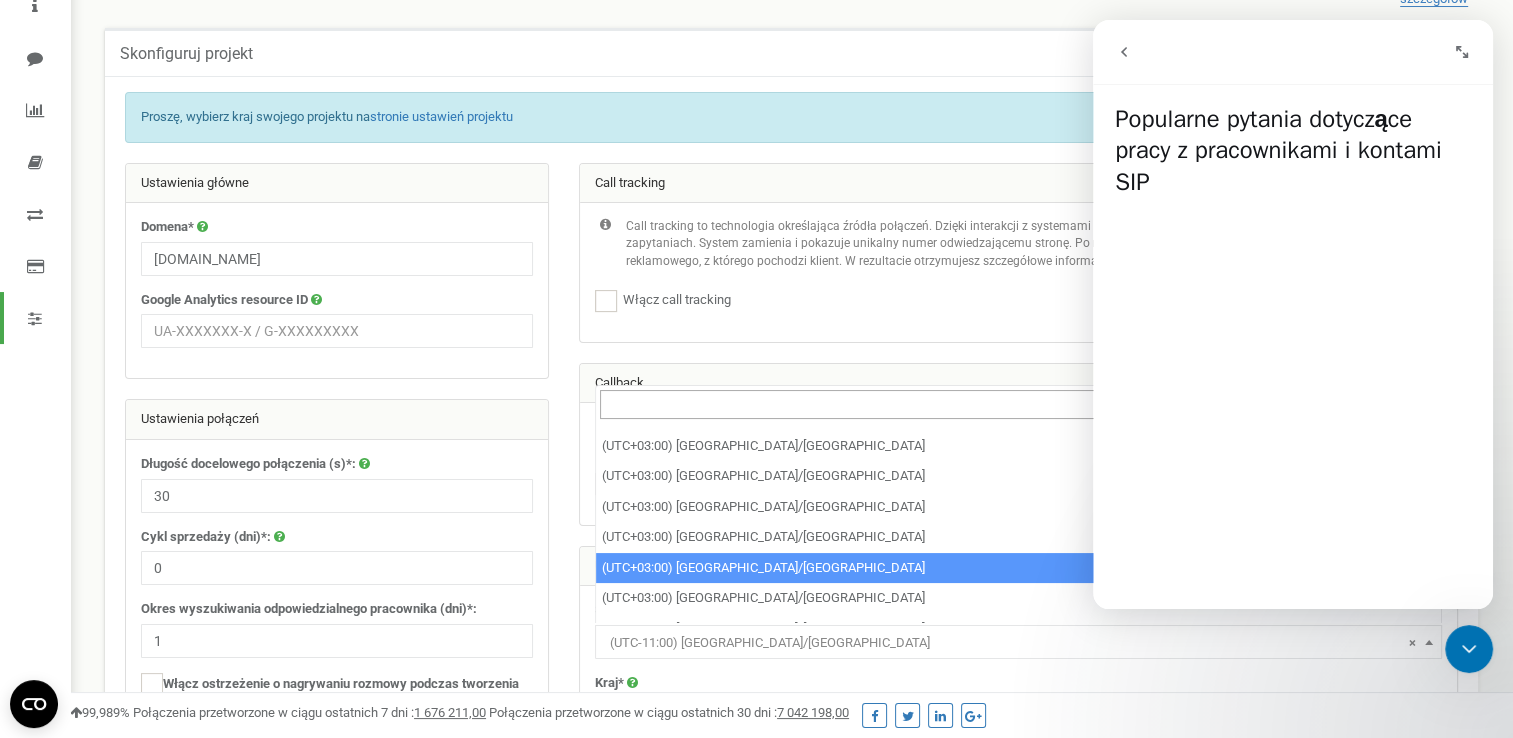 scroll, scrollTop: 8700, scrollLeft: 0, axis: vertical 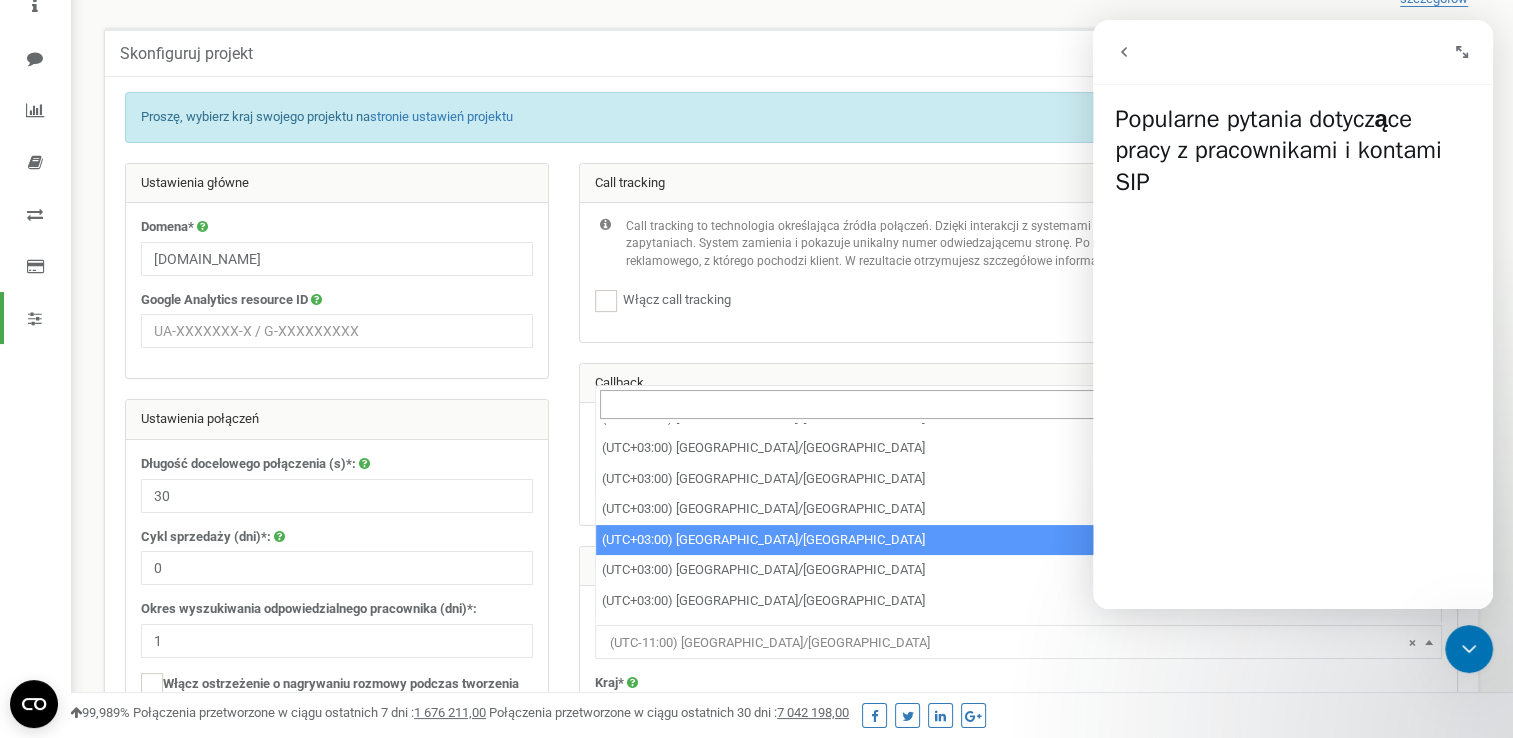 select on "Europe/Sofia" 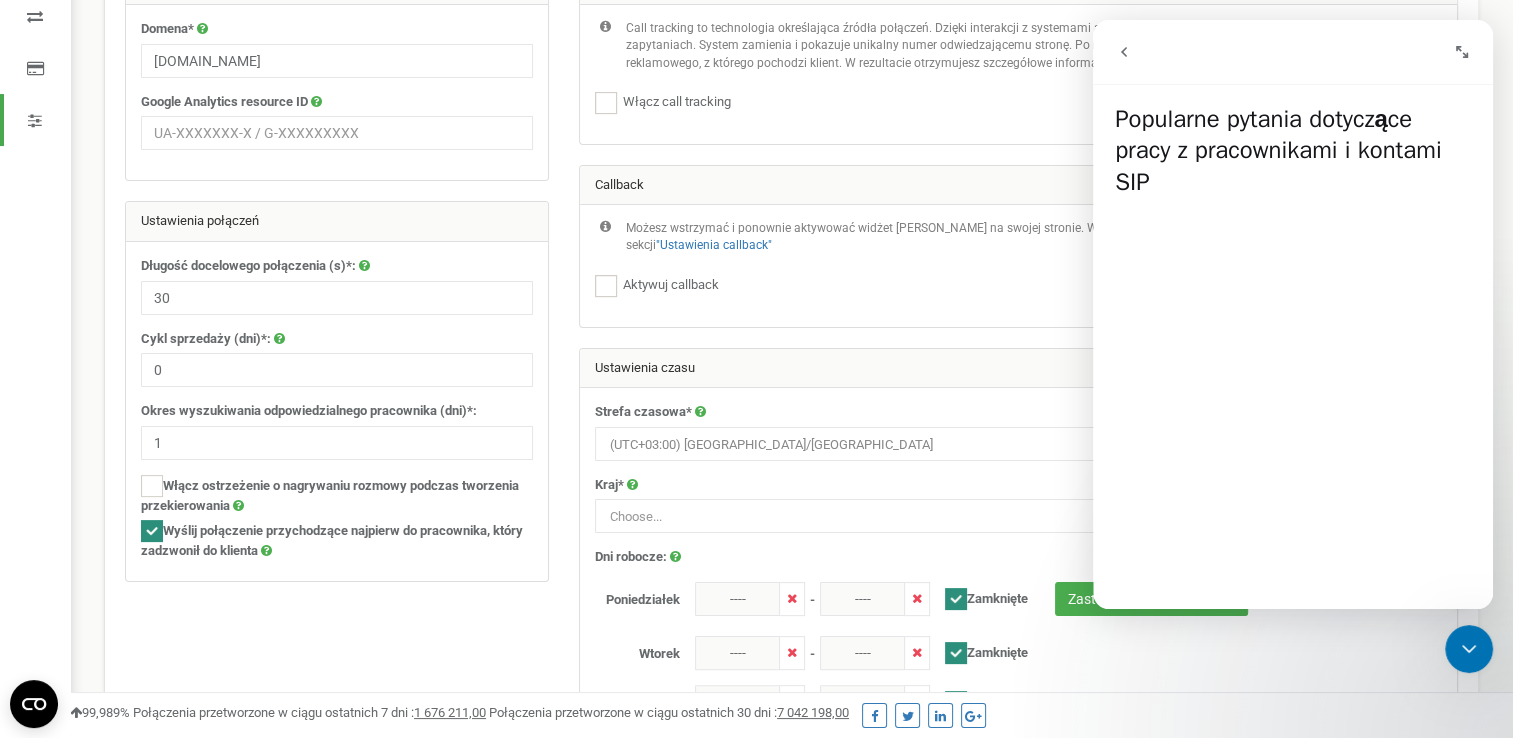 scroll, scrollTop: 300, scrollLeft: 0, axis: vertical 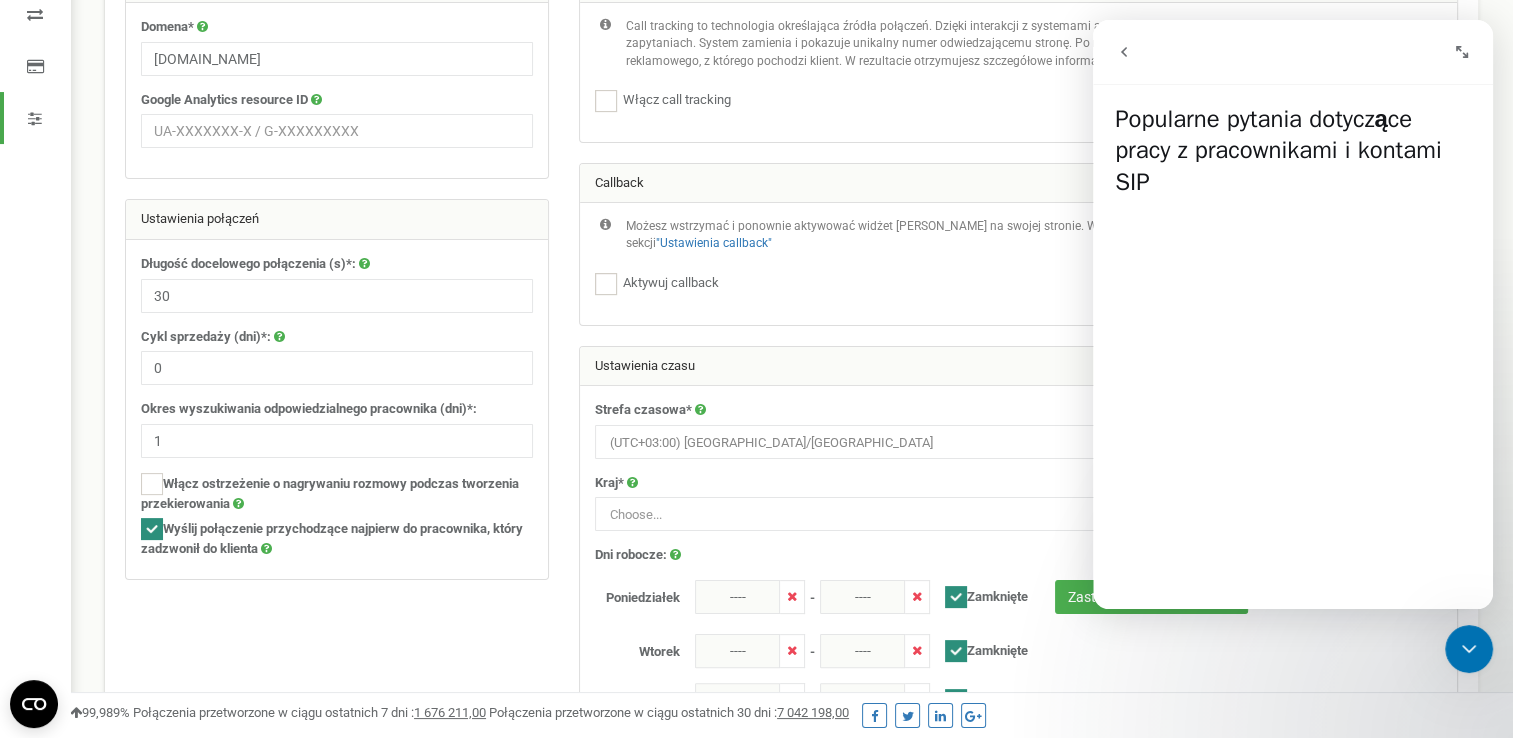 click at bounding box center [152, 529] 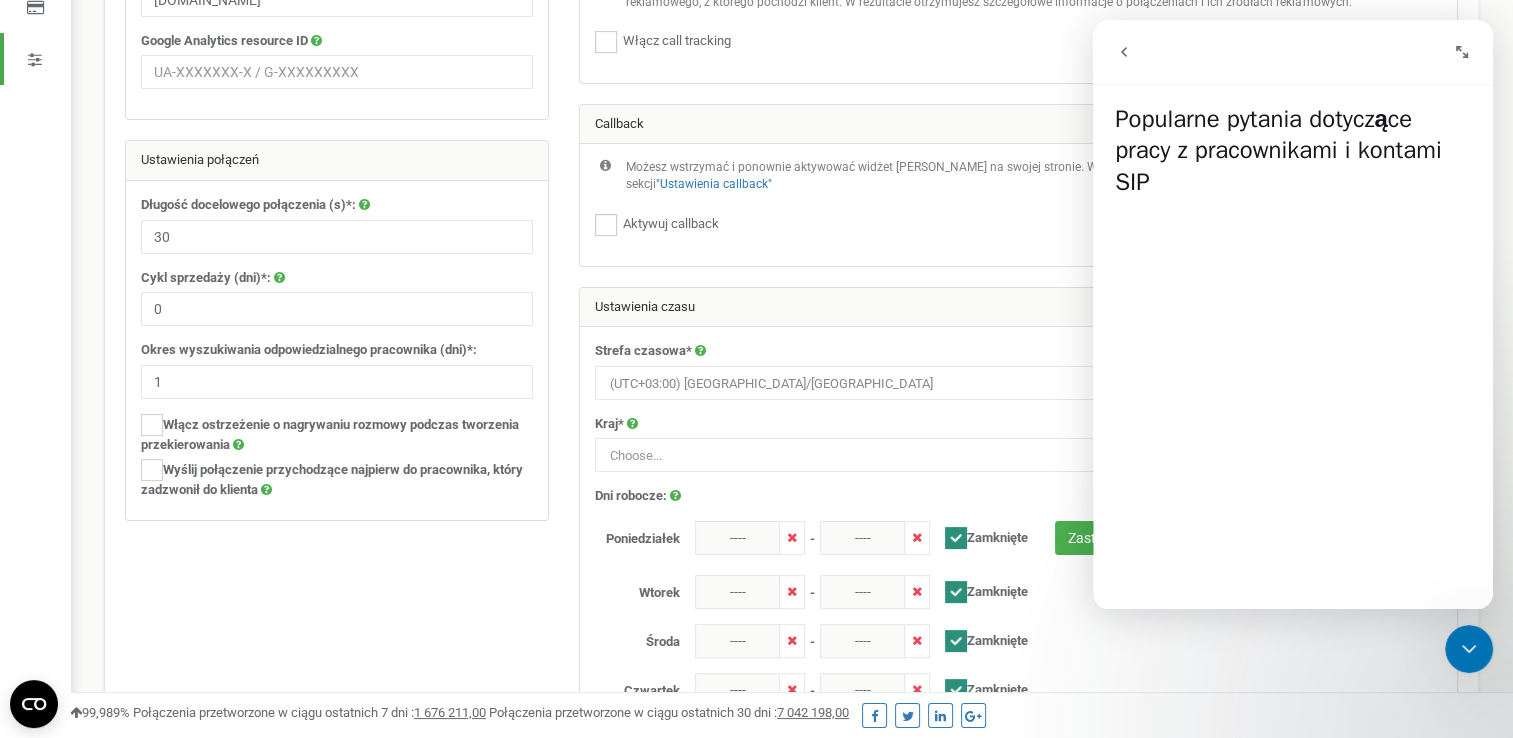 scroll, scrollTop: 368, scrollLeft: 0, axis: vertical 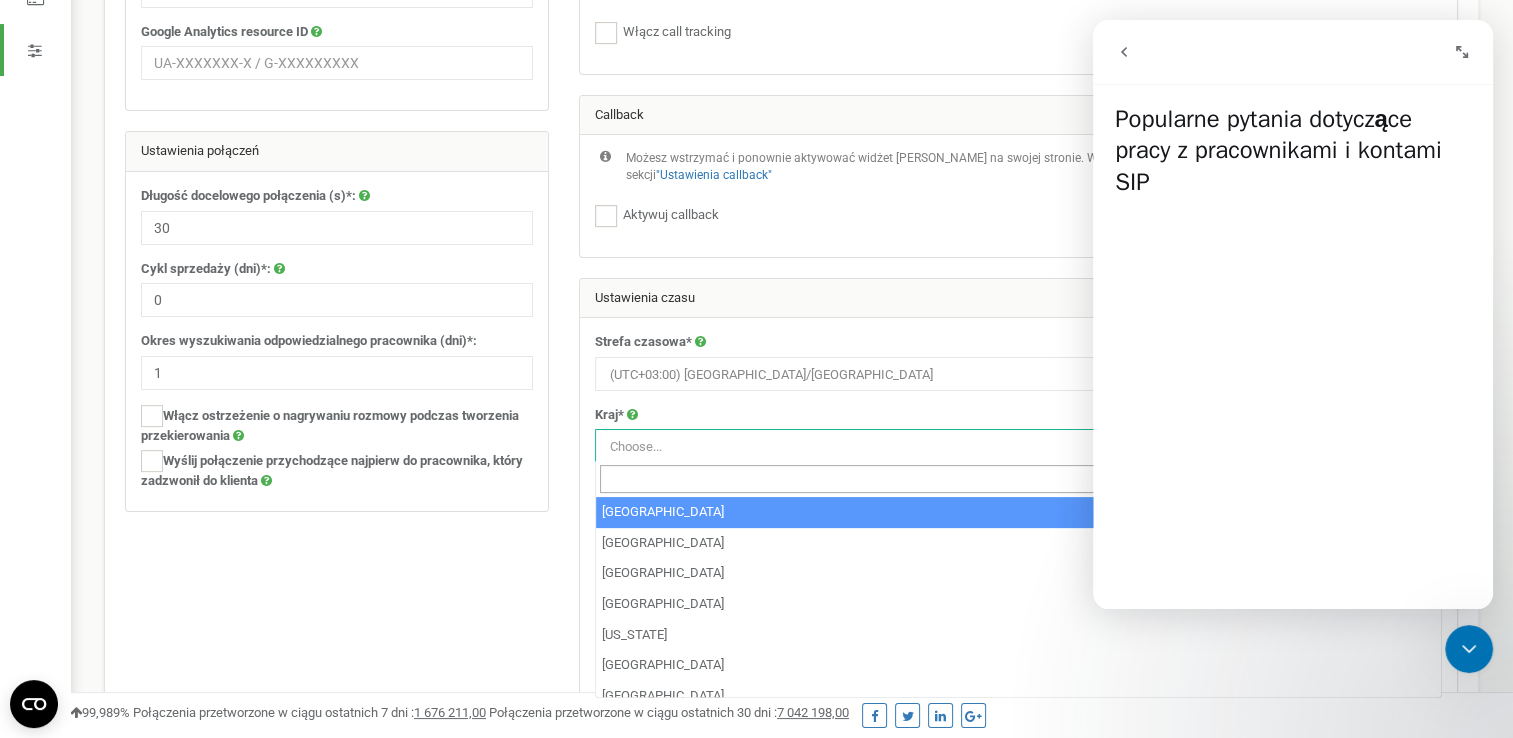 click on "Choose..." at bounding box center [1018, 447] 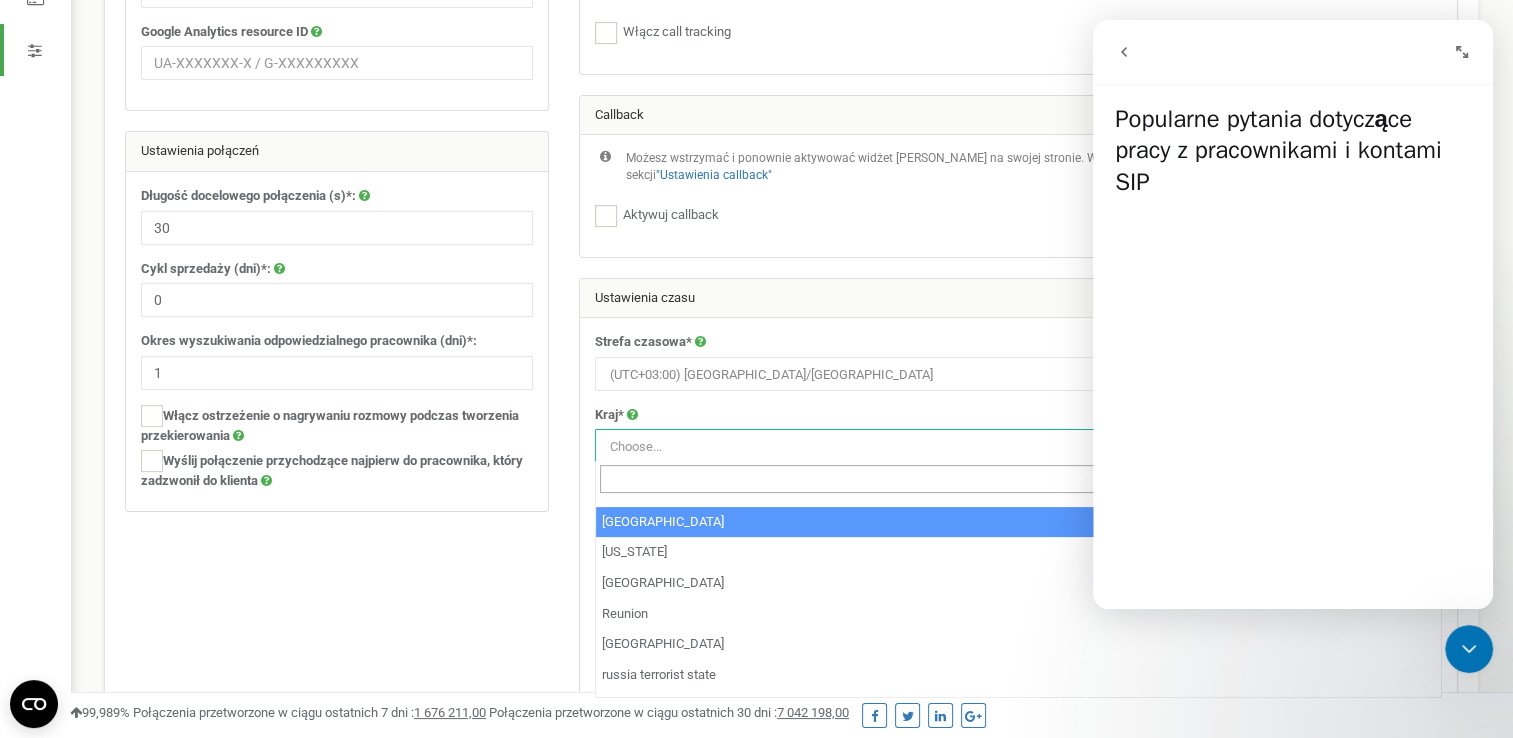 scroll, scrollTop: 5300, scrollLeft: 0, axis: vertical 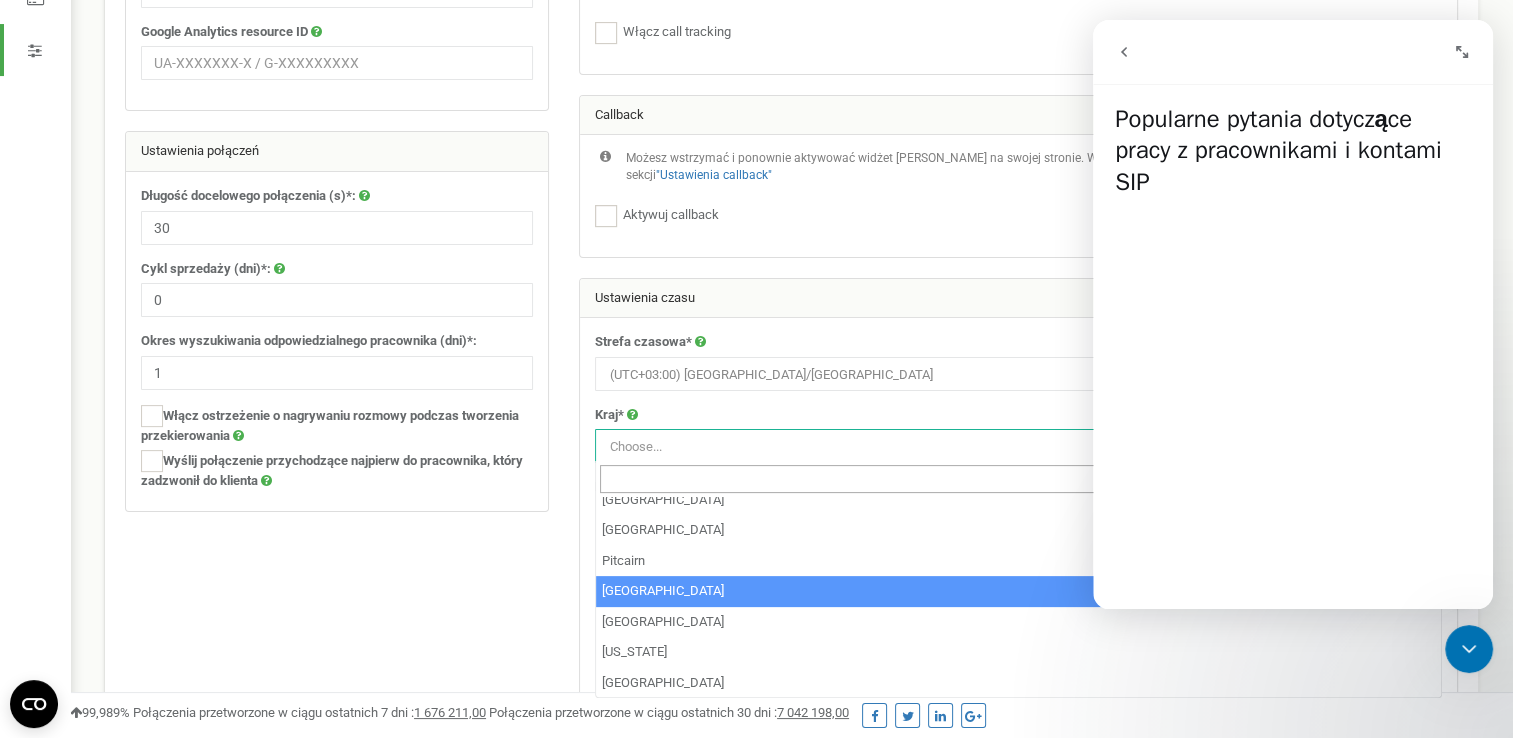 select on "POL" 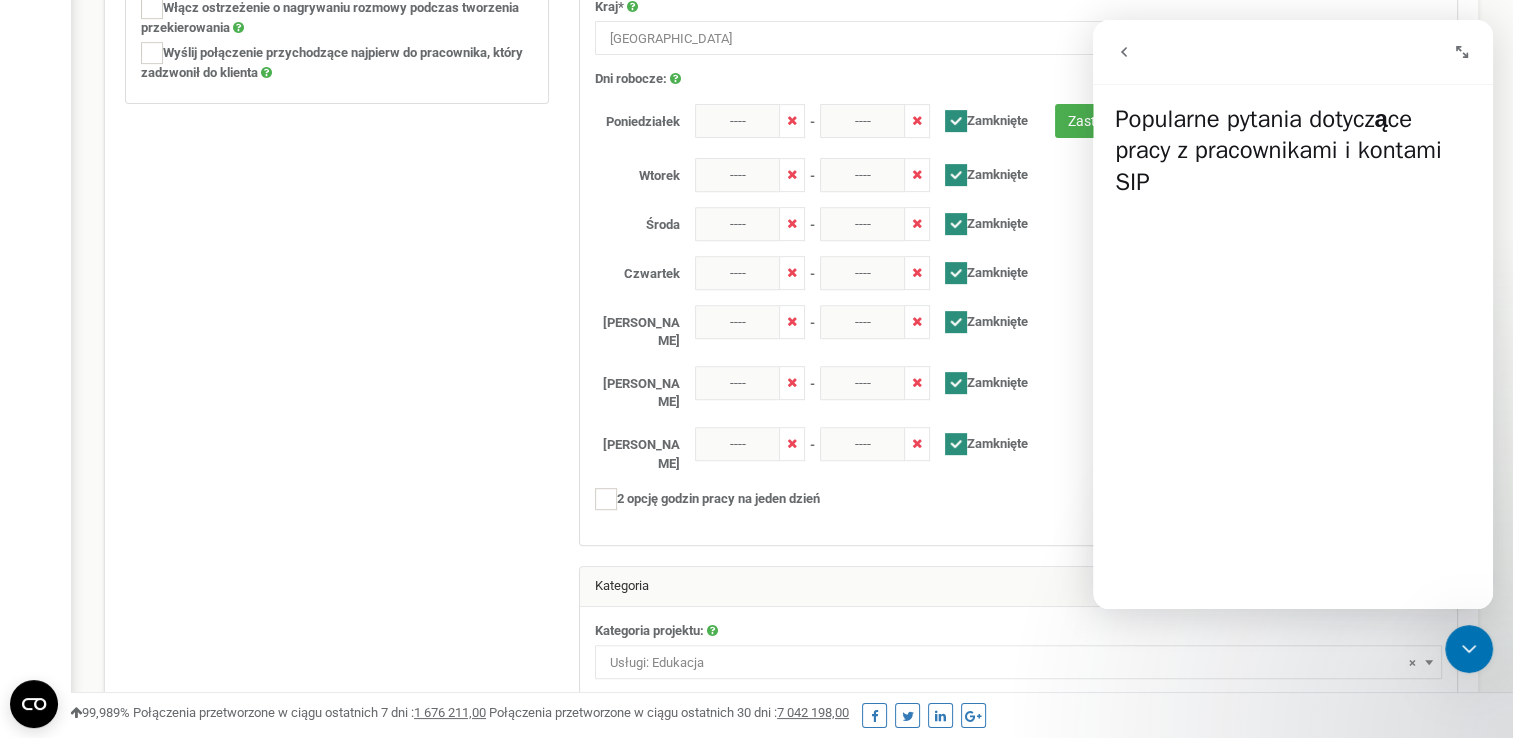 scroll, scrollTop: 868, scrollLeft: 0, axis: vertical 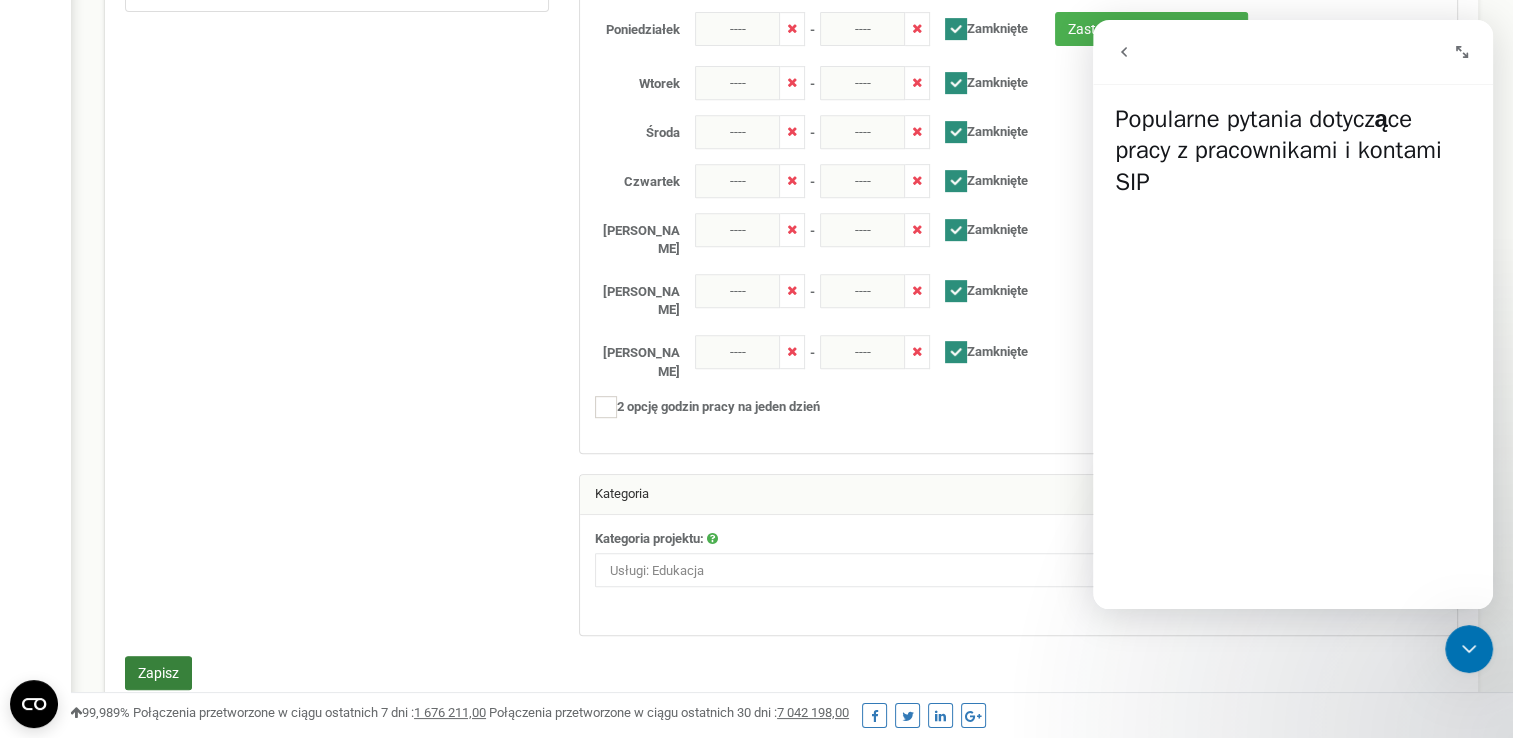 click on "Zapisz" at bounding box center [158, 673] 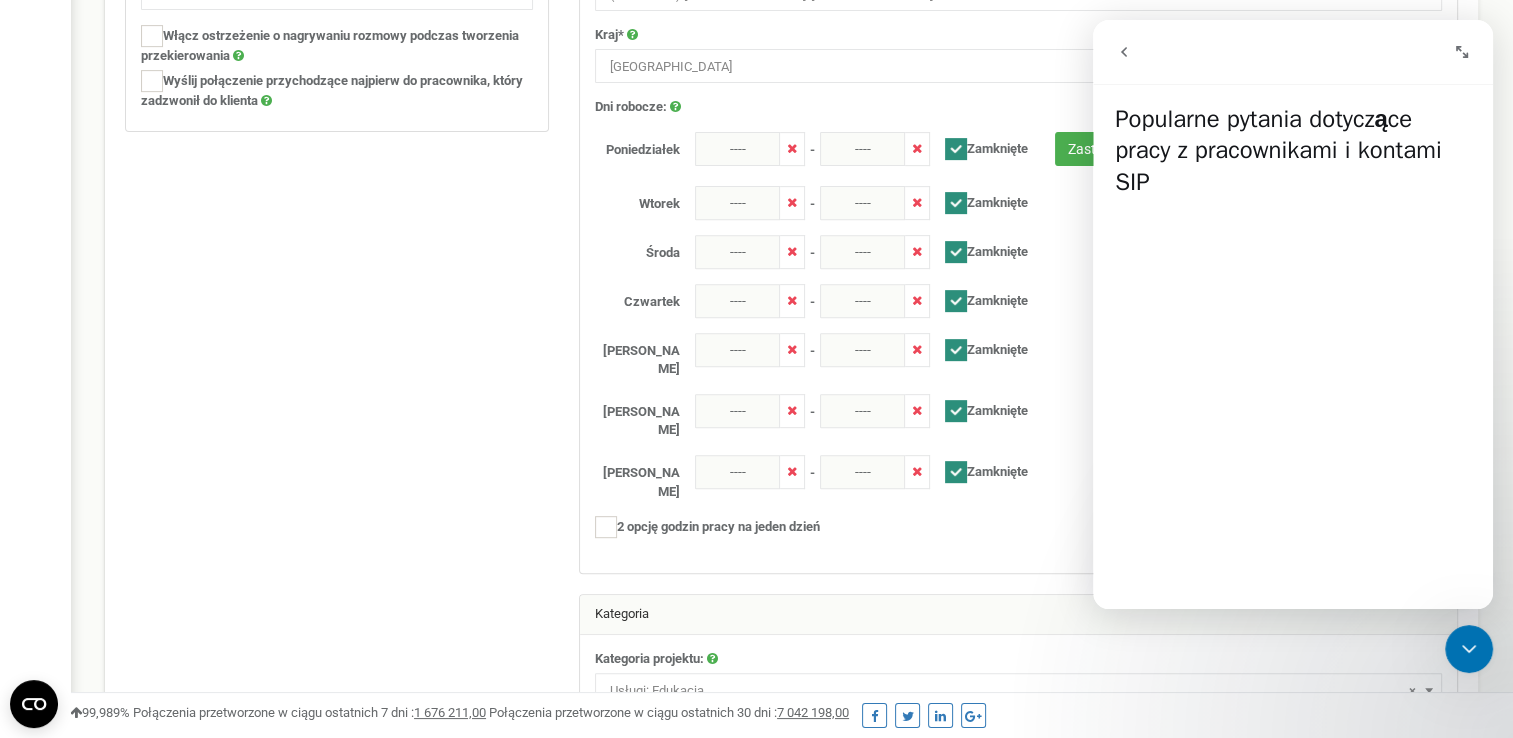 scroll, scrollTop: 468, scrollLeft: 0, axis: vertical 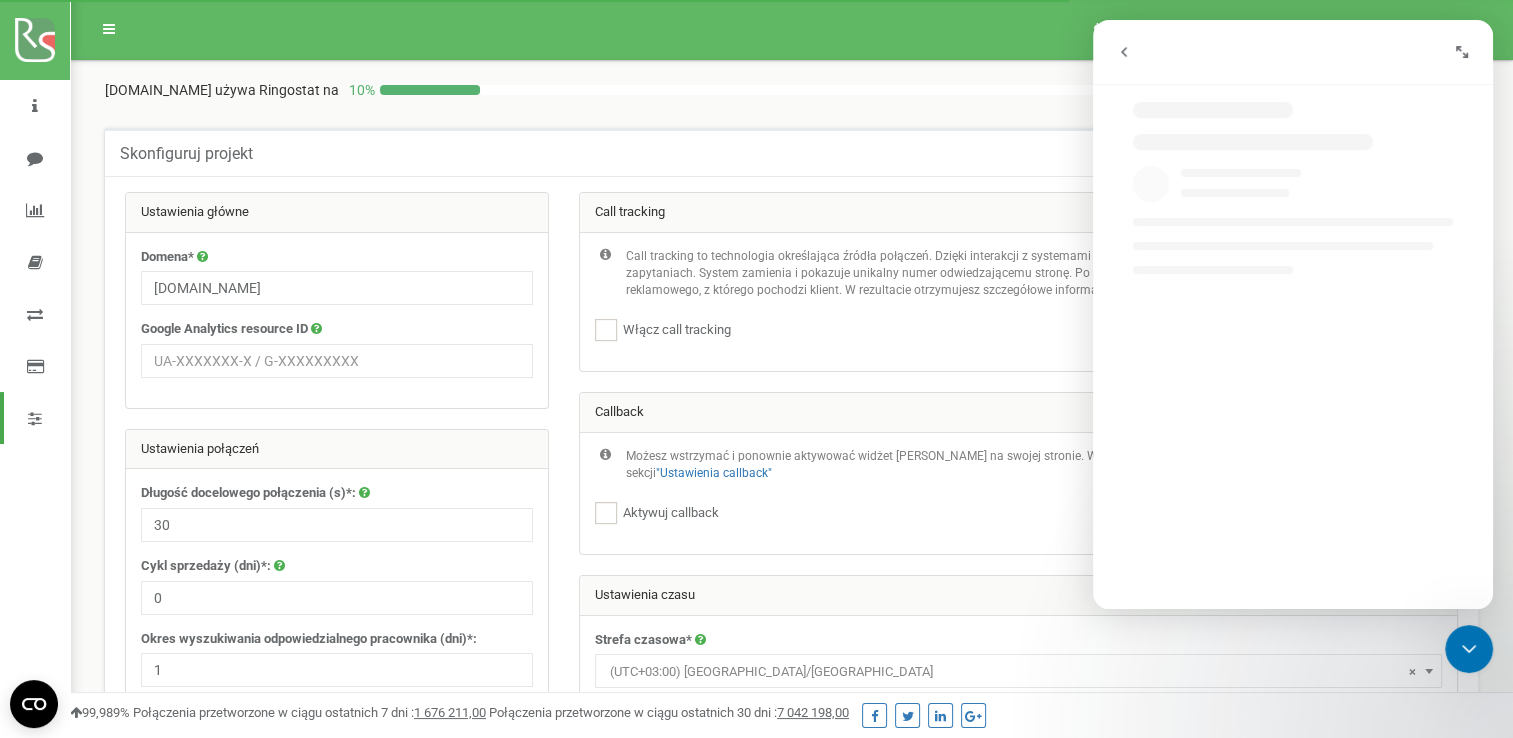 select on "pl" 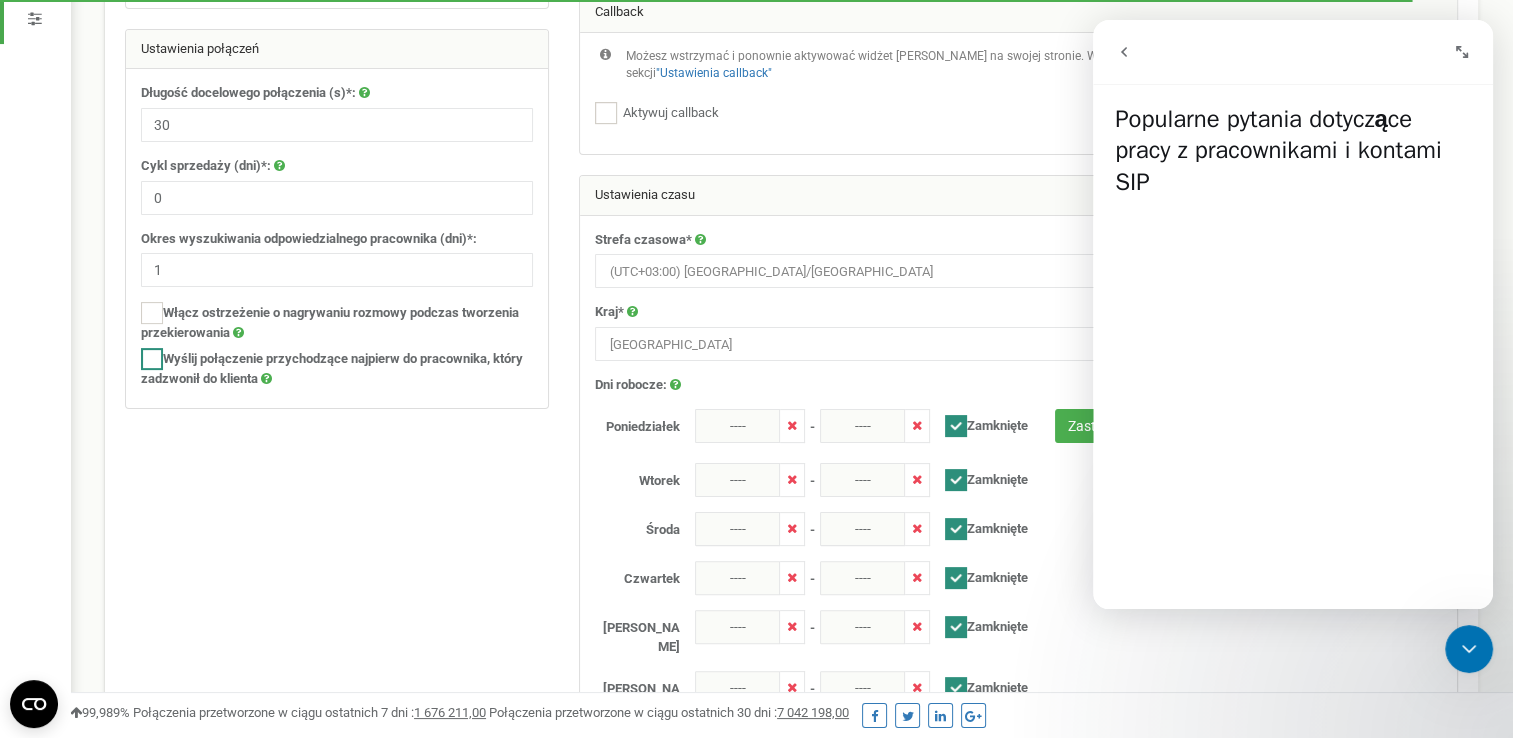 scroll, scrollTop: 0, scrollLeft: 0, axis: both 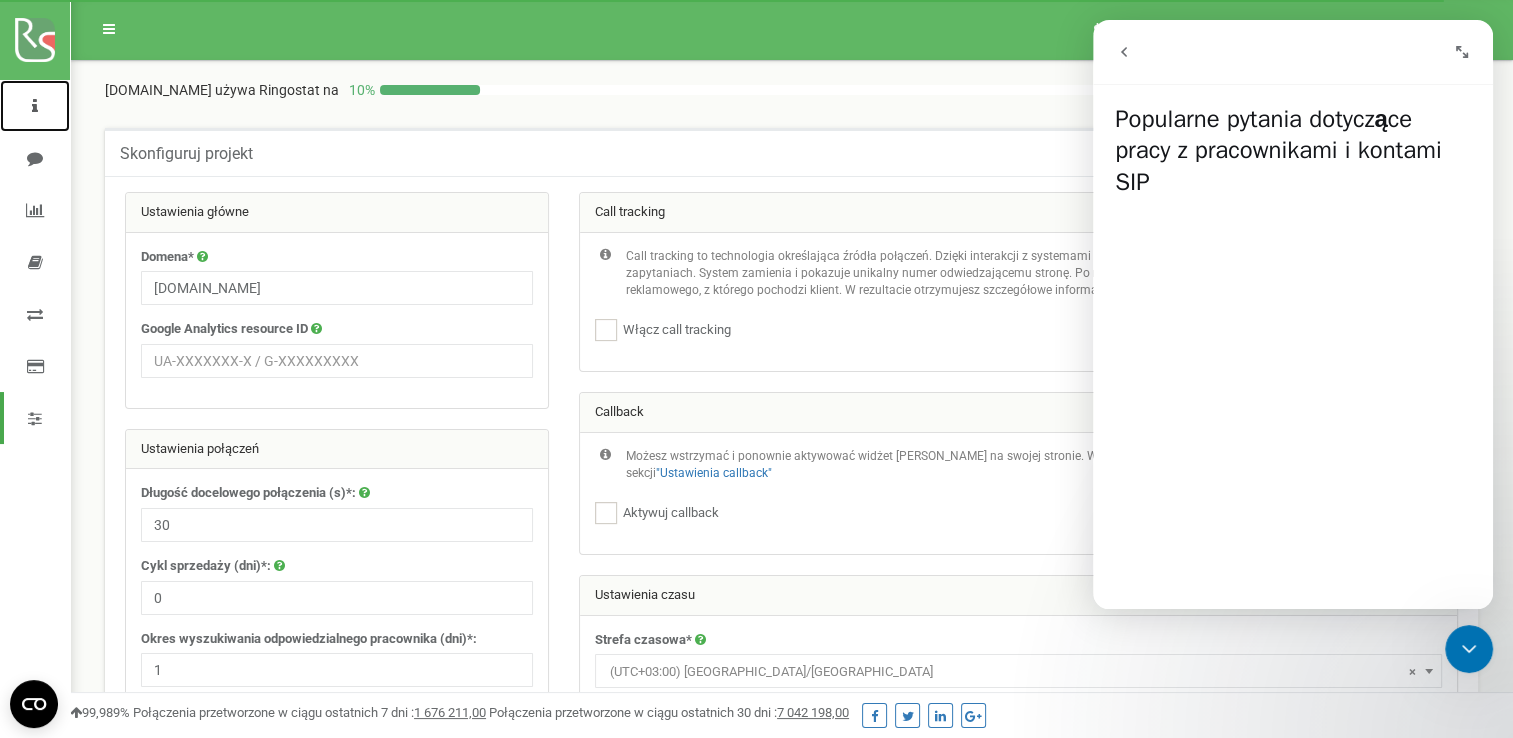 click at bounding box center (35, 106) 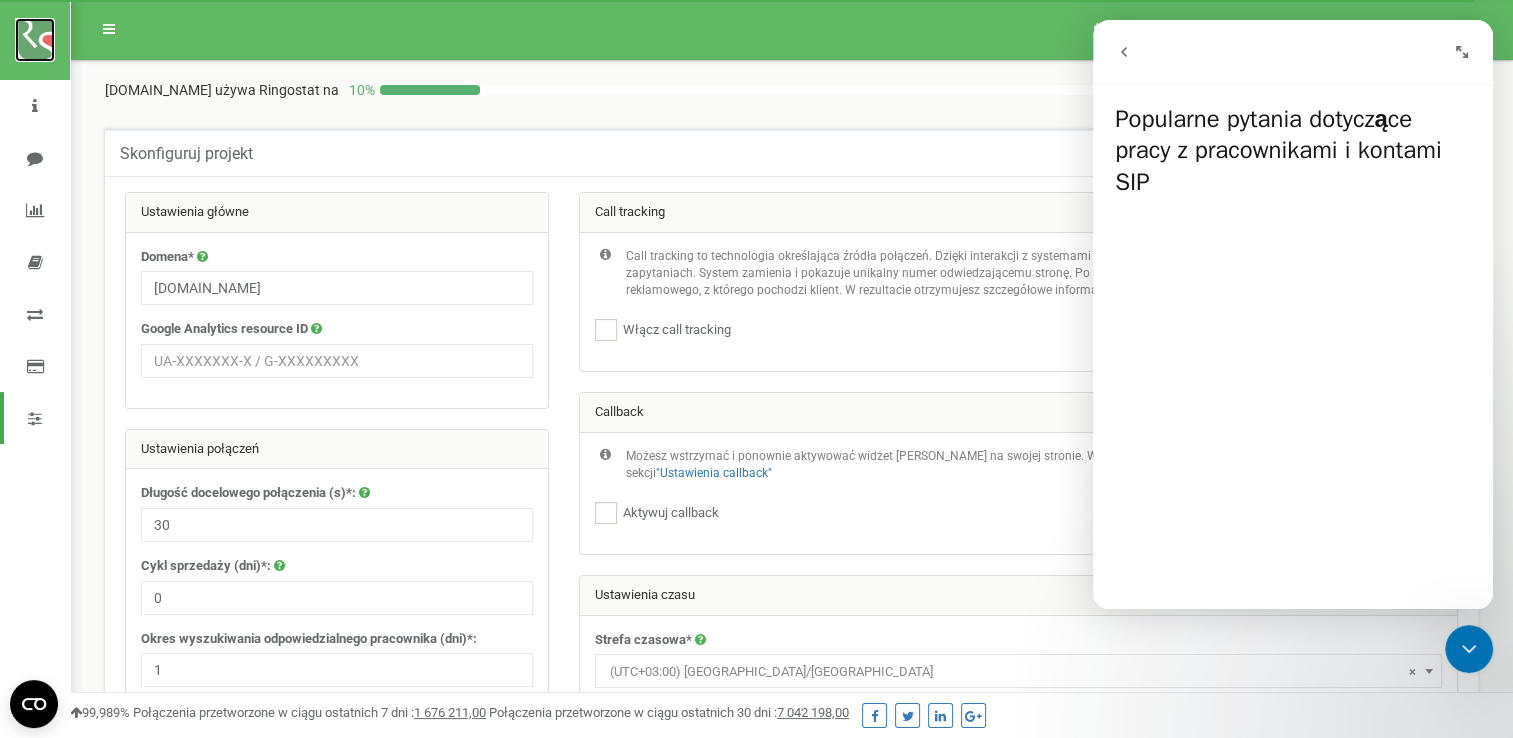 click at bounding box center (35, 40) 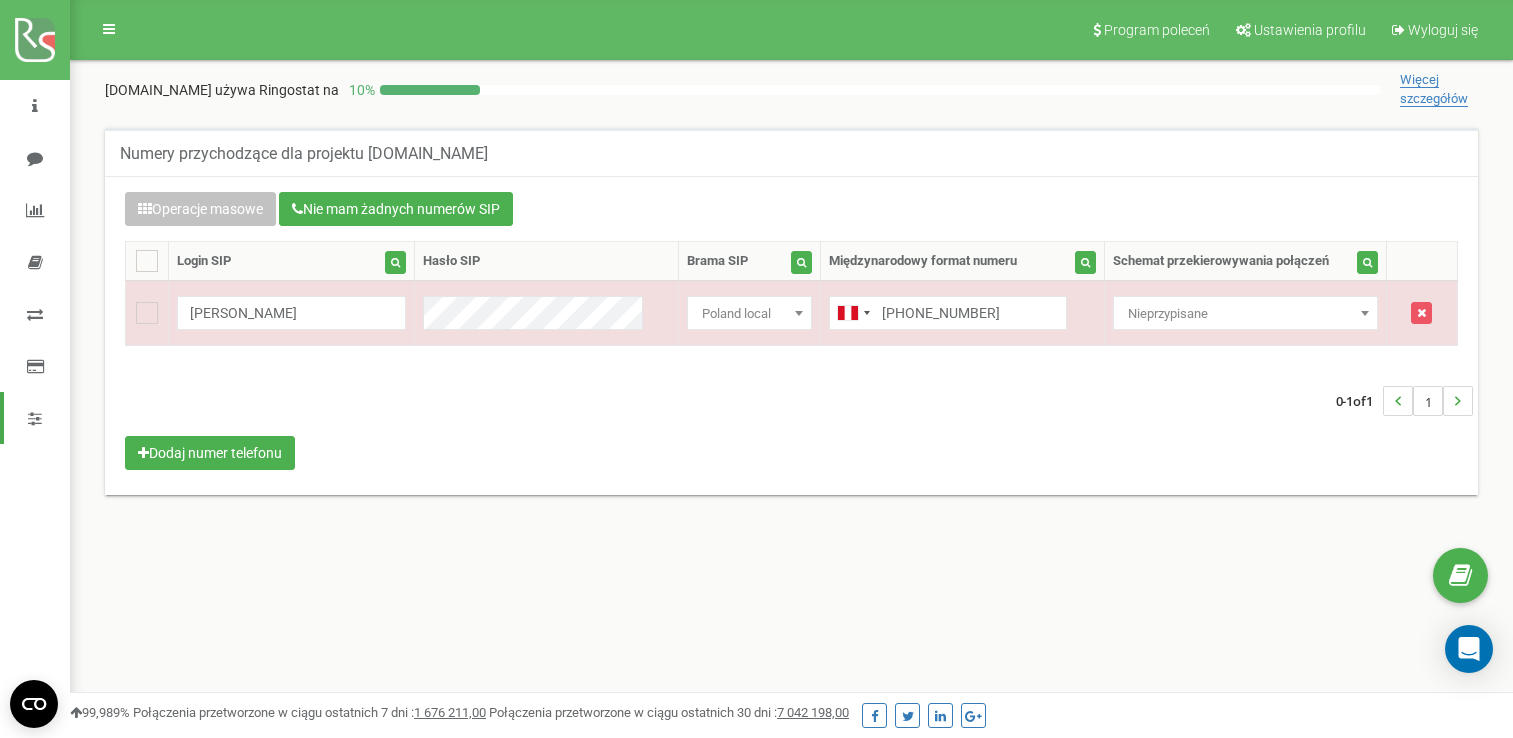 scroll, scrollTop: 0, scrollLeft: 0, axis: both 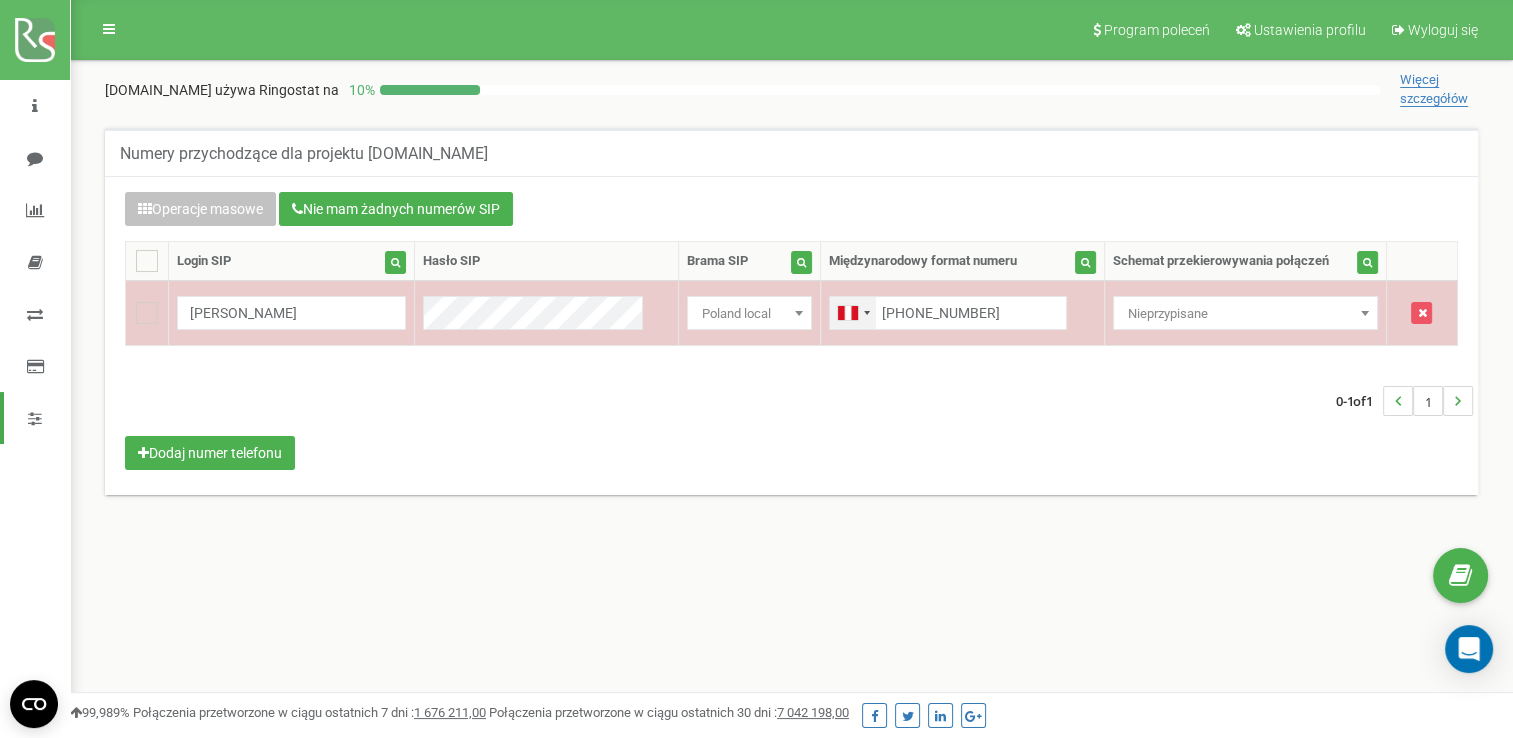 click at bounding box center [867, 313] 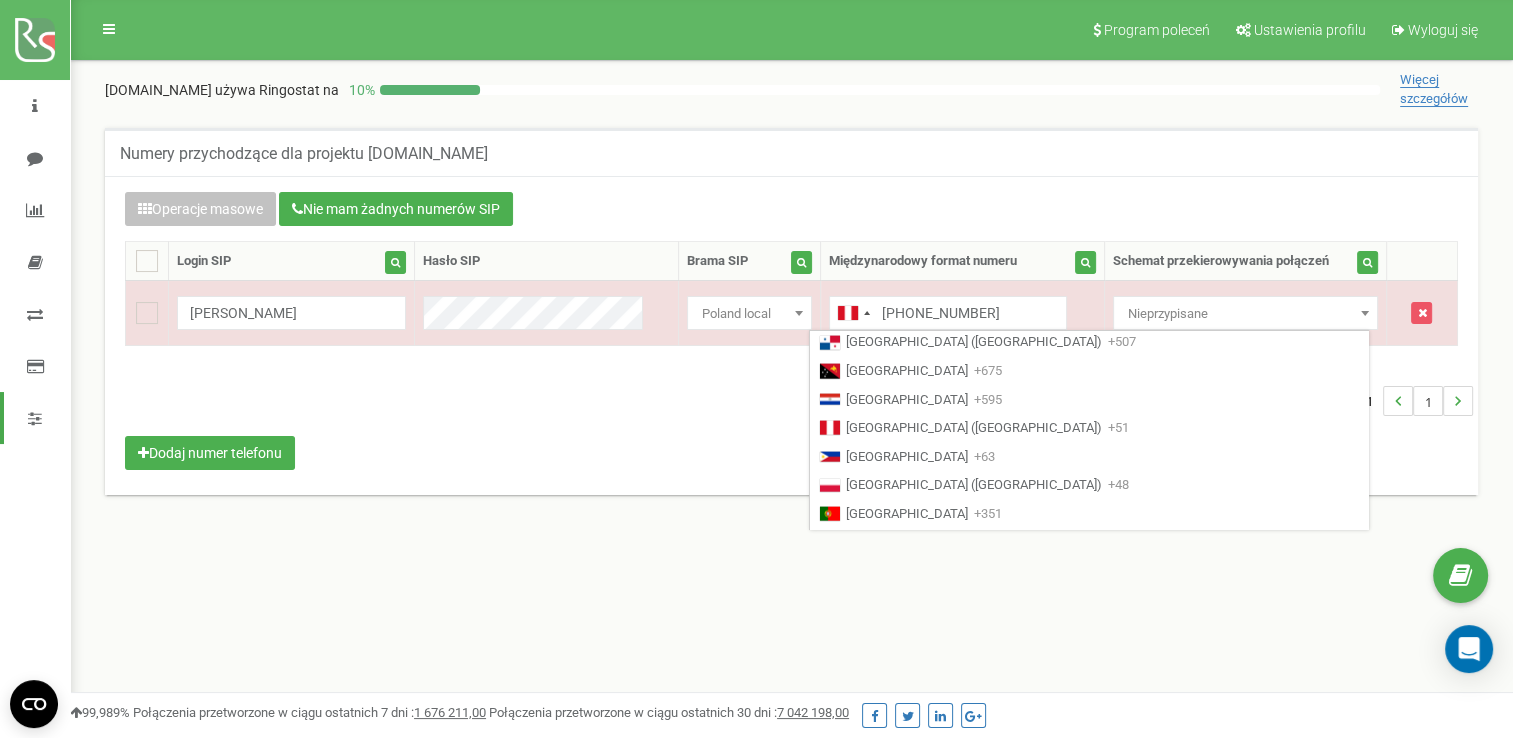 scroll, scrollTop: 4800, scrollLeft: 0, axis: vertical 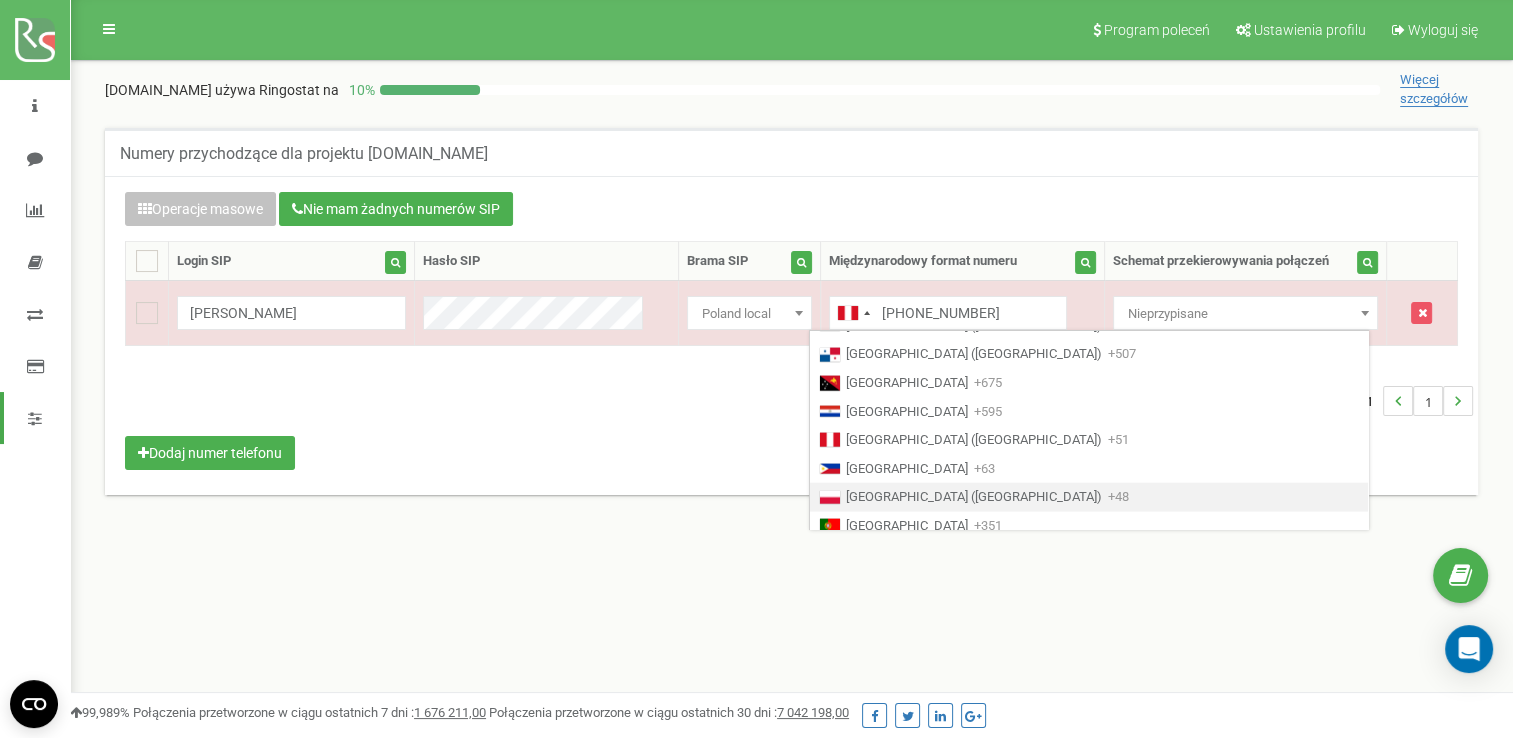 click on "Poland (Polska) +48" at bounding box center (1089, 497) 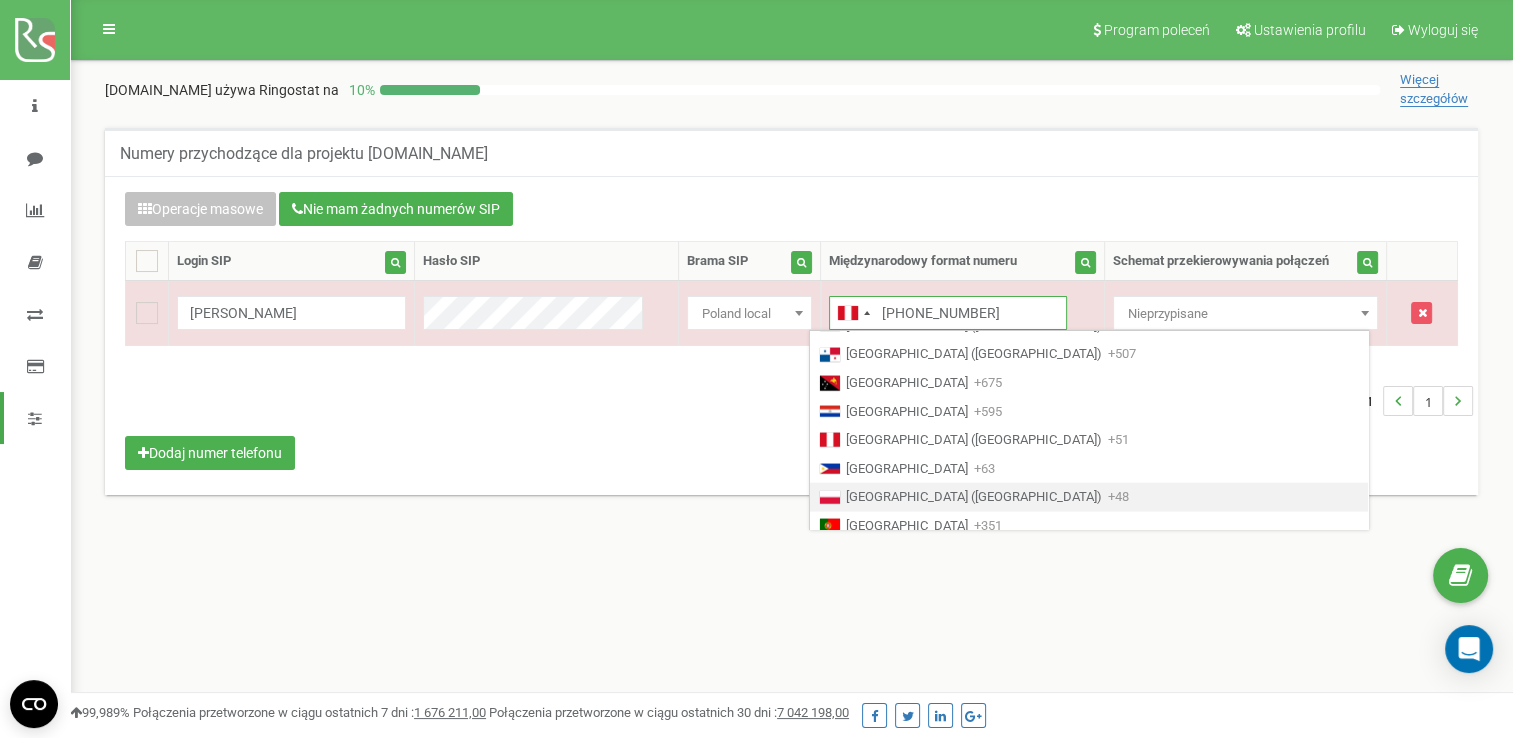 type on "+482536687" 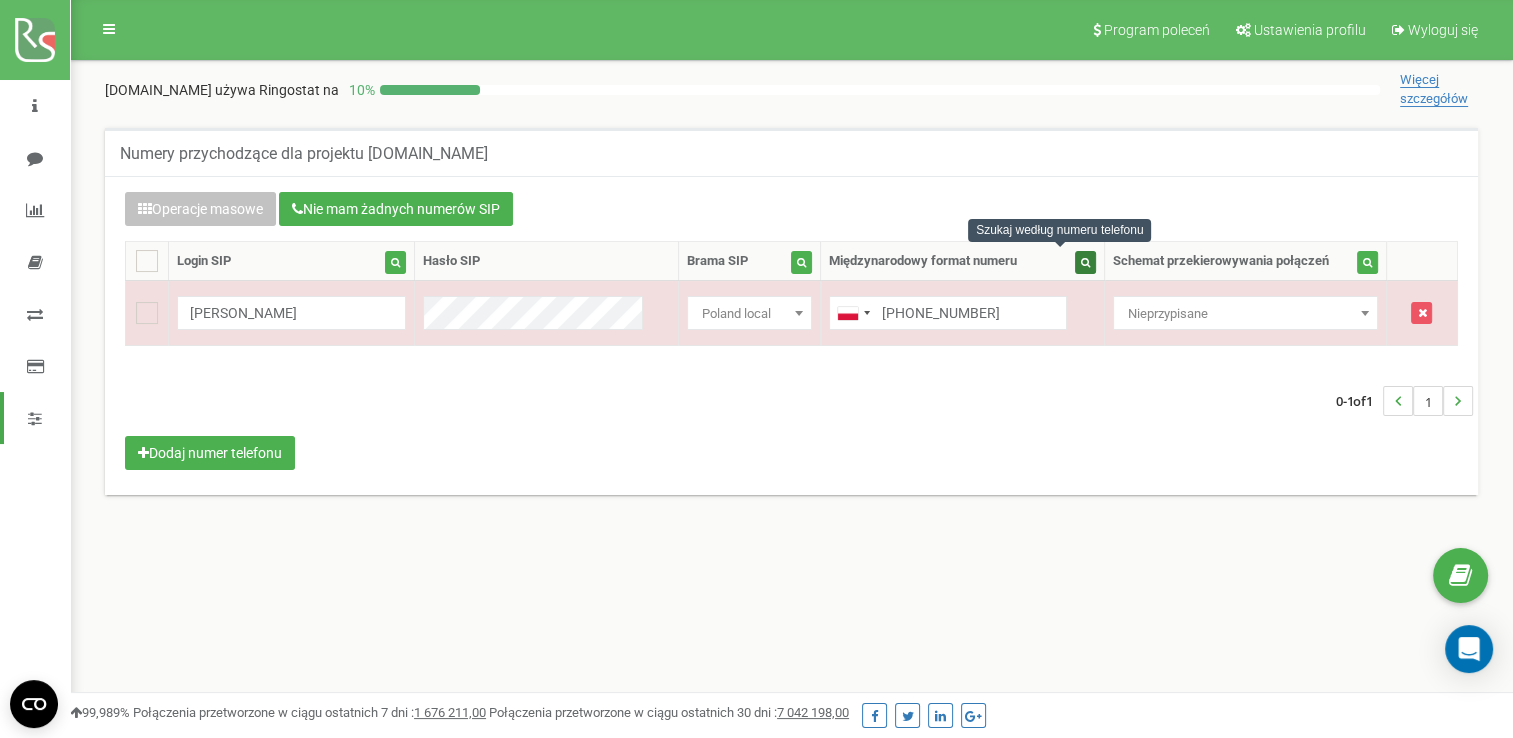 click at bounding box center (1085, 262) 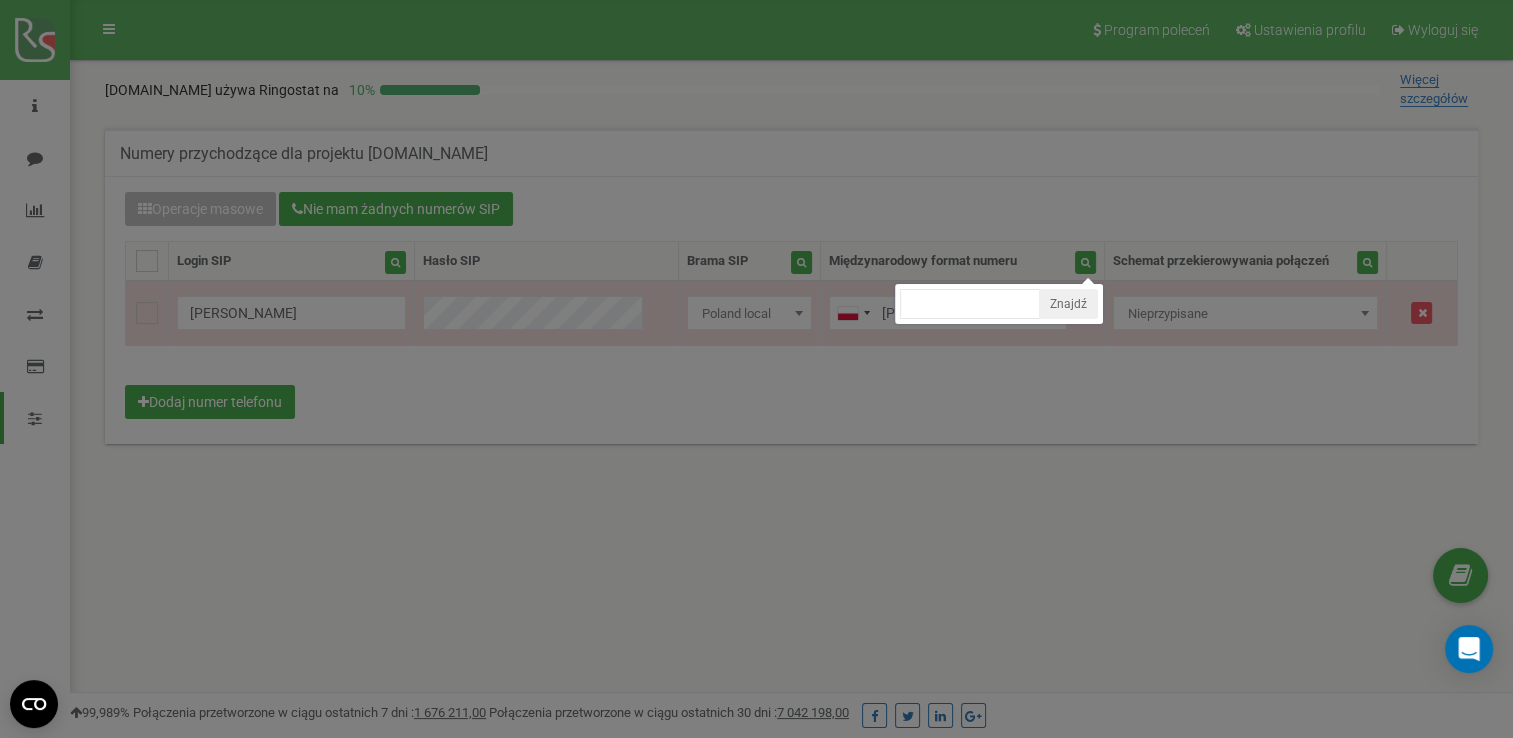 click at bounding box center [756, 600] 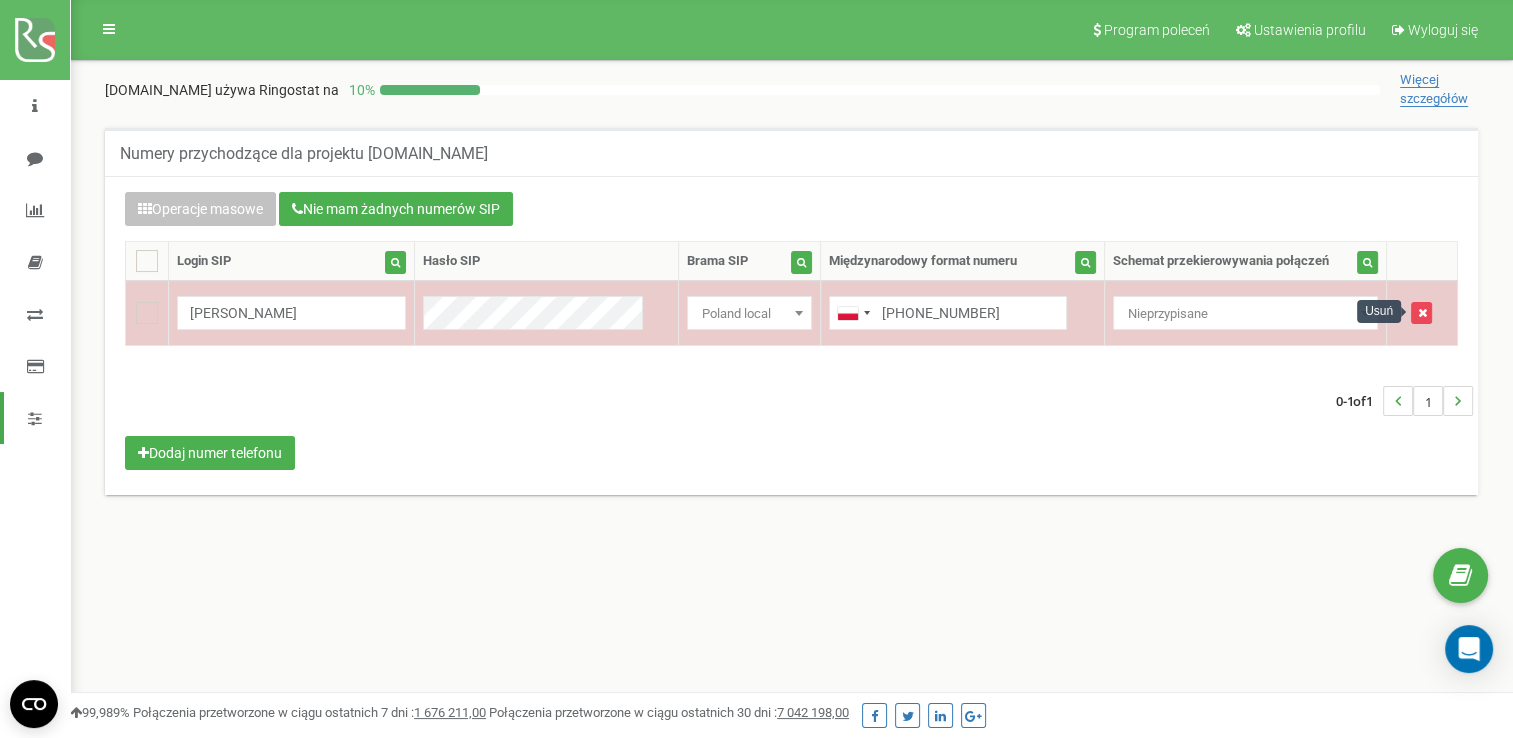 click at bounding box center (1421, 313) 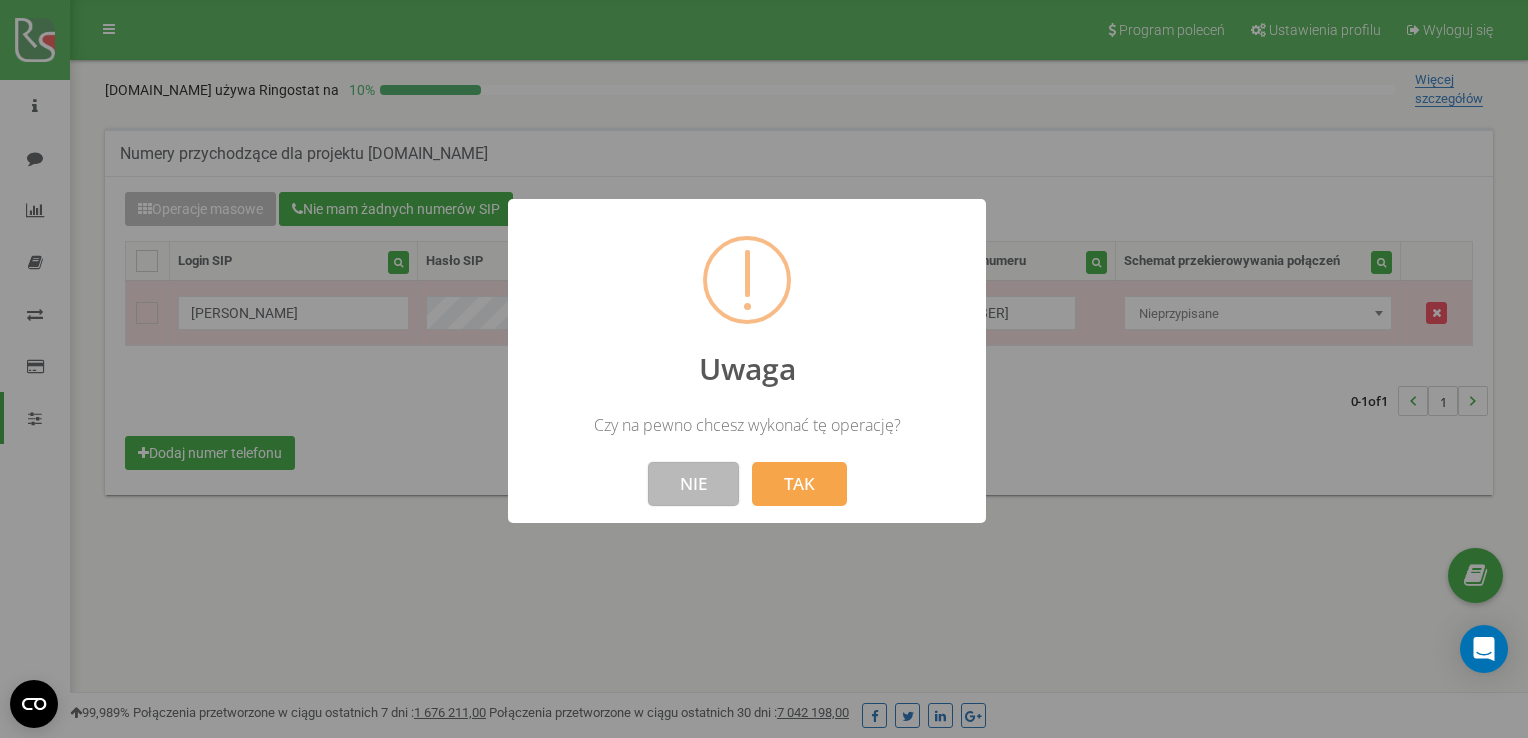 click on "NIE" at bounding box center [693, 484] 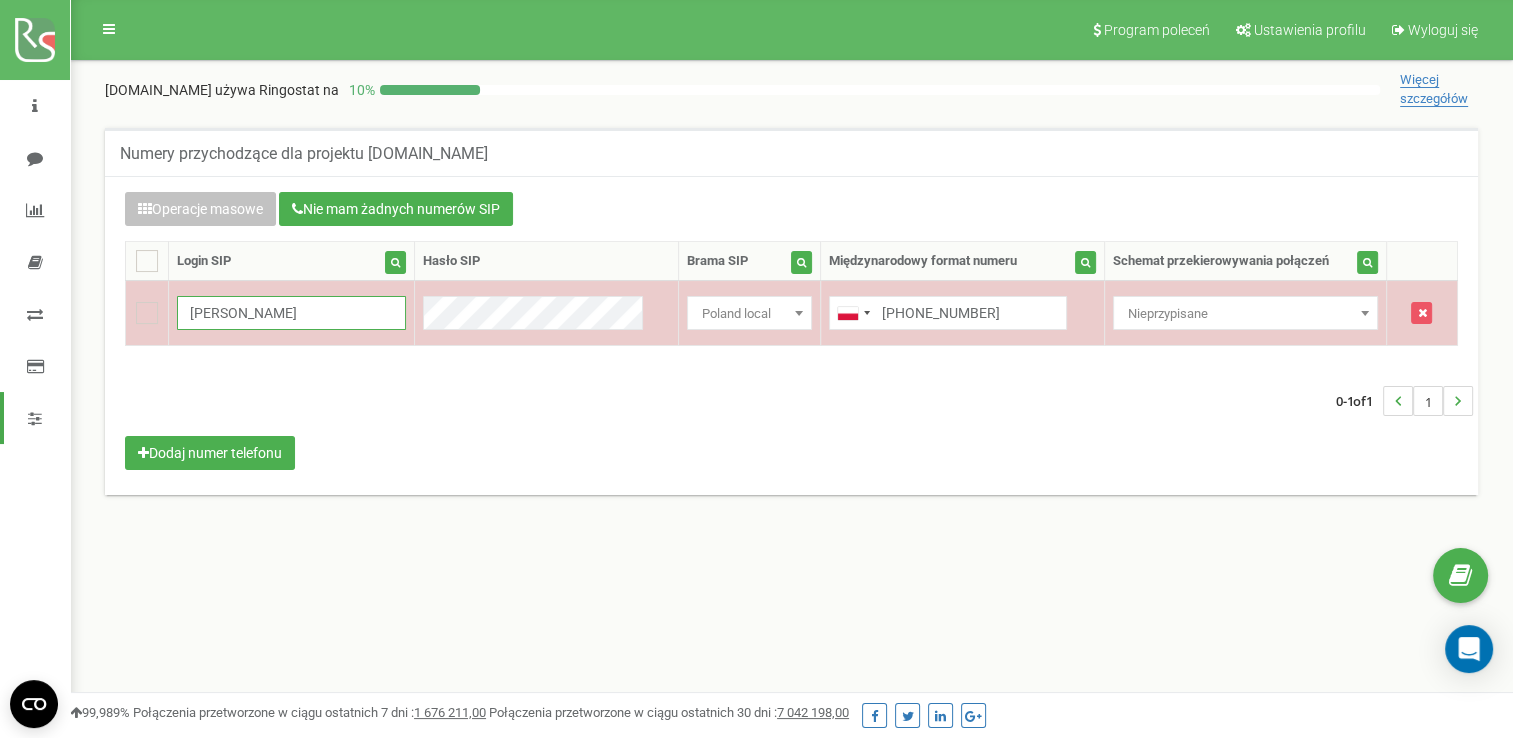 drag, startPoint x: 432, startPoint y: 334, endPoint x: 258, endPoint y: 309, distance: 175.7868 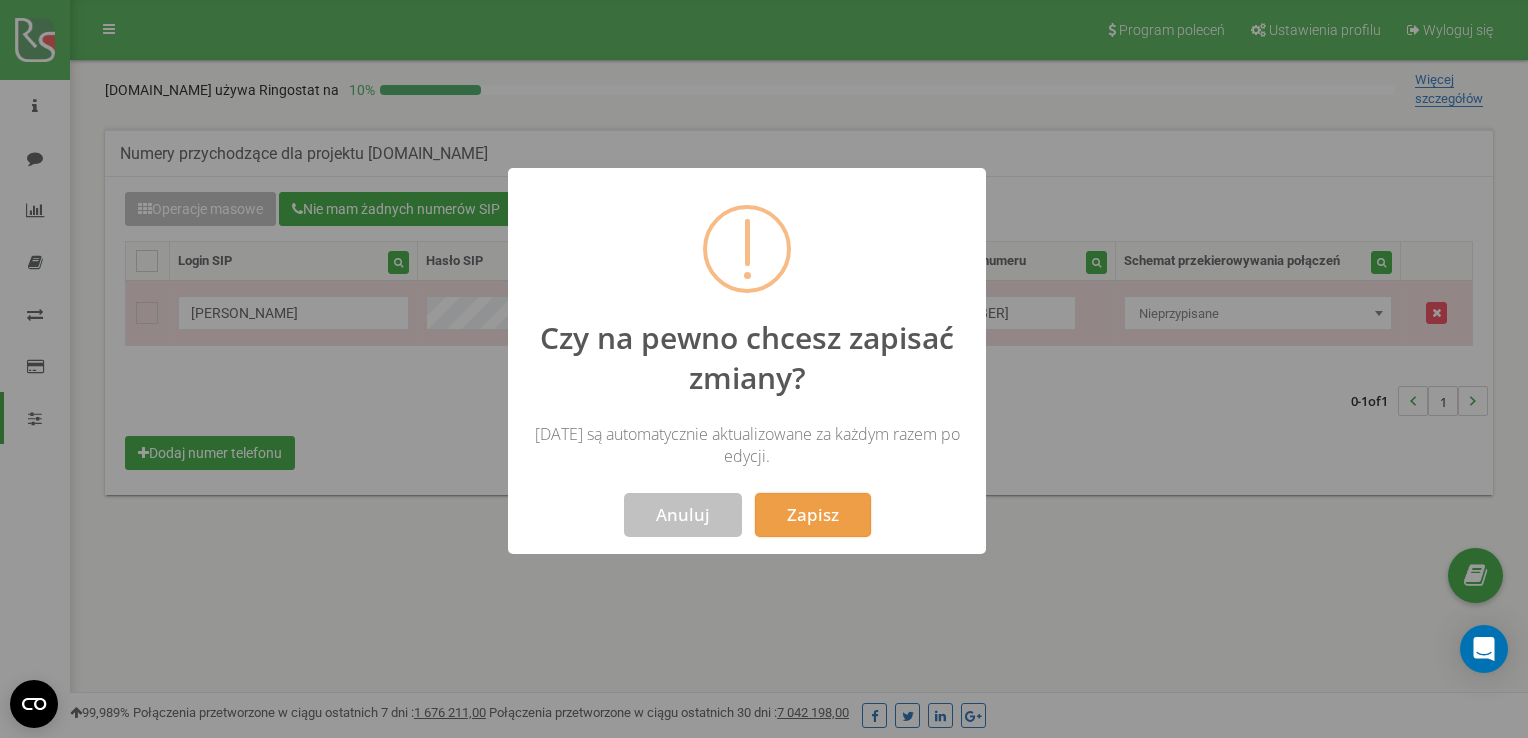 click on "Zapisz" at bounding box center [813, 515] 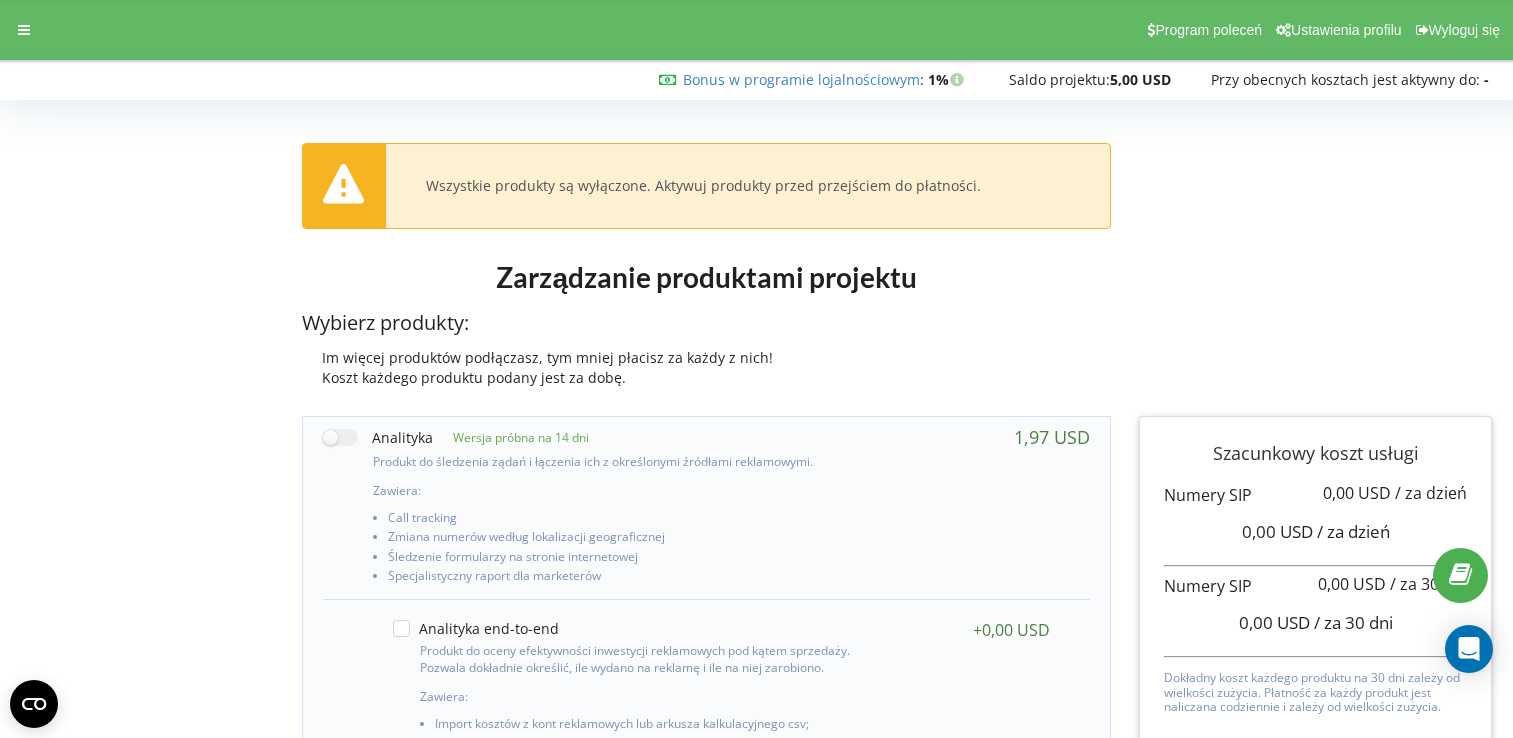 scroll, scrollTop: 200, scrollLeft: 0, axis: vertical 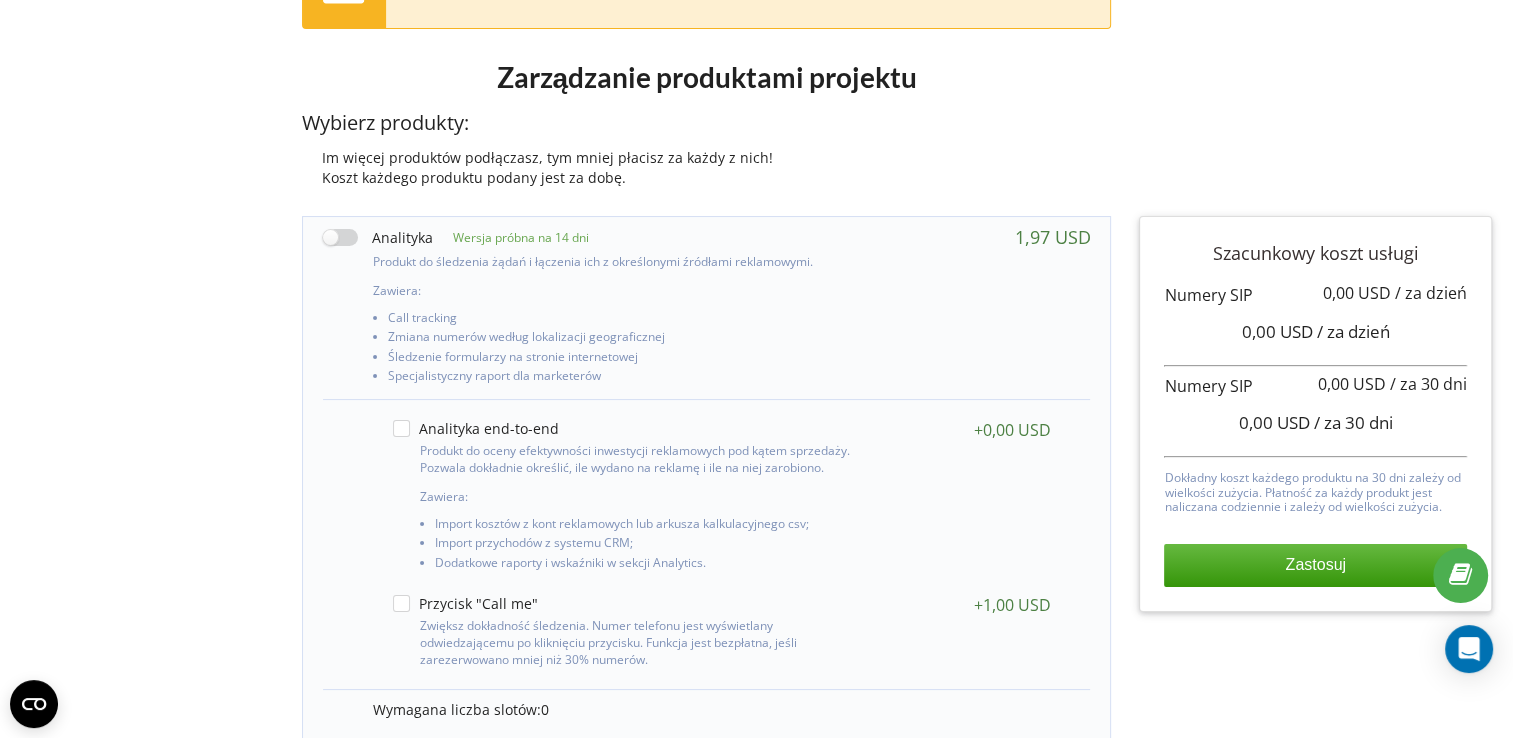 click at bounding box center [378, 237] 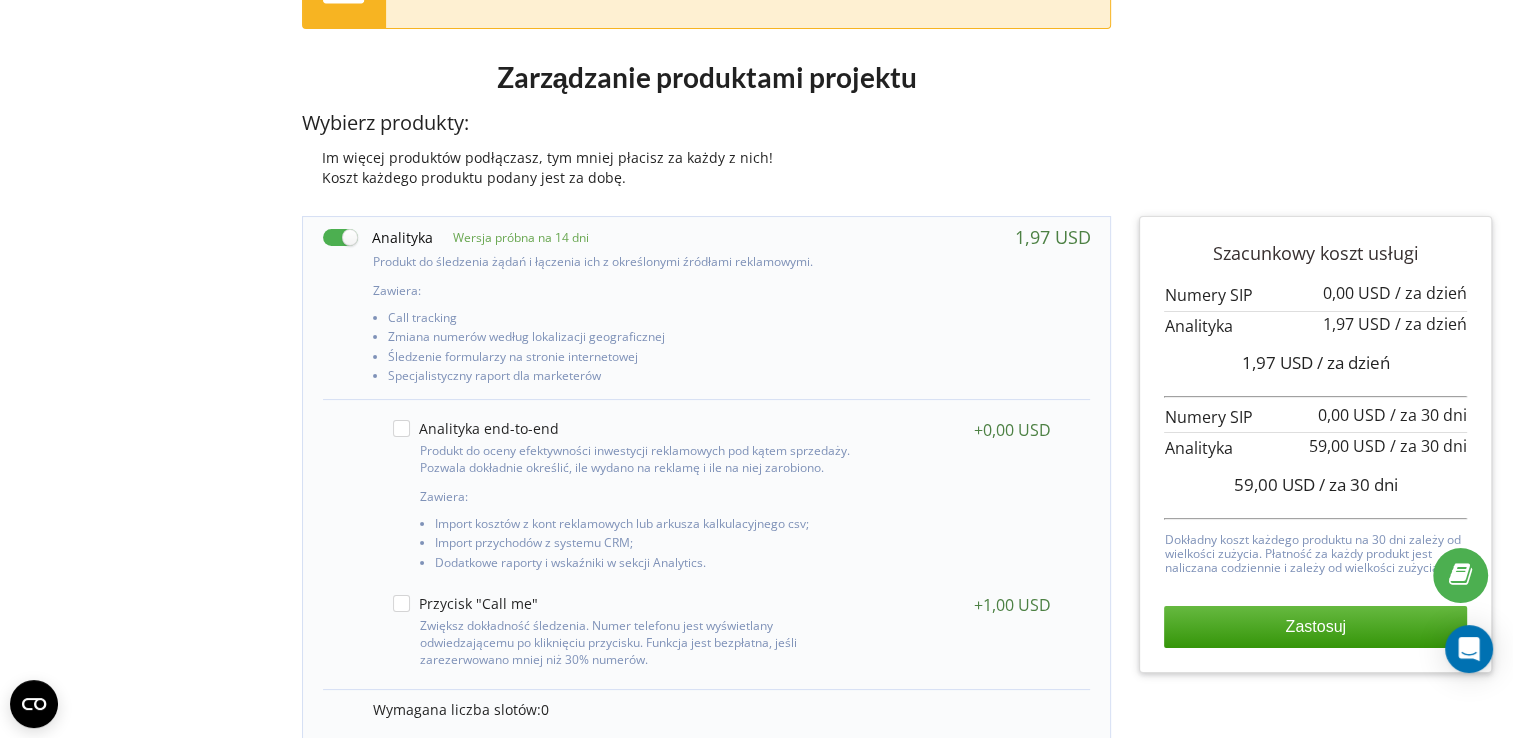 click at bounding box center (378, 237) 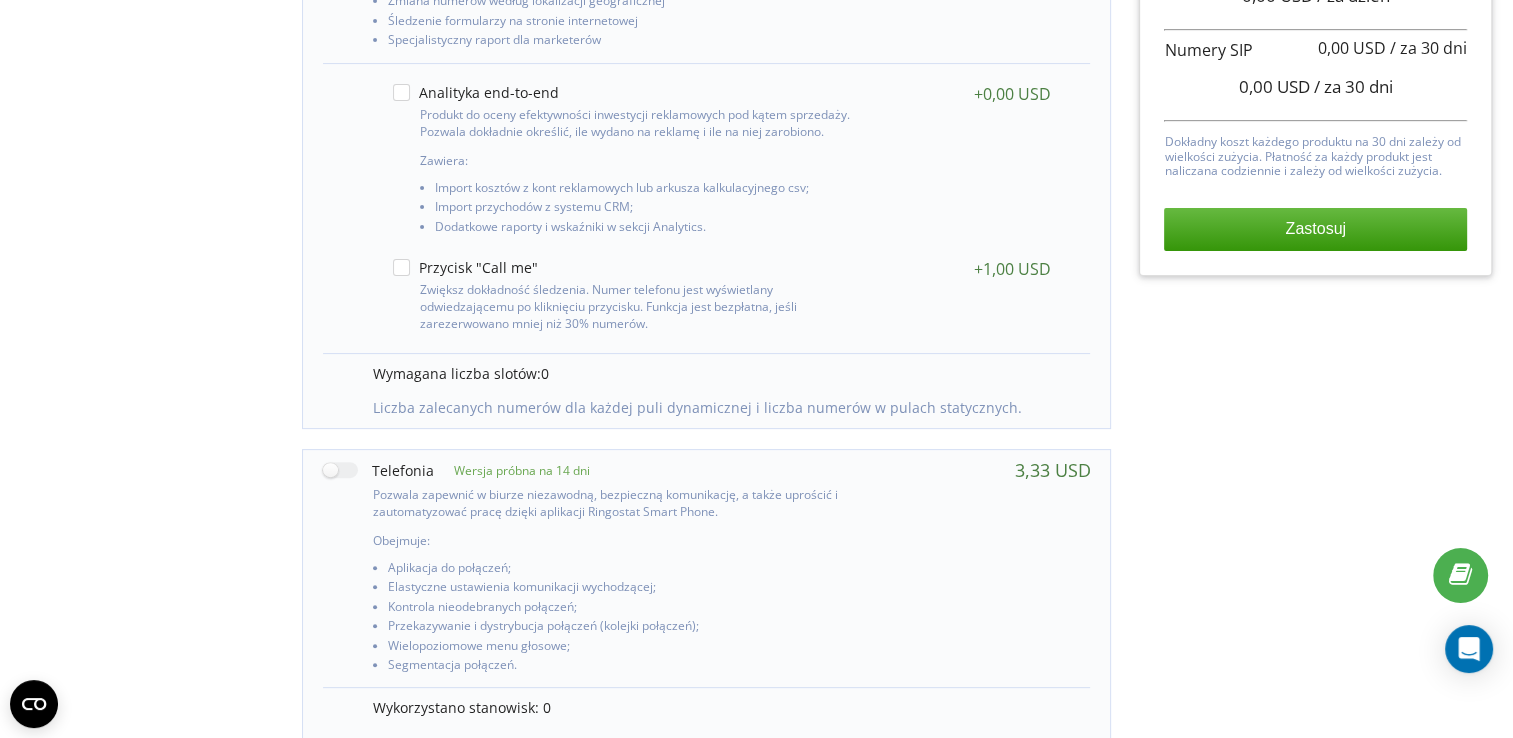 scroll, scrollTop: 700, scrollLeft: 0, axis: vertical 